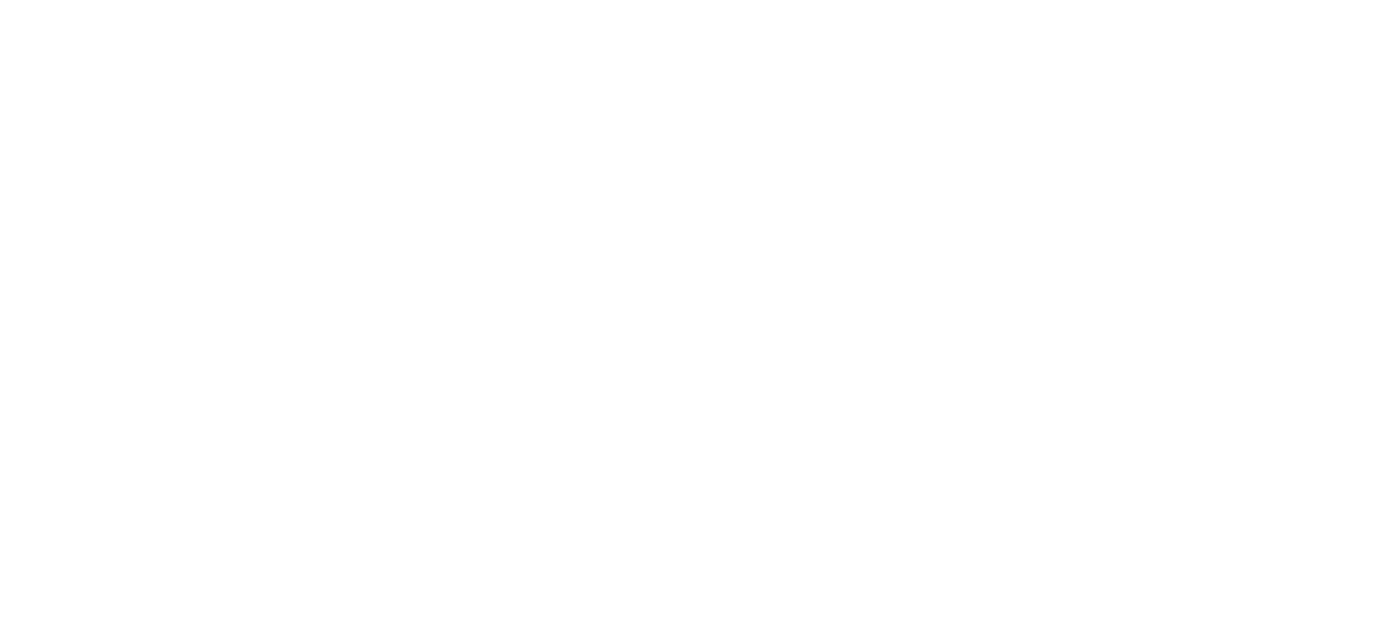 scroll, scrollTop: 0, scrollLeft: 0, axis: both 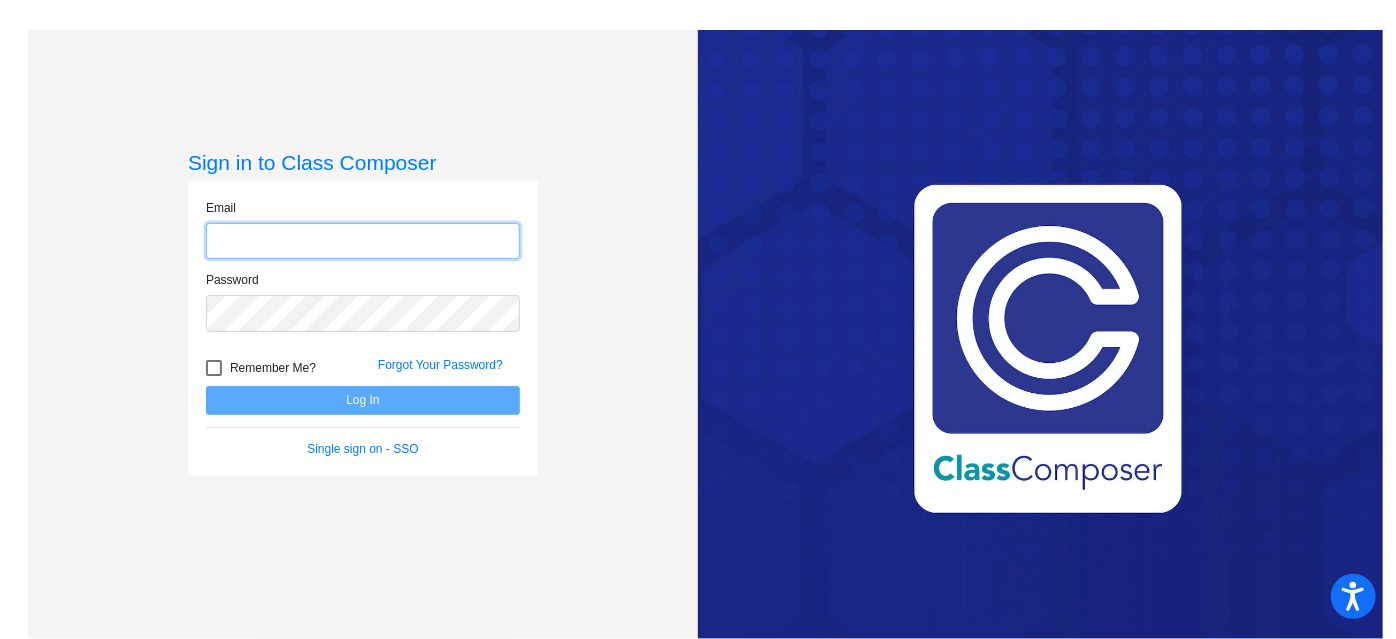 type on "[PERSON_NAME][EMAIL_ADDRESS][DOMAIN_NAME]" 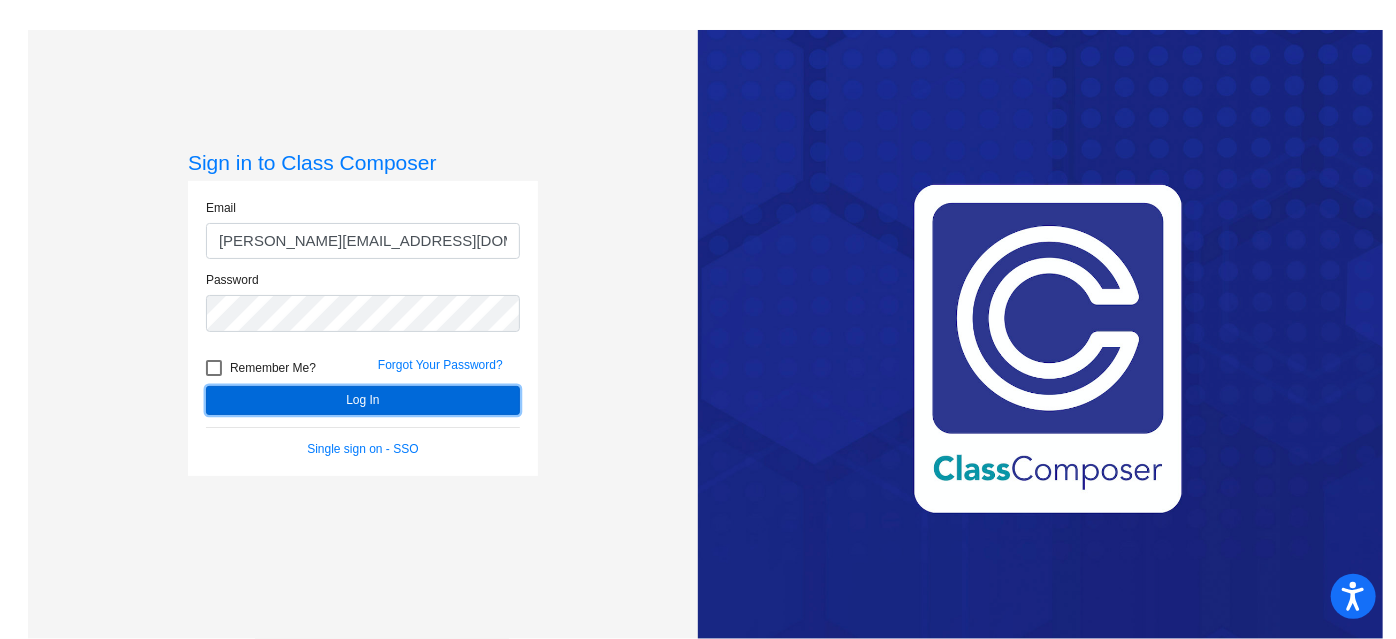 click on "Log In" 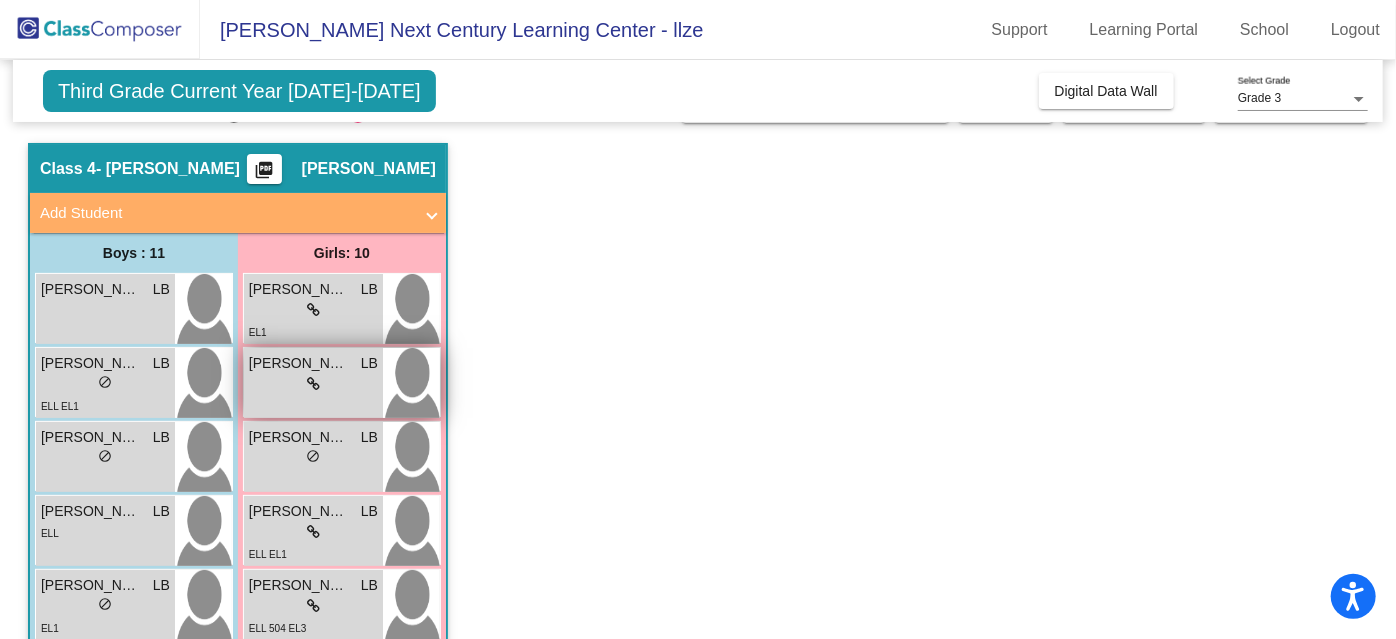 scroll, scrollTop: 0, scrollLeft: 0, axis: both 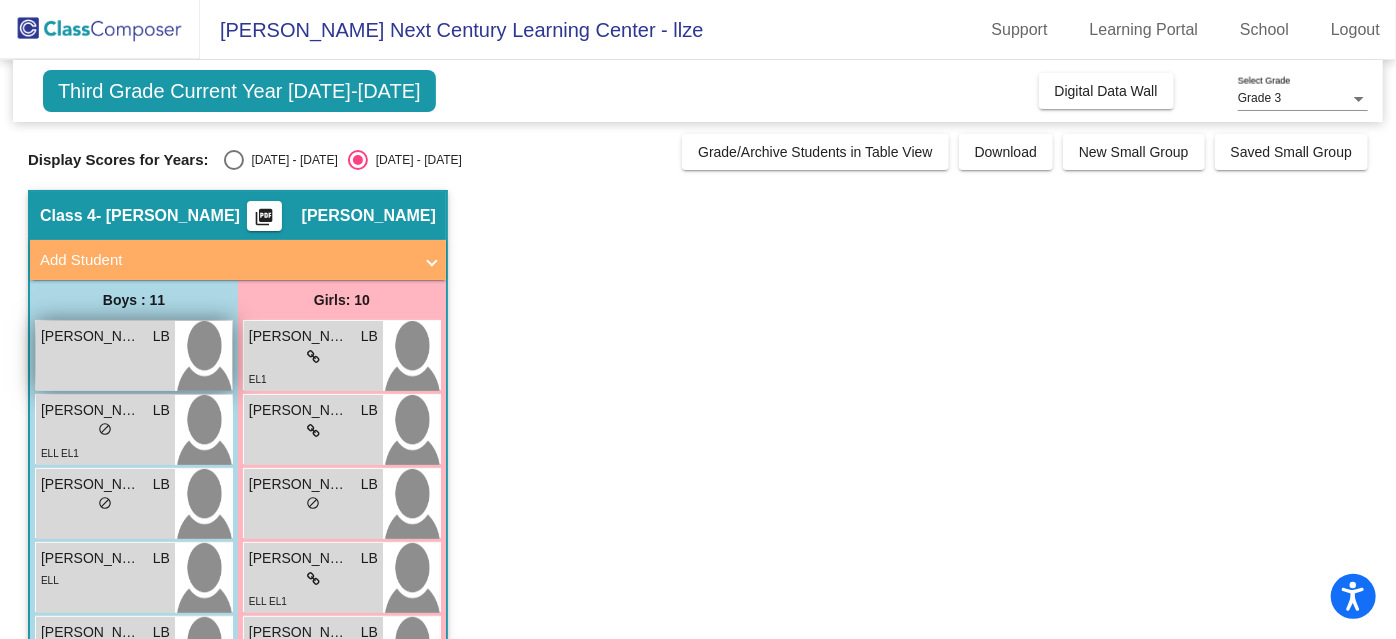 click on "[PERSON_NAME]" at bounding box center (91, 336) 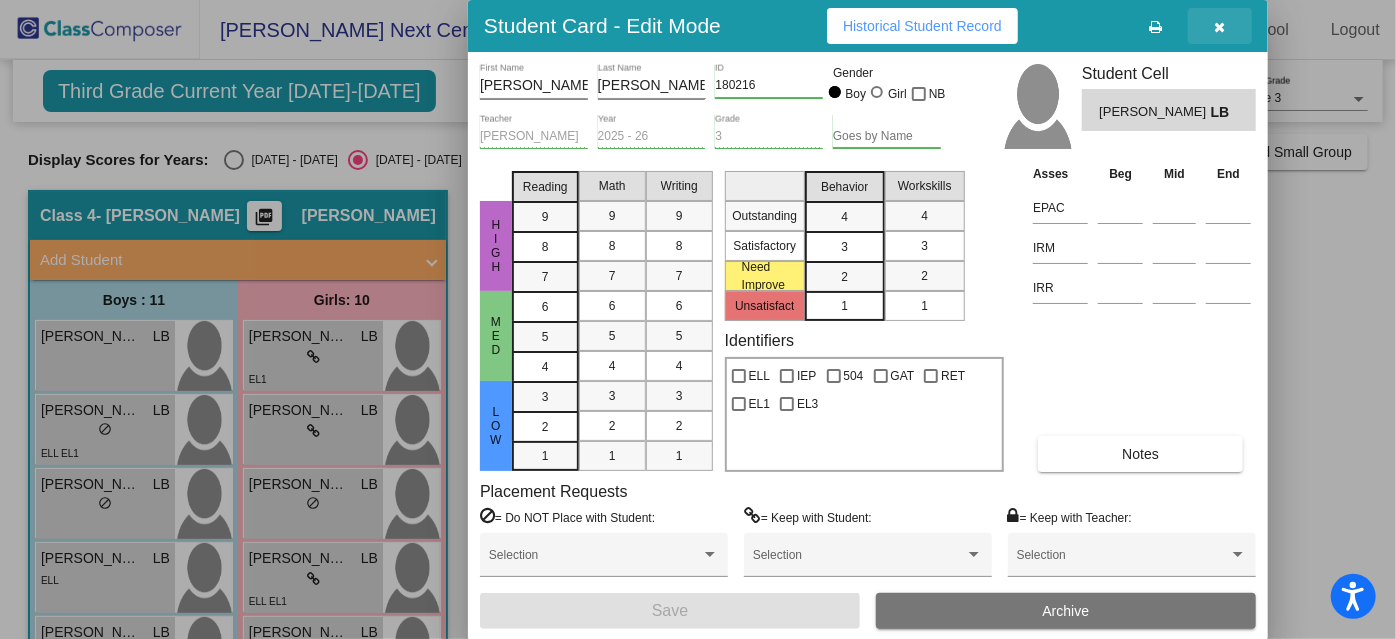 click at bounding box center (1220, 27) 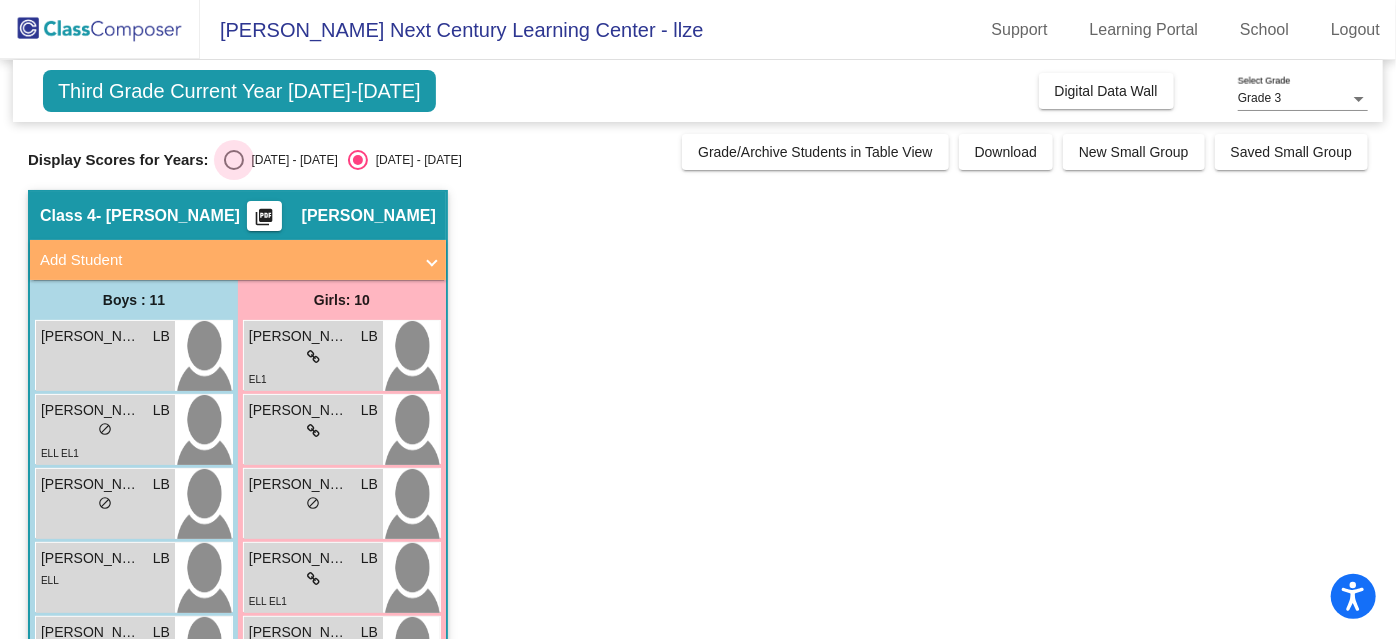 click at bounding box center [234, 160] 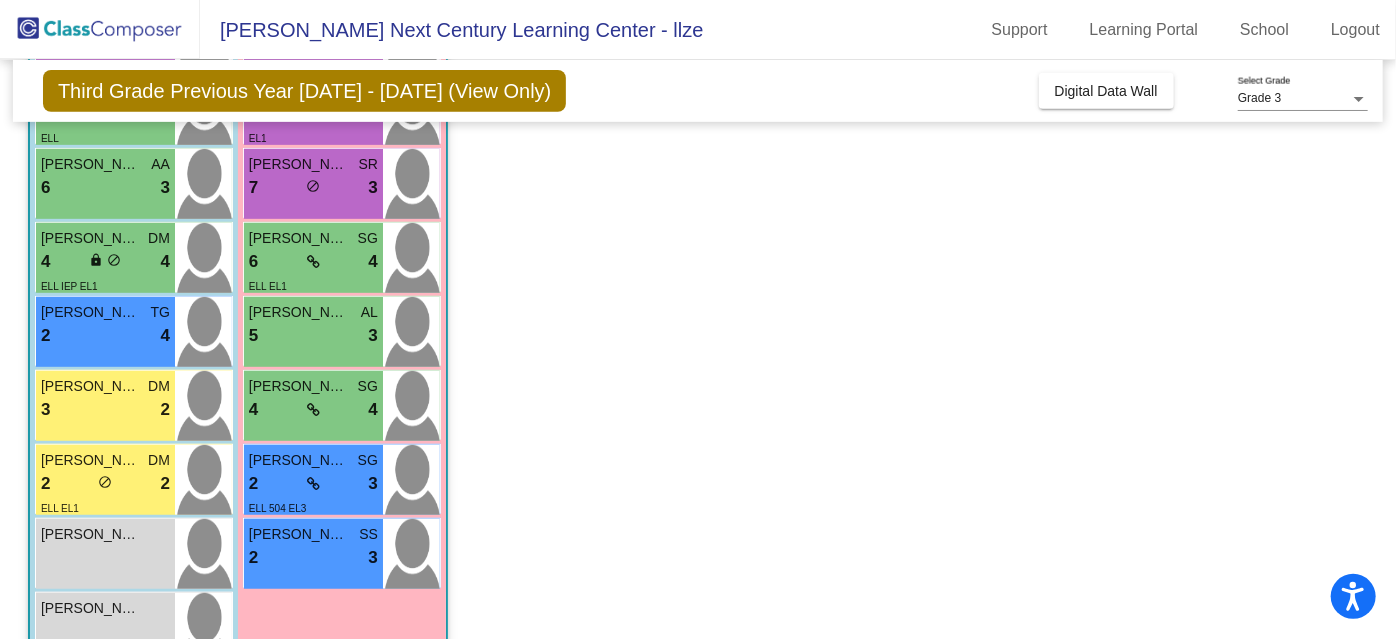 scroll, scrollTop: 525, scrollLeft: 0, axis: vertical 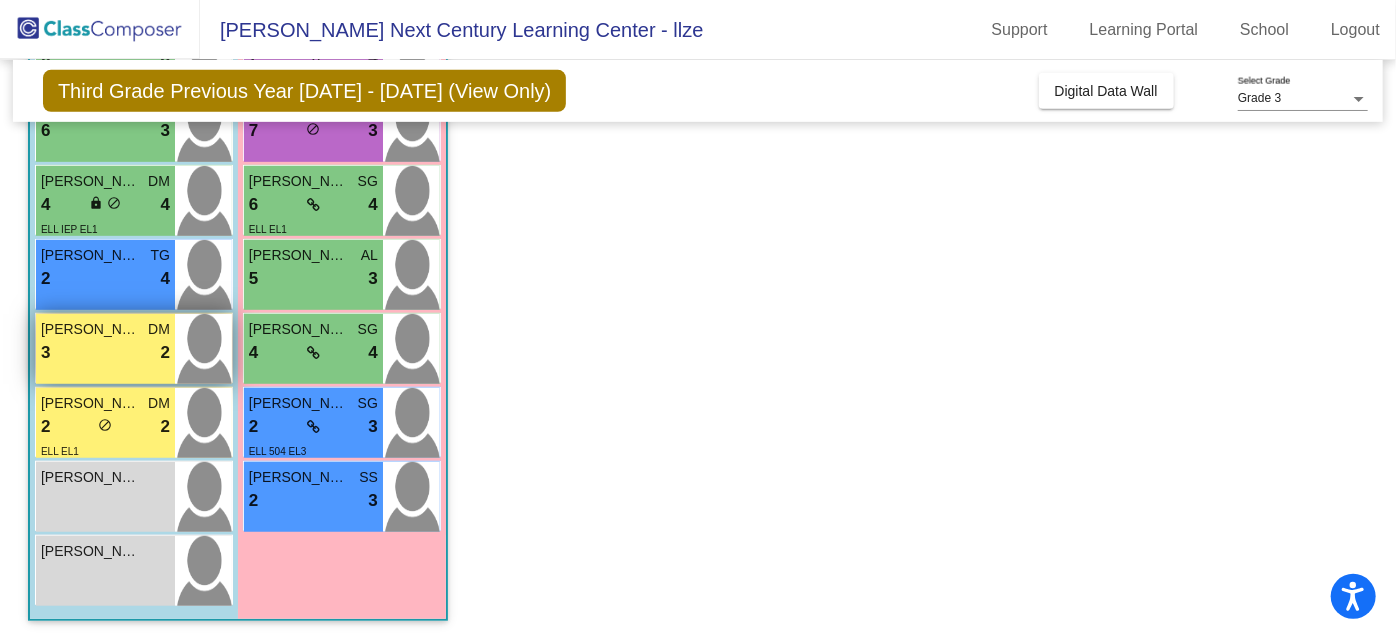 click on "3 lock do_not_disturb_alt 2" at bounding box center [105, 353] 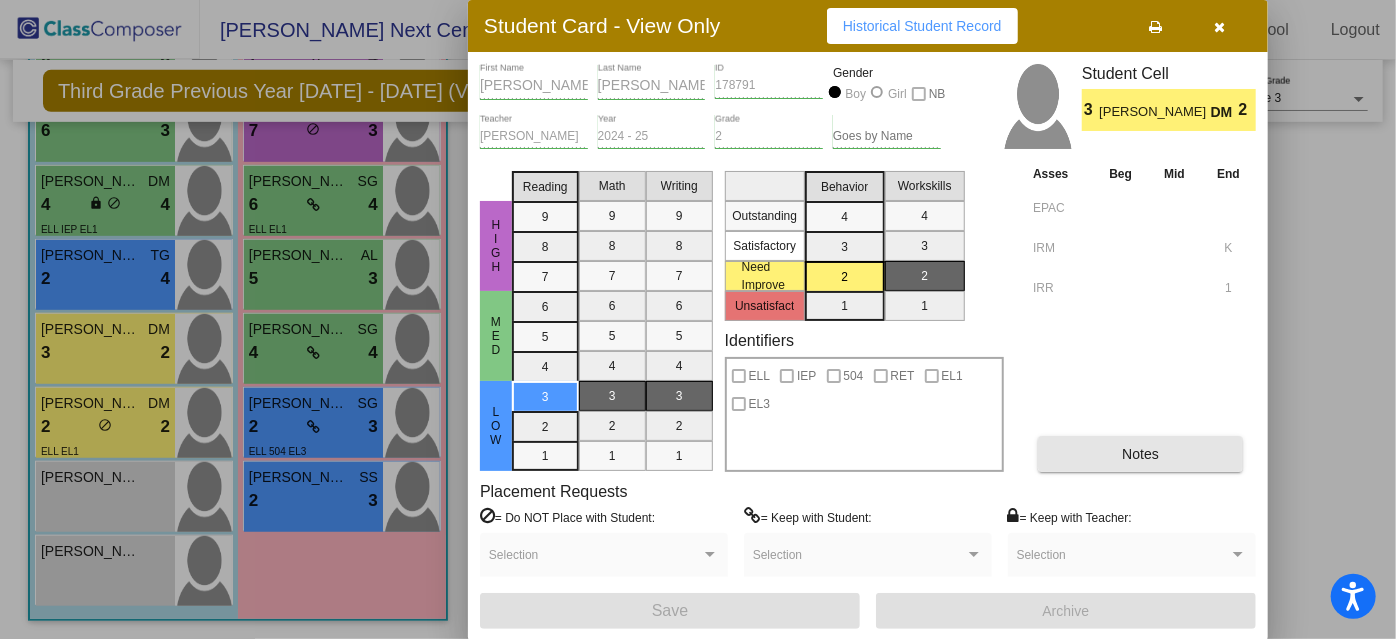 click on "Notes" at bounding box center [1140, 454] 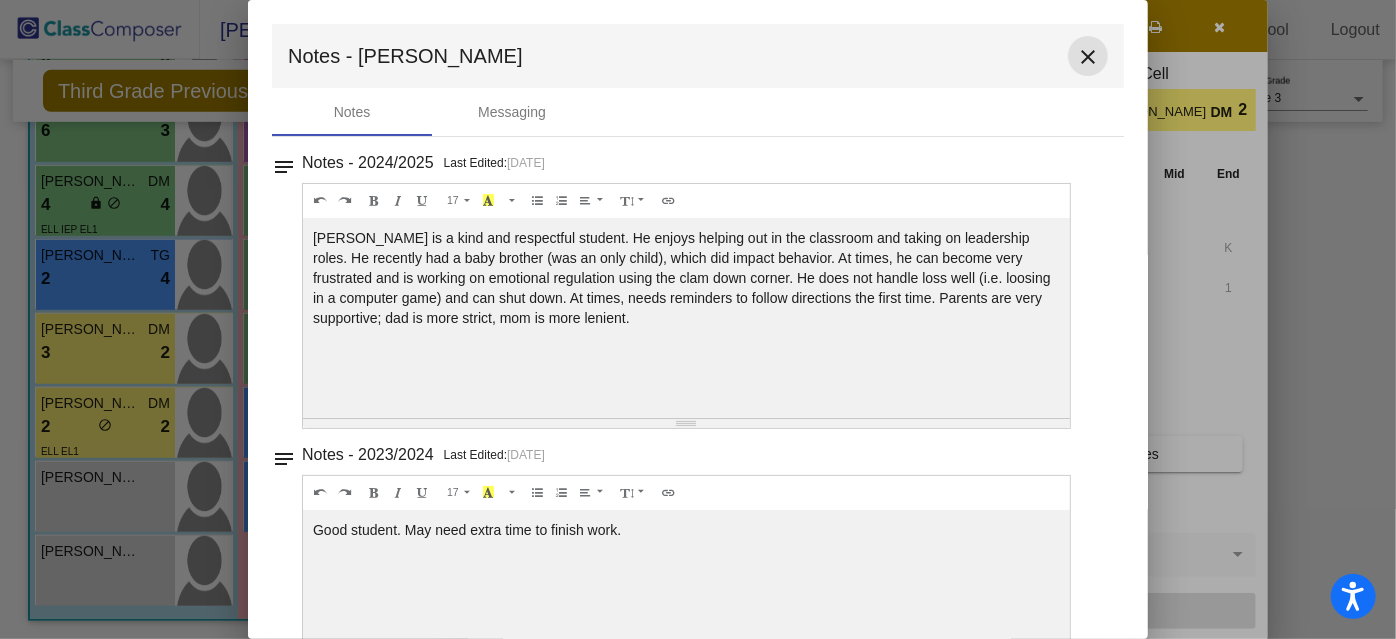 click on "close" at bounding box center (1088, 56) 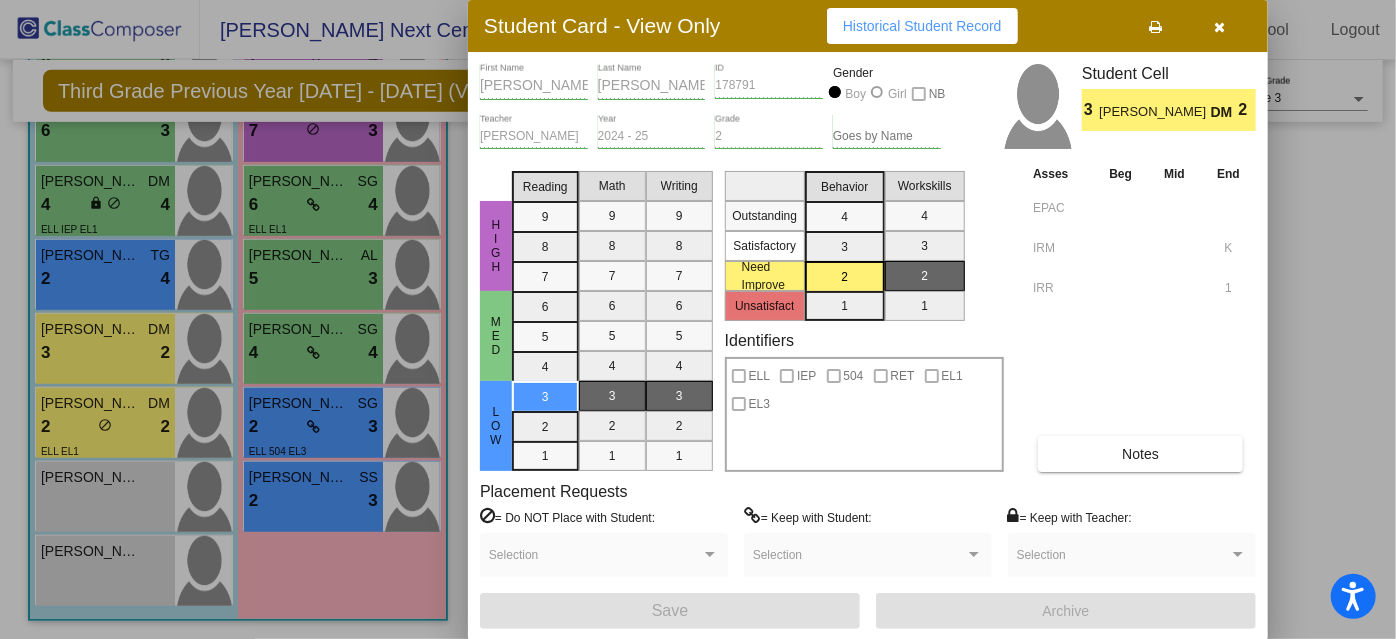 click at bounding box center (1220, 27) 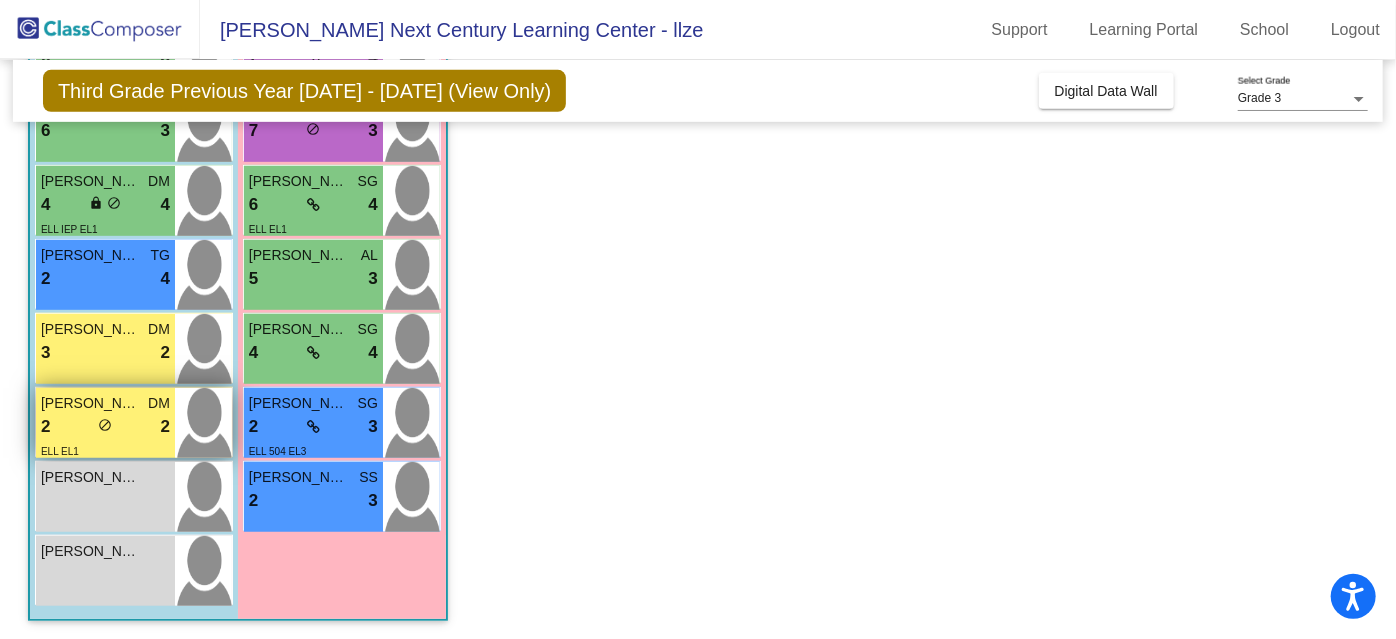 click on "2 lock do_not_disturb_alt 2" at bounding box center [105, 427] 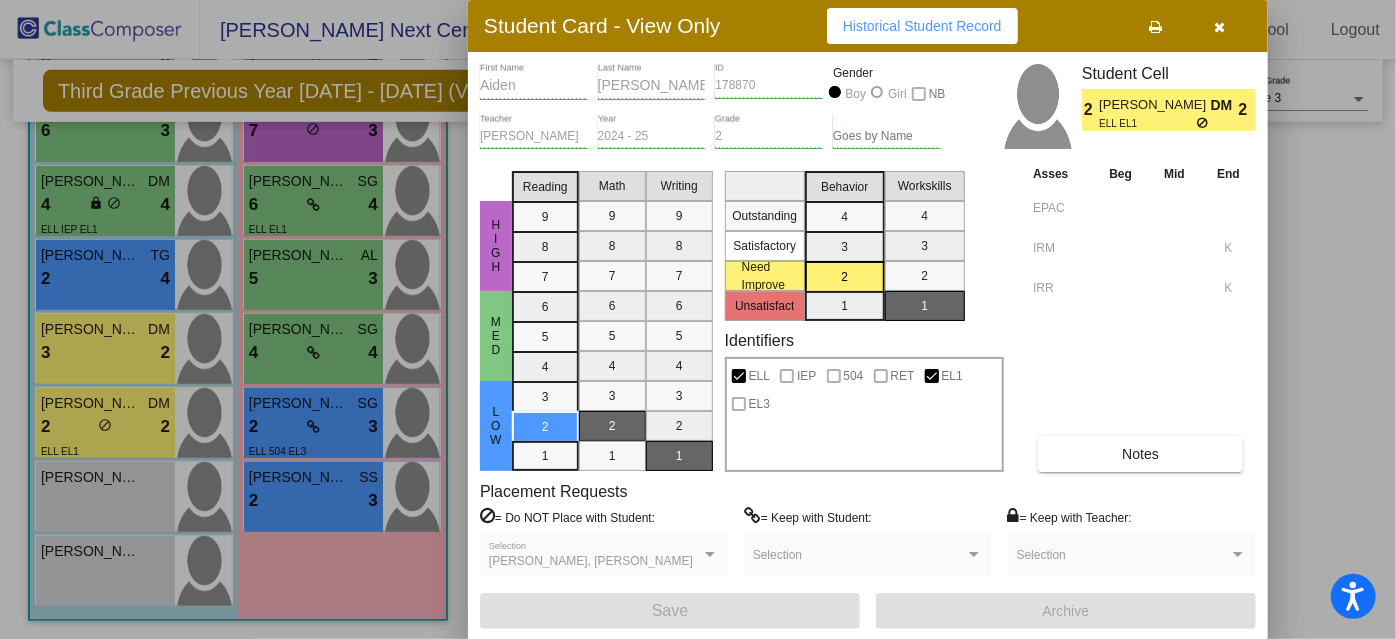 click on "Asses Beg Mid End EPAC IRM K IRR K  Notes" at bounding box center (1142, 317) 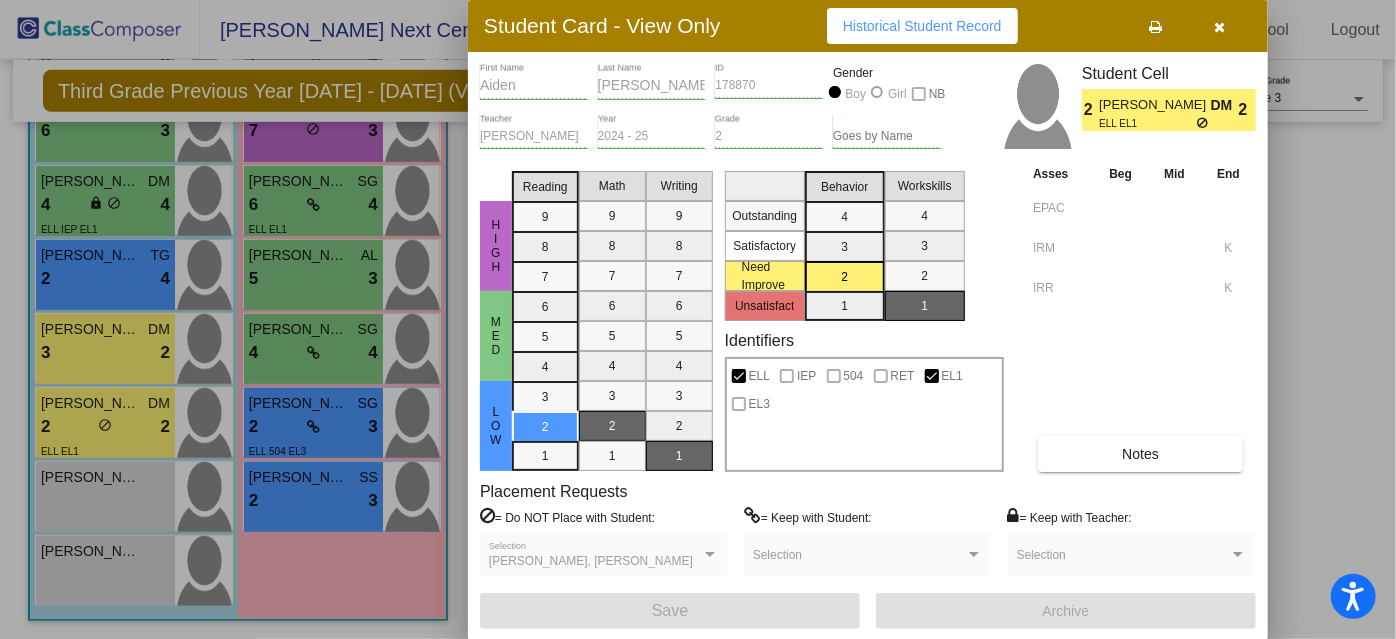 click on "Notes" at bounding box center (1140, 454) 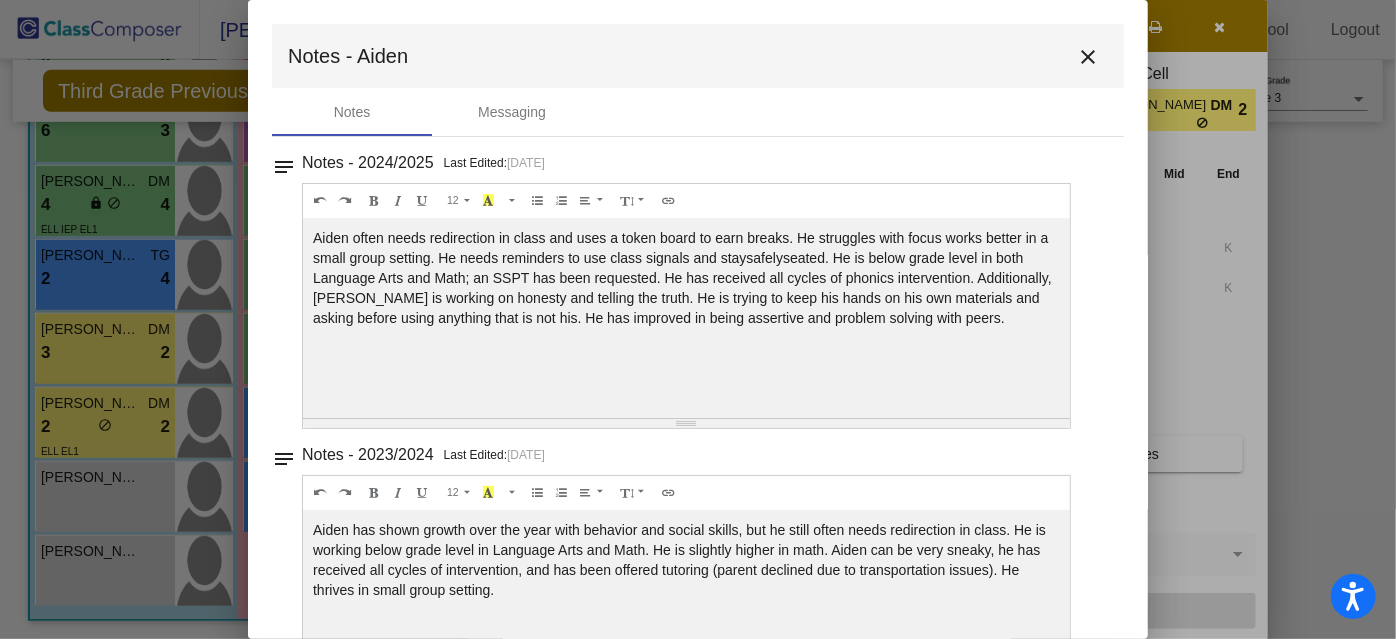 click on "close" at bounding box center (1088, 57) 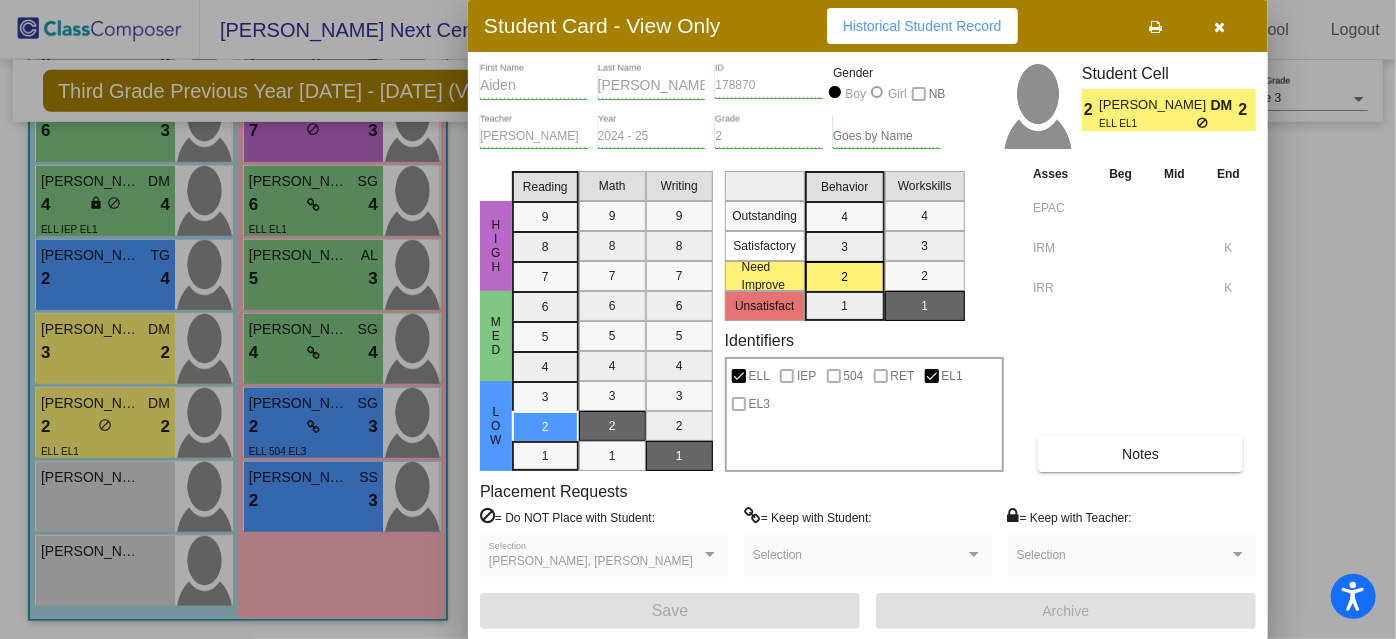 click at bounding box center (1220, 26) 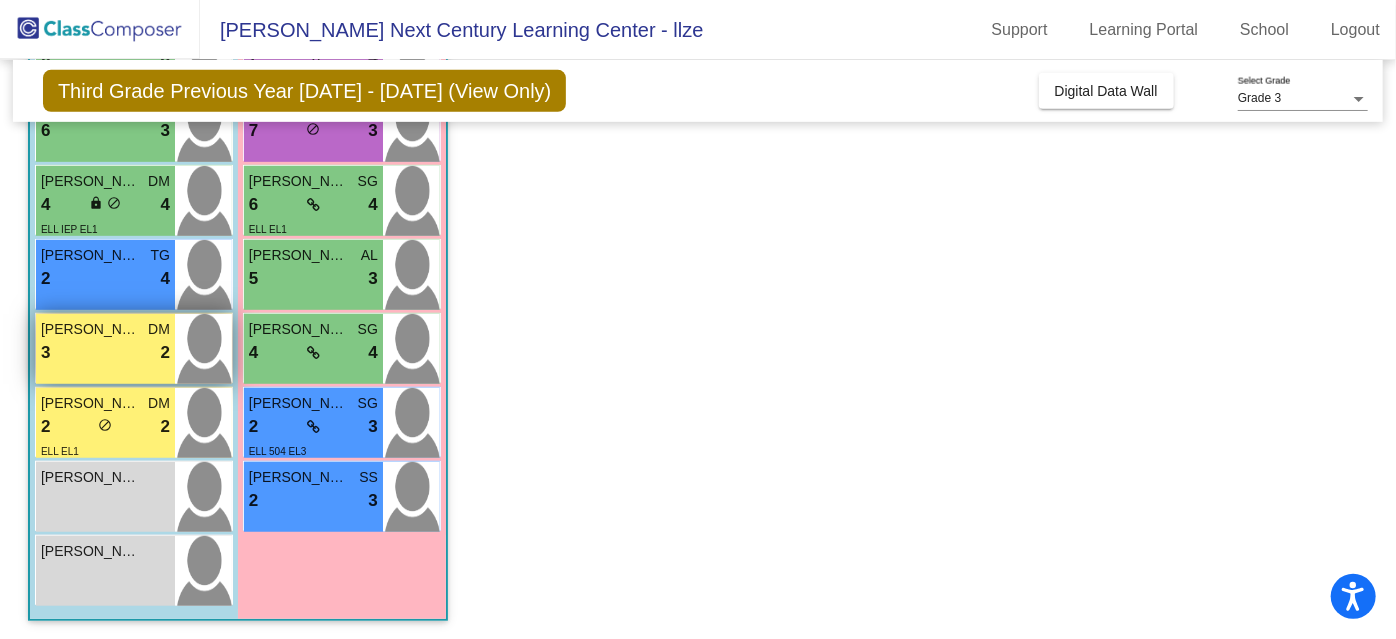 click on "[PERSON_NAME]" at bounding box center [91, 329] 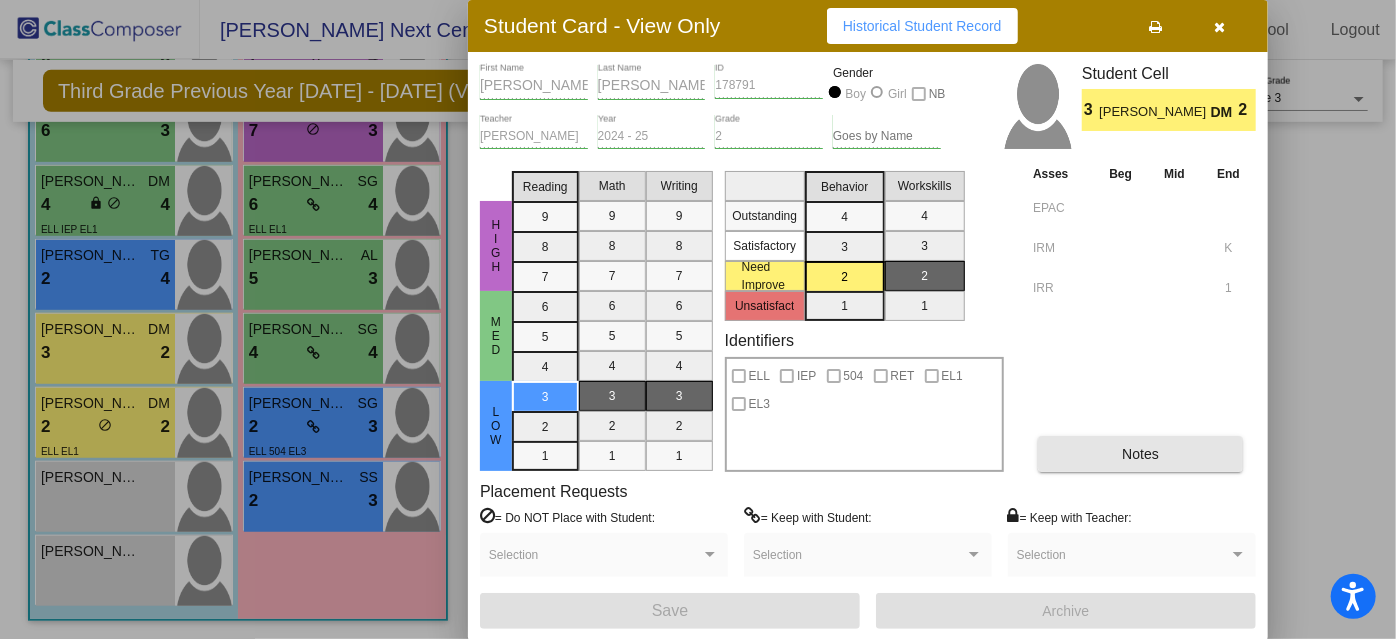 click on "Notes" at bounding box center (1140, 454) 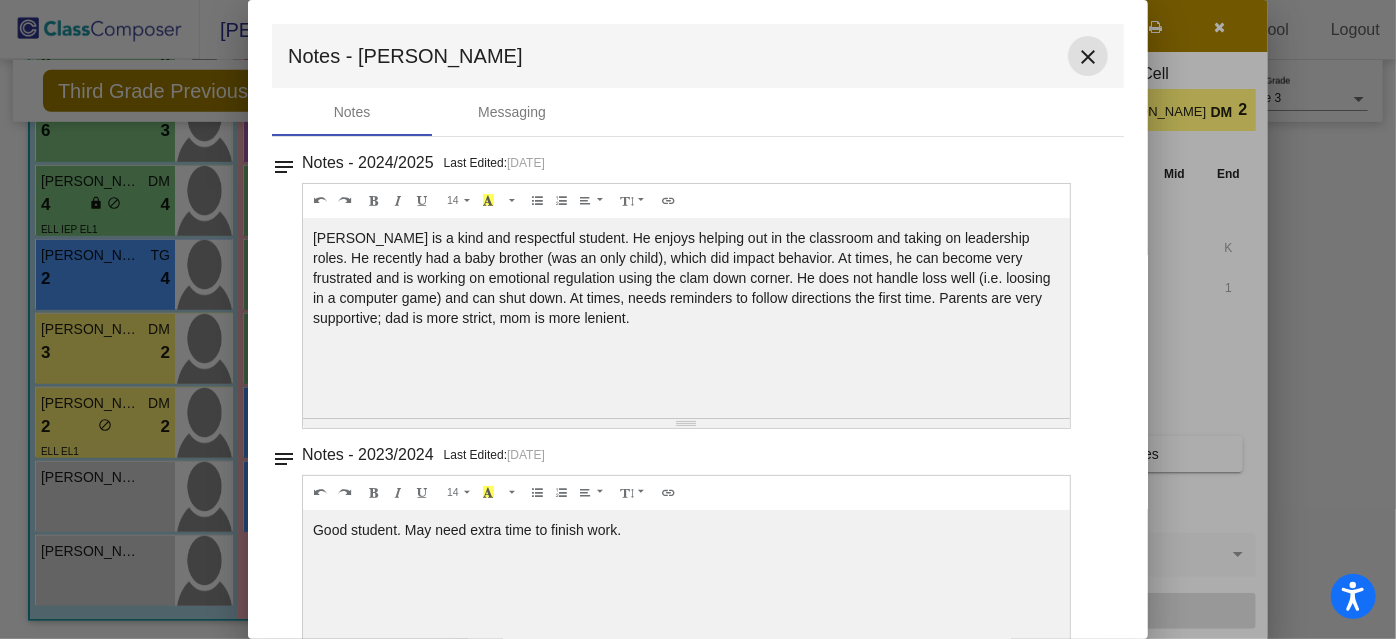 click on "close" at bounding box center (1088, 57) 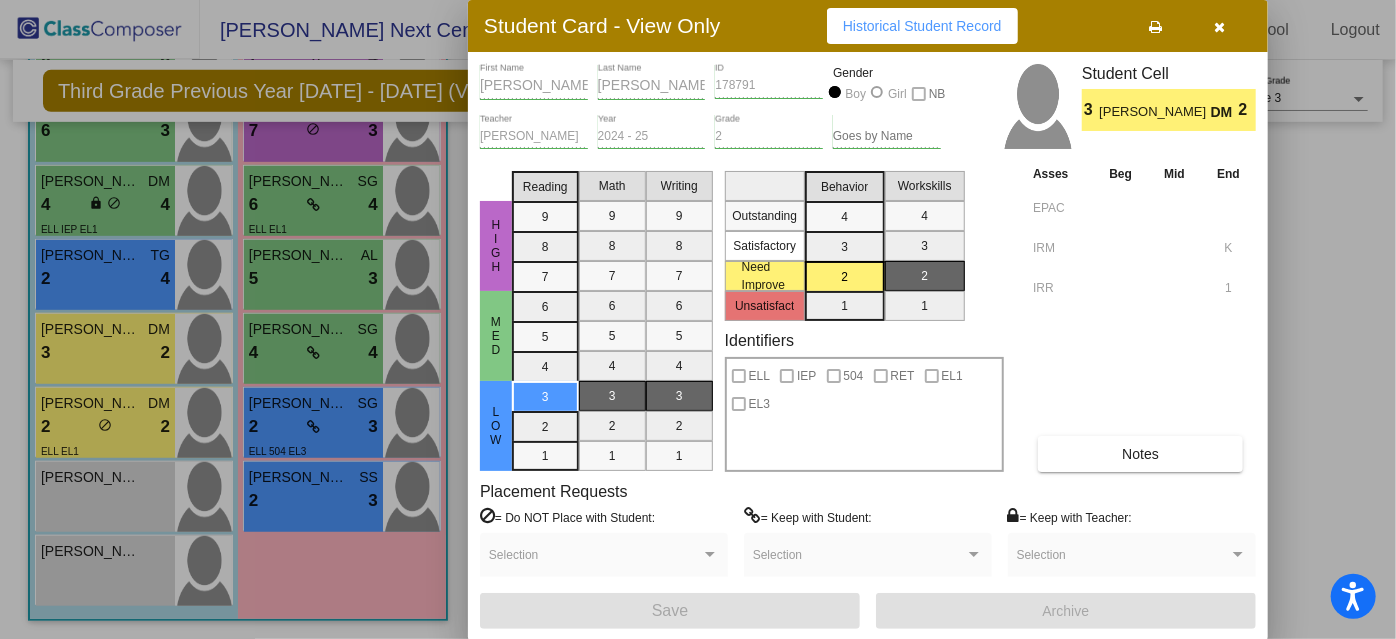 click at bounding box center [1220, 27] 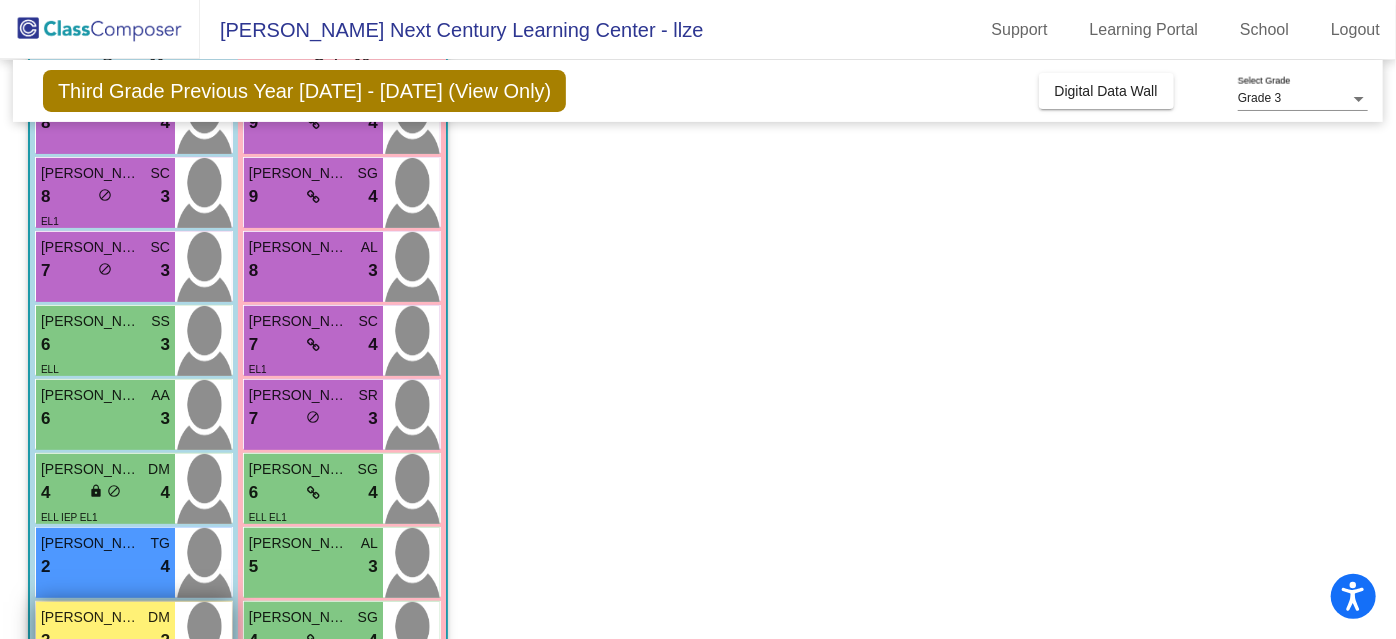 scroll, scrollTop: 234, scrollLeft: 0, axis: vertical 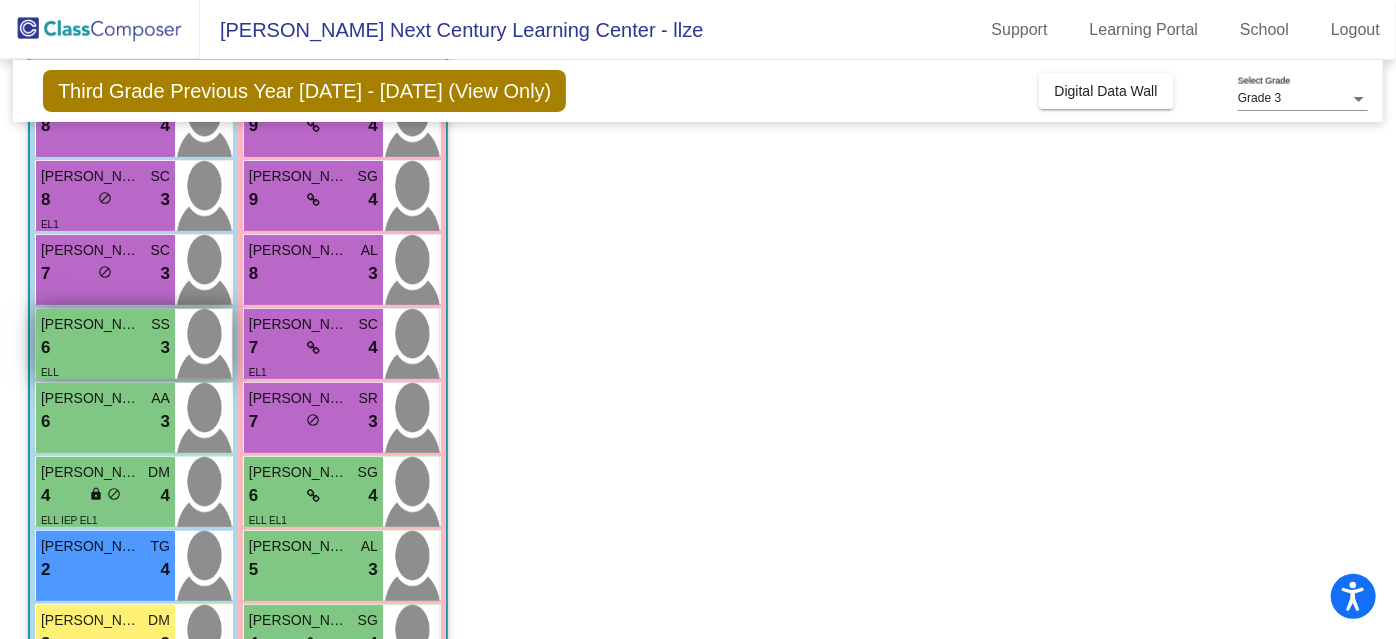 click on "SS" at bounding box center [160, 324] 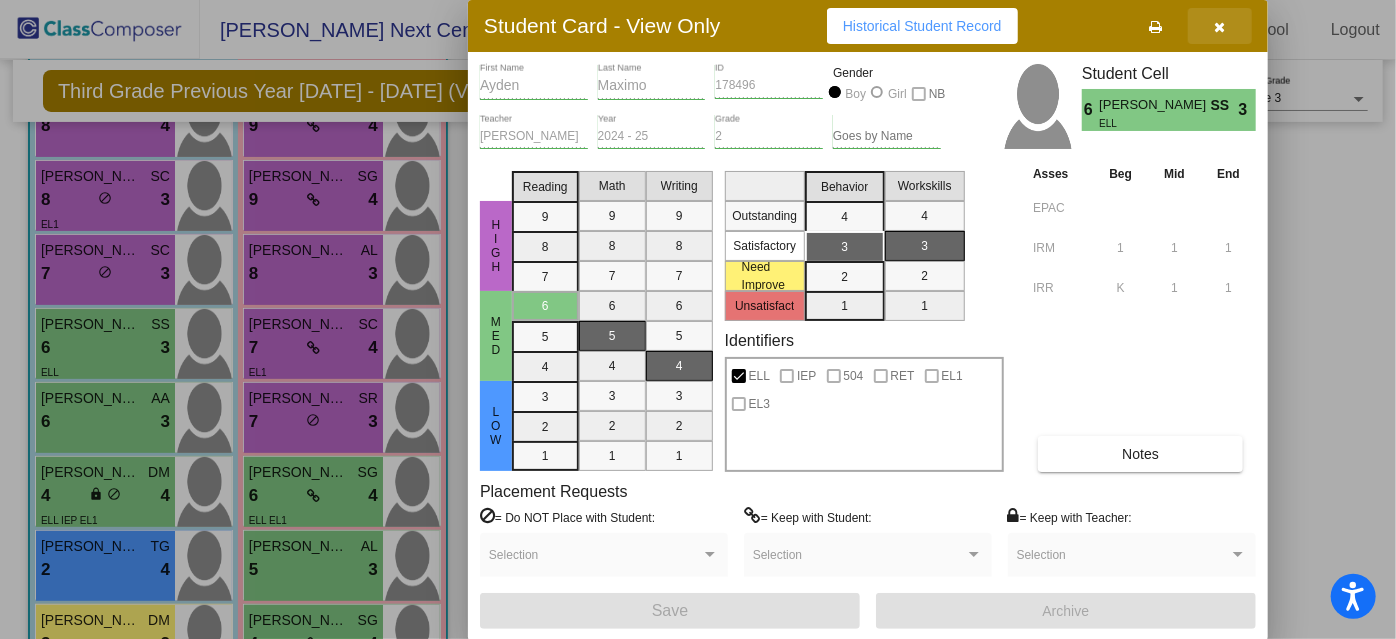 click at bounding box center [1220, 26] 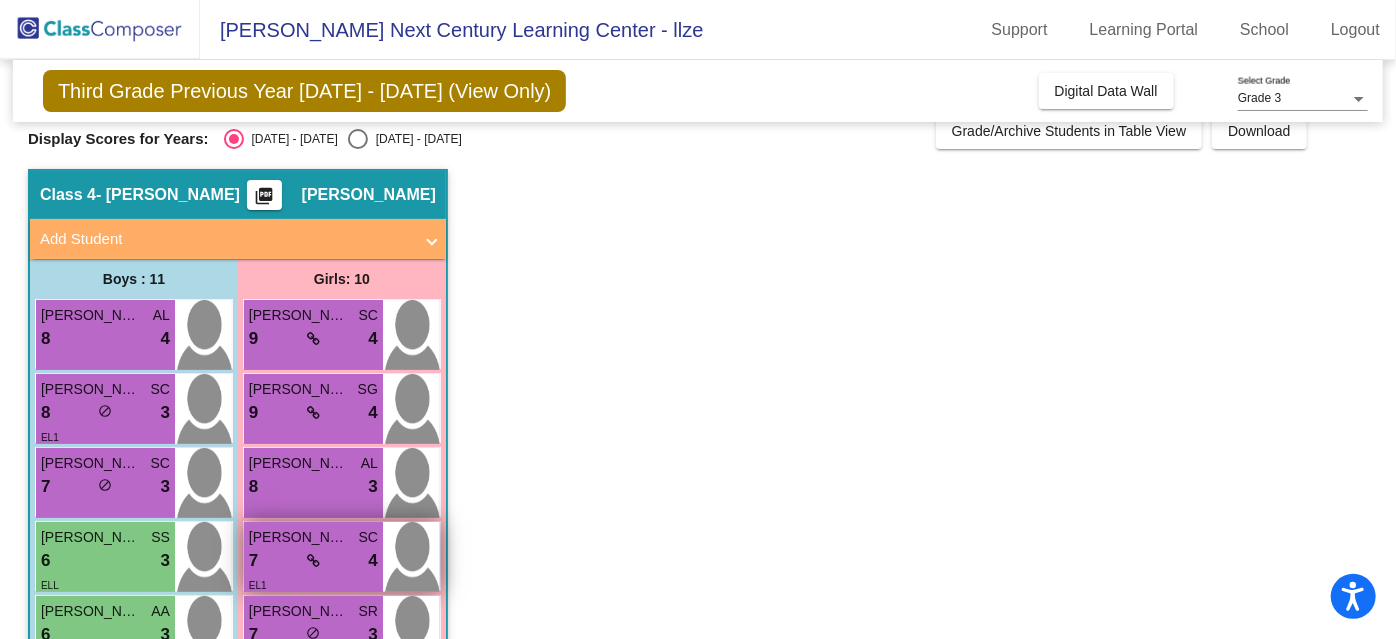 scroll, scrollTop: 20, scrollLeft: 0, axis: vertical 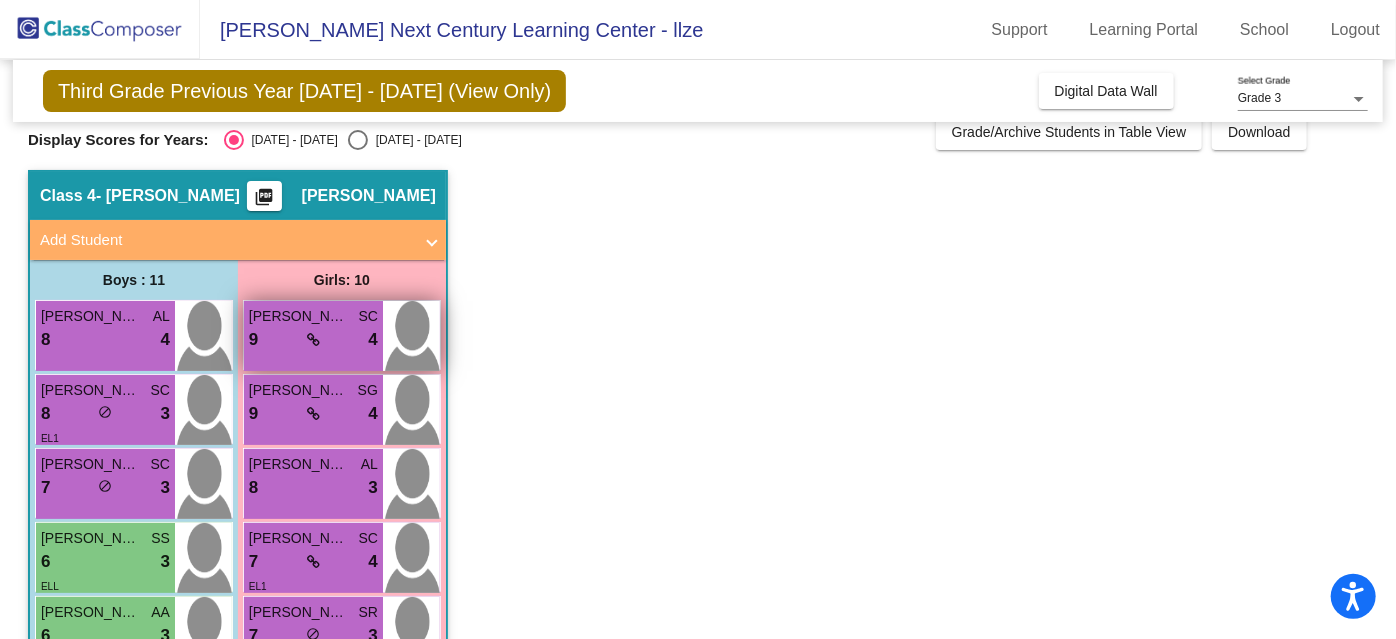 click on "9 lock do_not_disturb_alt 4" at bounding box center [313, 340] 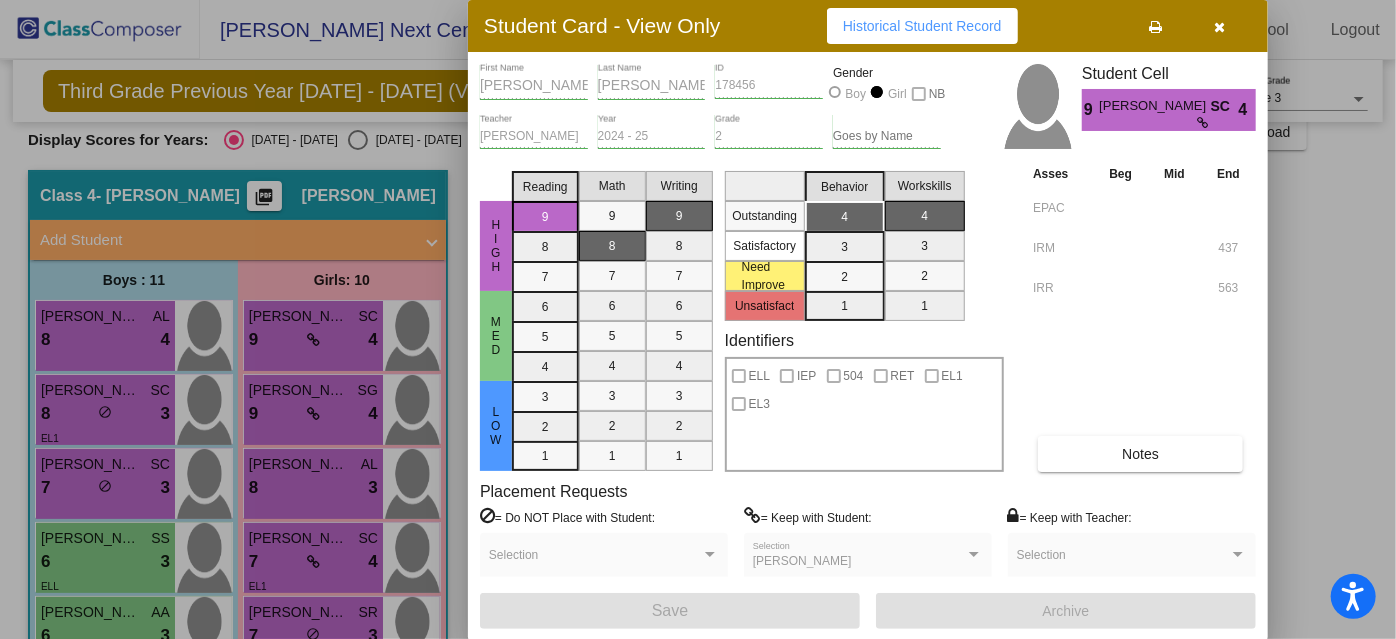 click on "[PERSON_NAME] First Name [PERSON_NAME] Last Name 178456 ID Gender   Boy   Girl   NB [PERSON_NAME] Teacher 2024 - 25 Year 2 Grade Goes by Name Student Cell 9 [PERSON_NAME] SC 4  HIGH   MED    LOW   Reading 9 8 7 6 5 4 3 2 1 Math 9 8 7 6 5 4 3 2 1 Writing 9 8 7 6 5 4 3 2 1 Outstanding Satisfactory Need Improve Unsatisfact Behavior 4 3 2 1 Workskills 4 3 2 1 Identifiers   ELL   IEP   504   RET   EL1   EL3 Asses Beg Mid End EPAC IRM 437 IRR 563  Notes  Placement Requests  = Do NOT Place with Student:   Selection  = Keep with Student: [PERSON_NAME] Selection  = Keep with Teacher:   Selection  Save   Archive" at bounding box center [868, 346] 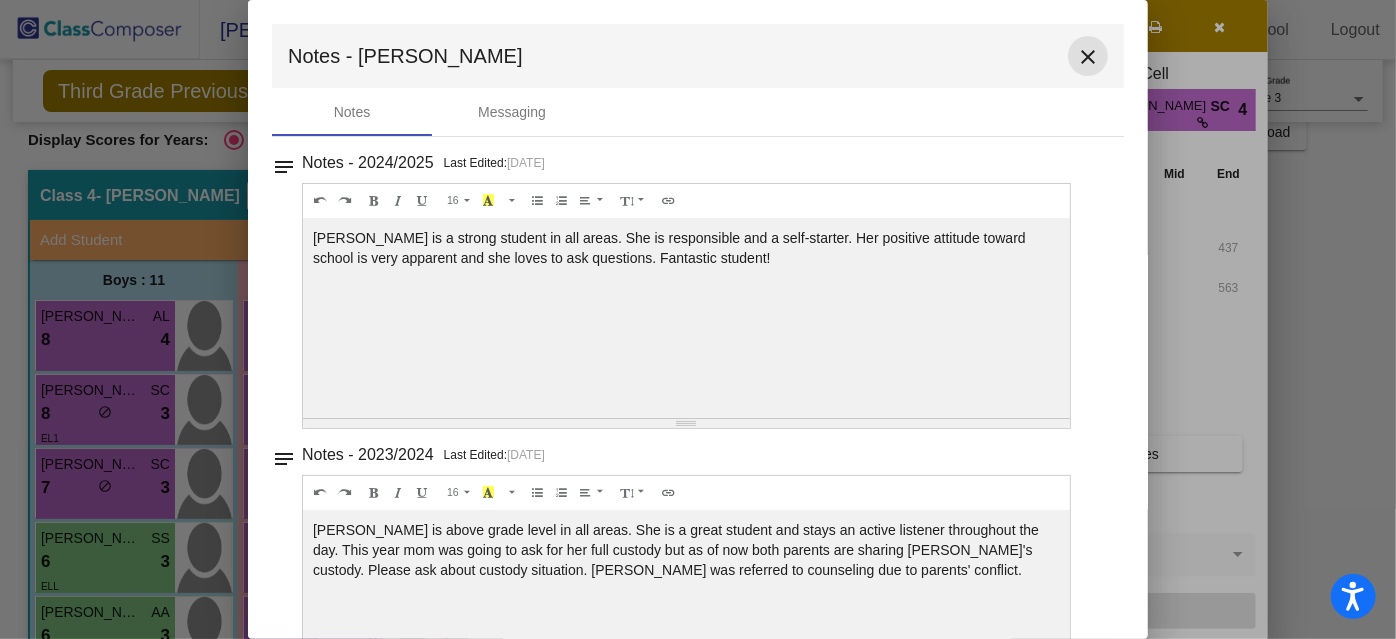 click on "close" at bounding box center [1088, 57] 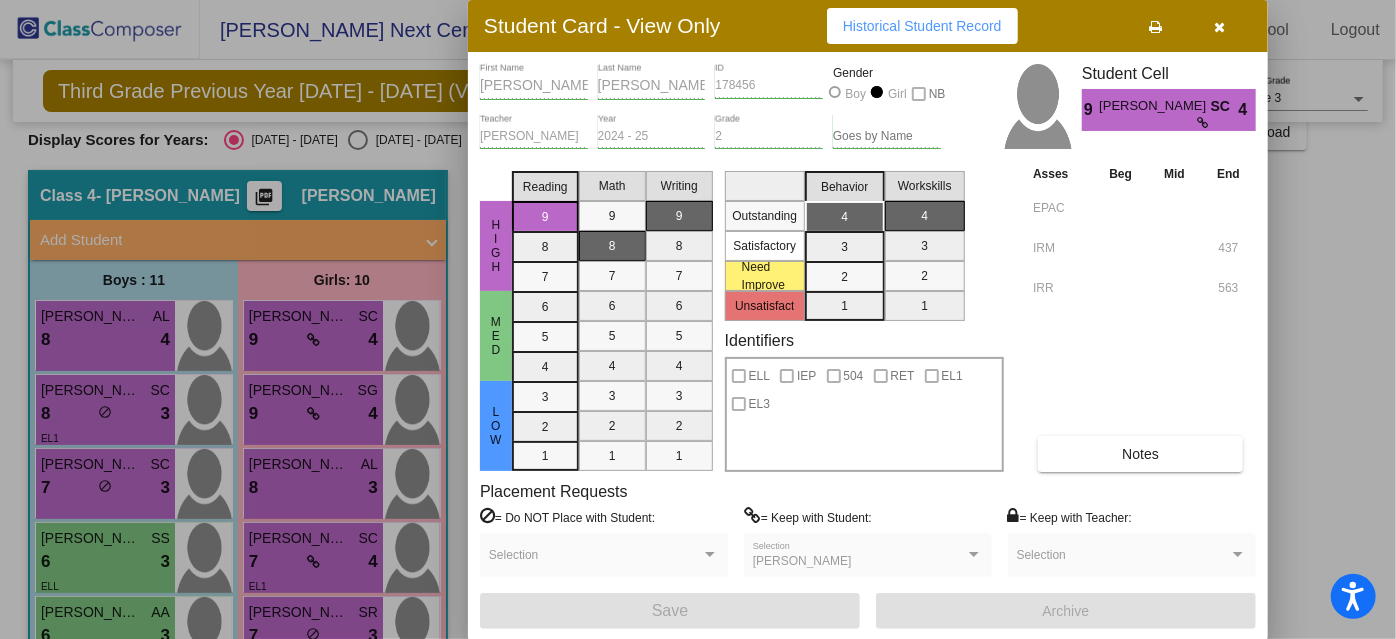 click at bounding box center [1220, 27] 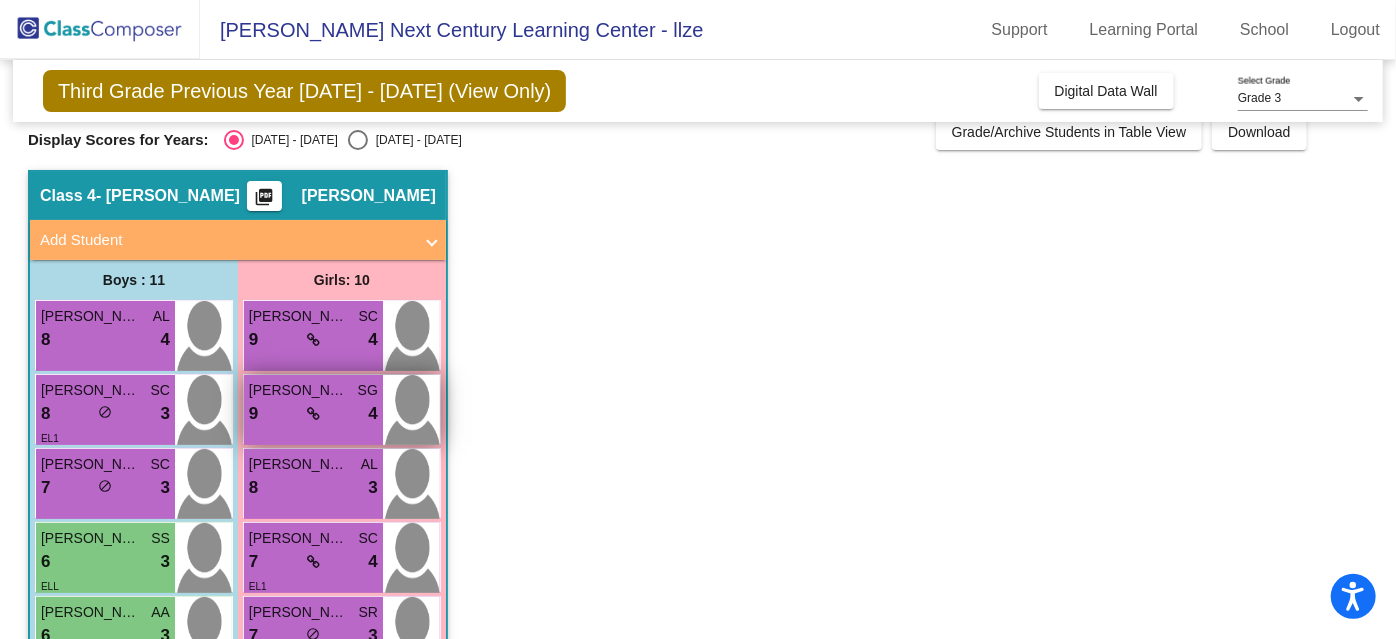 click at bounding box center [313, 414] 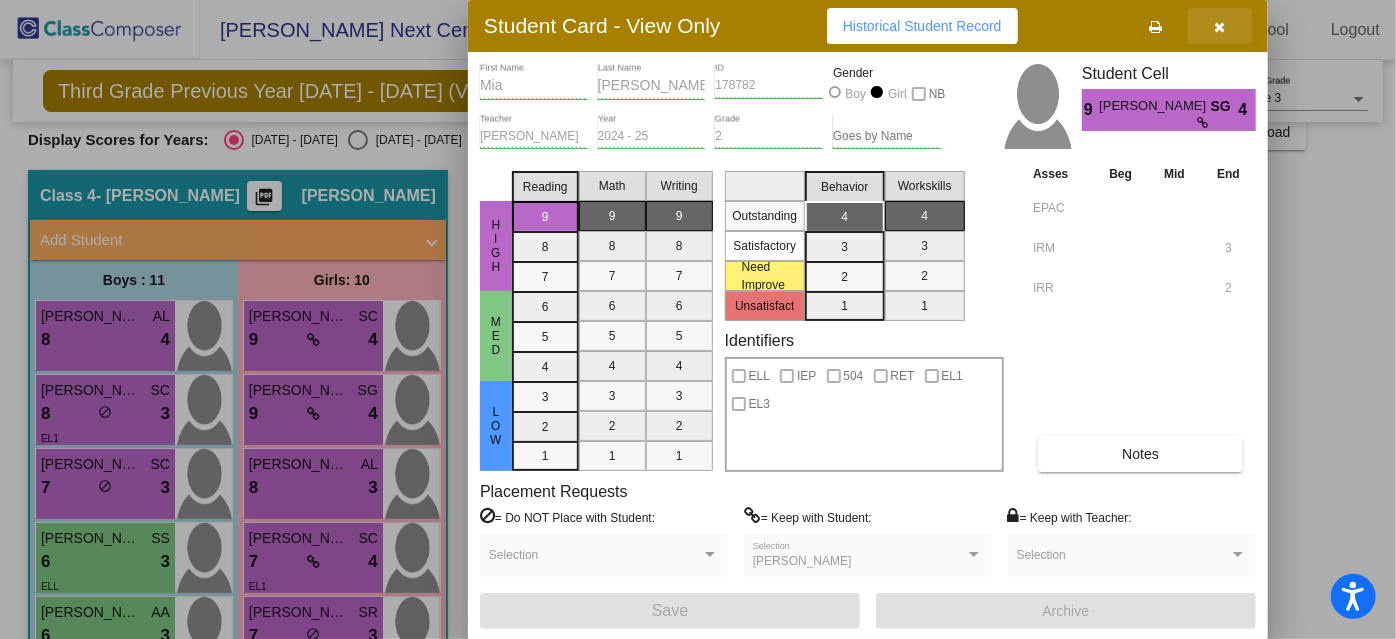 click at bounding box center [1220, 27] 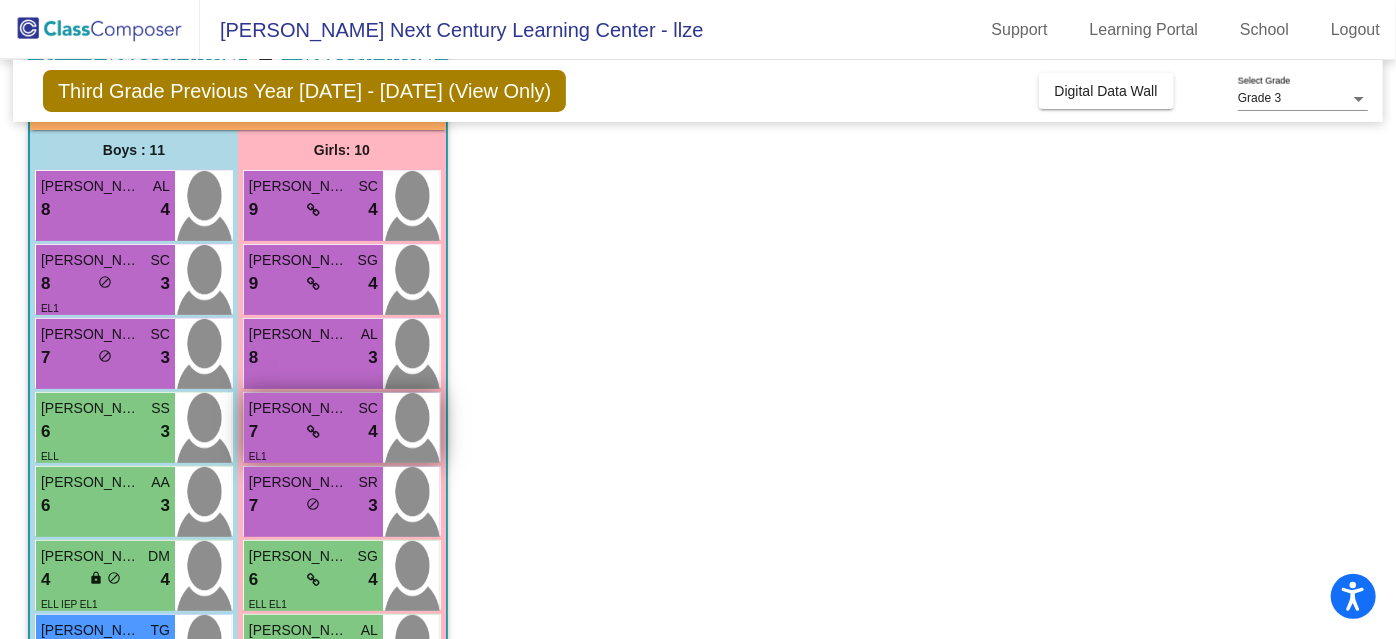 scroll, scrollTop: 154, scrollLeft: 0, axis: vertical 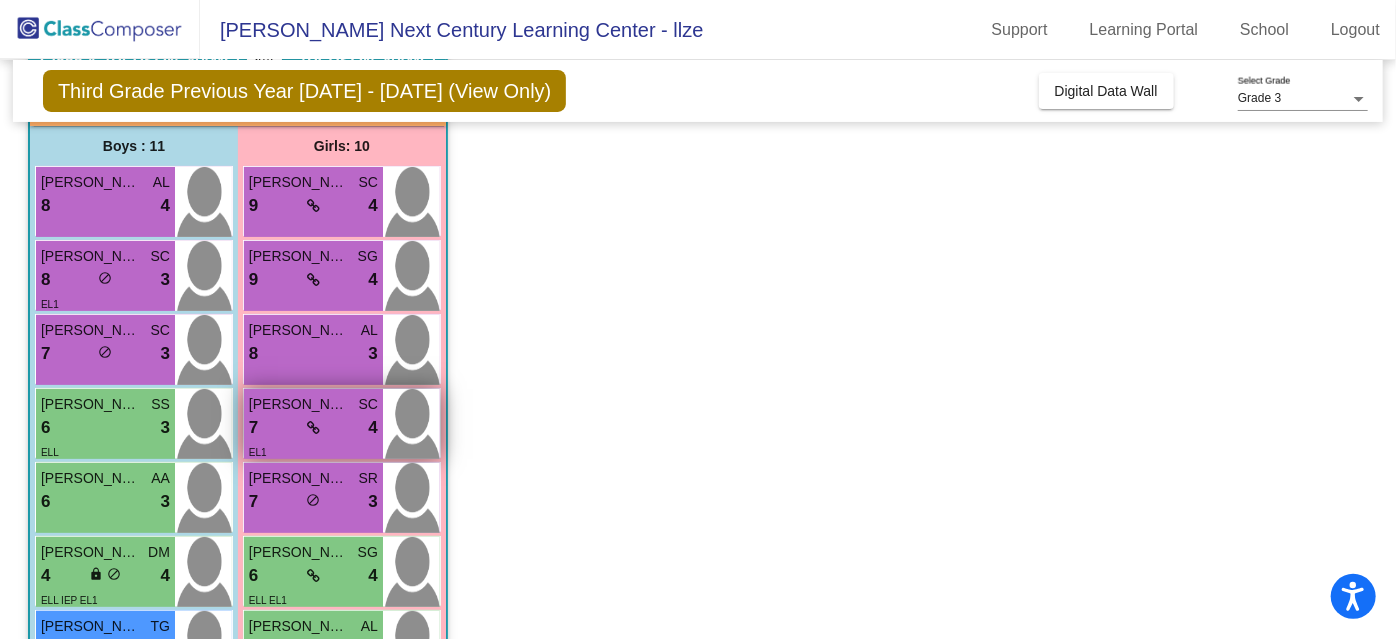 click on "[PERSON_NAME]" at bounding box center (299, 404) 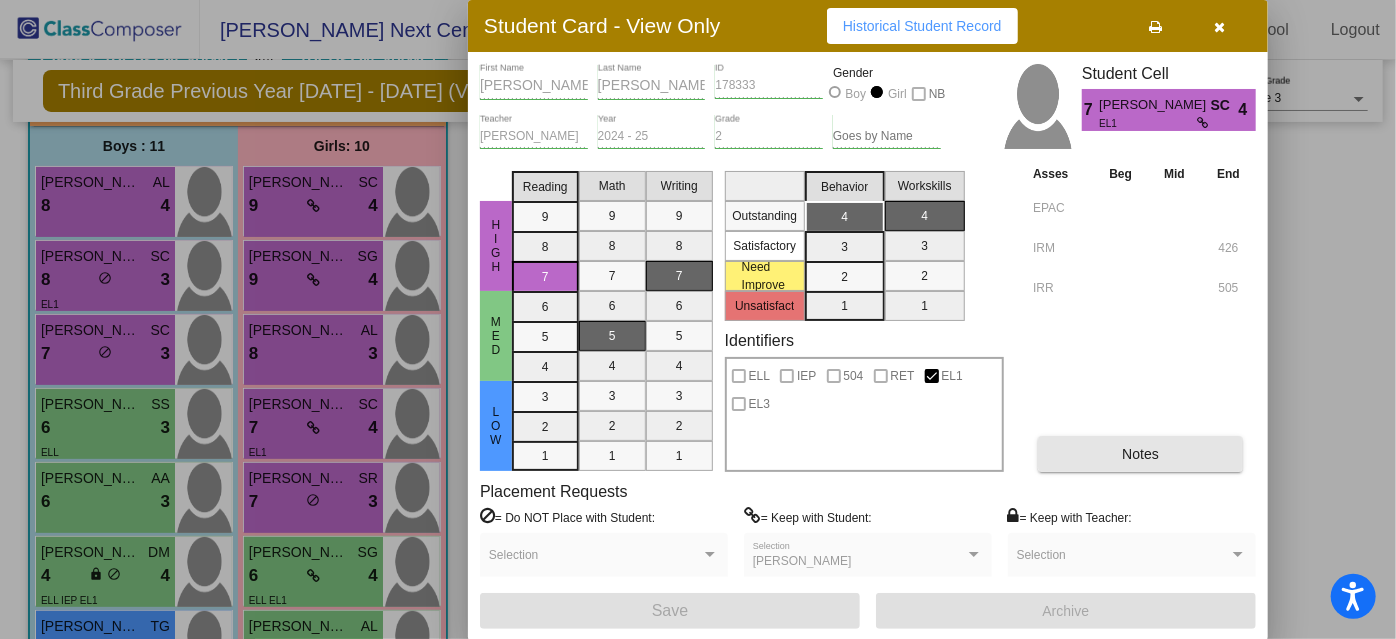 click on "Notes" at bounding box center (1140, 454) 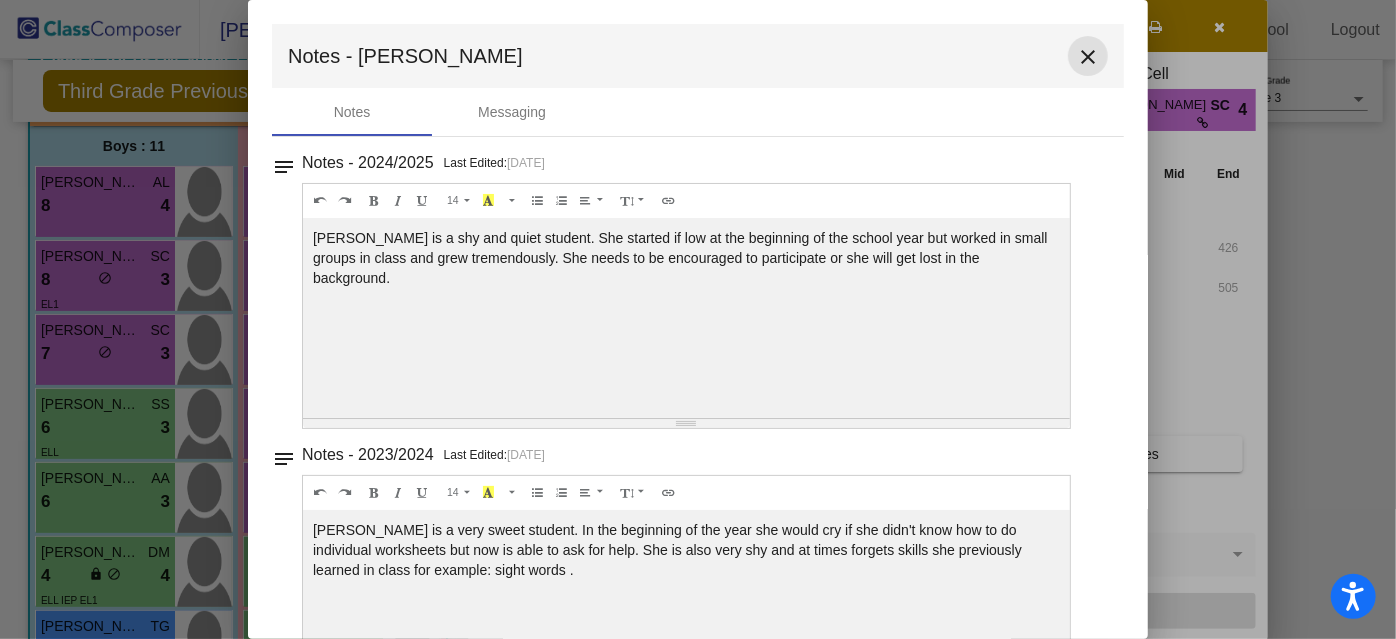 click on "close" at bounding box center [1088, 56] 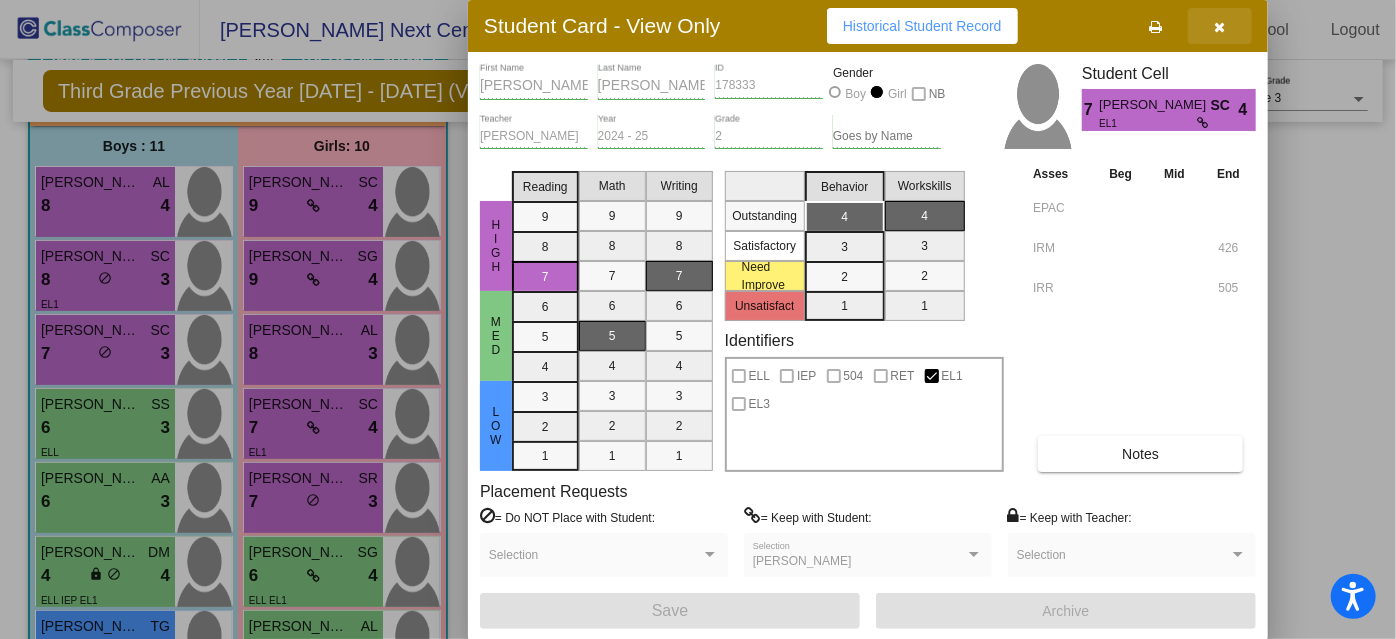 click at bounding box center (1220, 27) 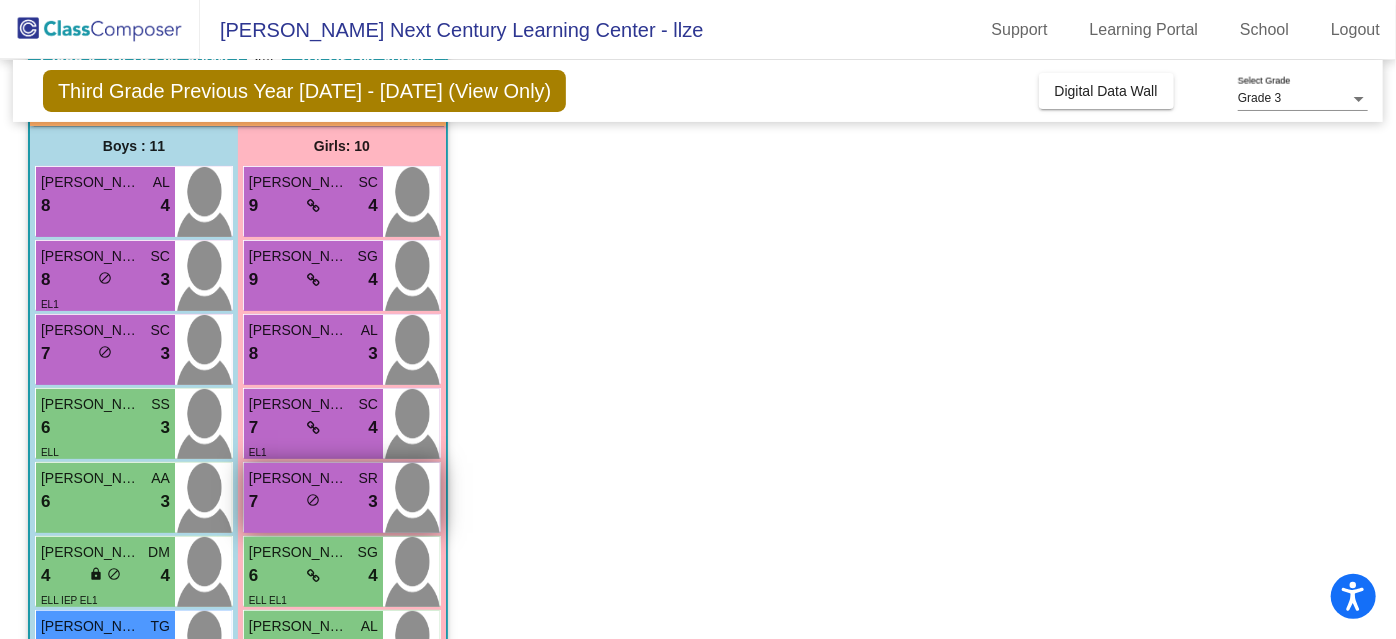 click on "[PERSON_NAME]" at bounding box center [299, 478] 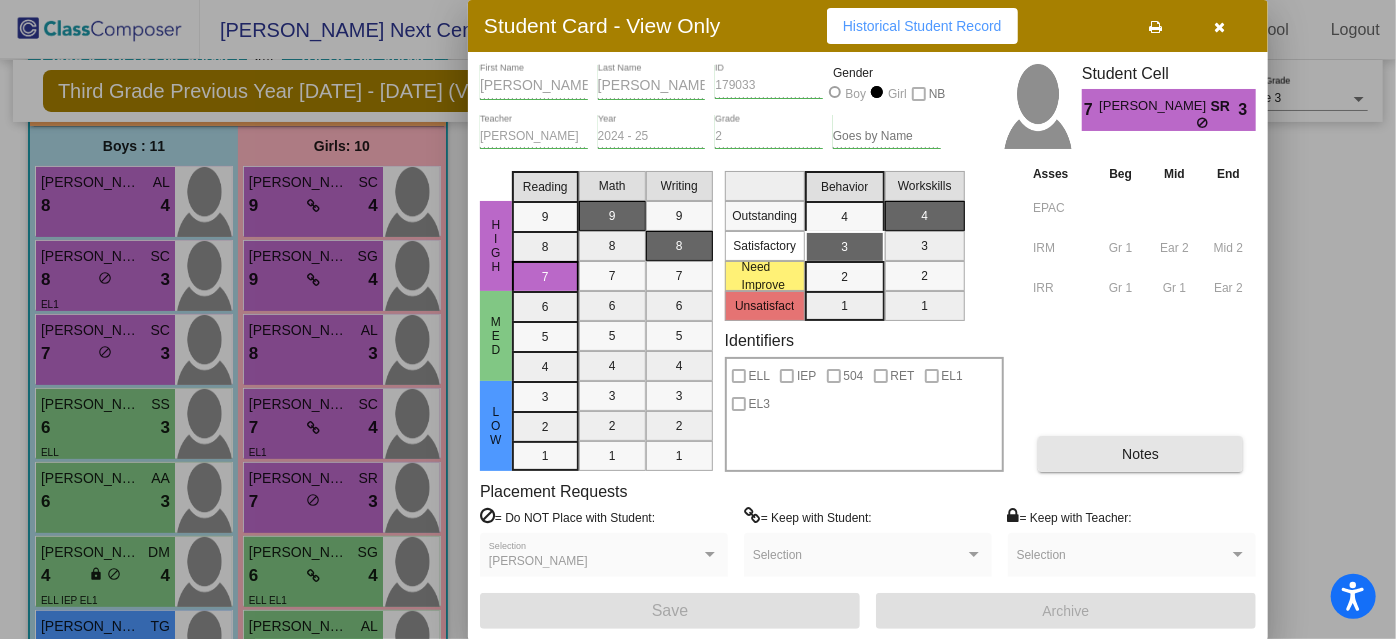 click on "Notes" at bounding box center (1140, 454) 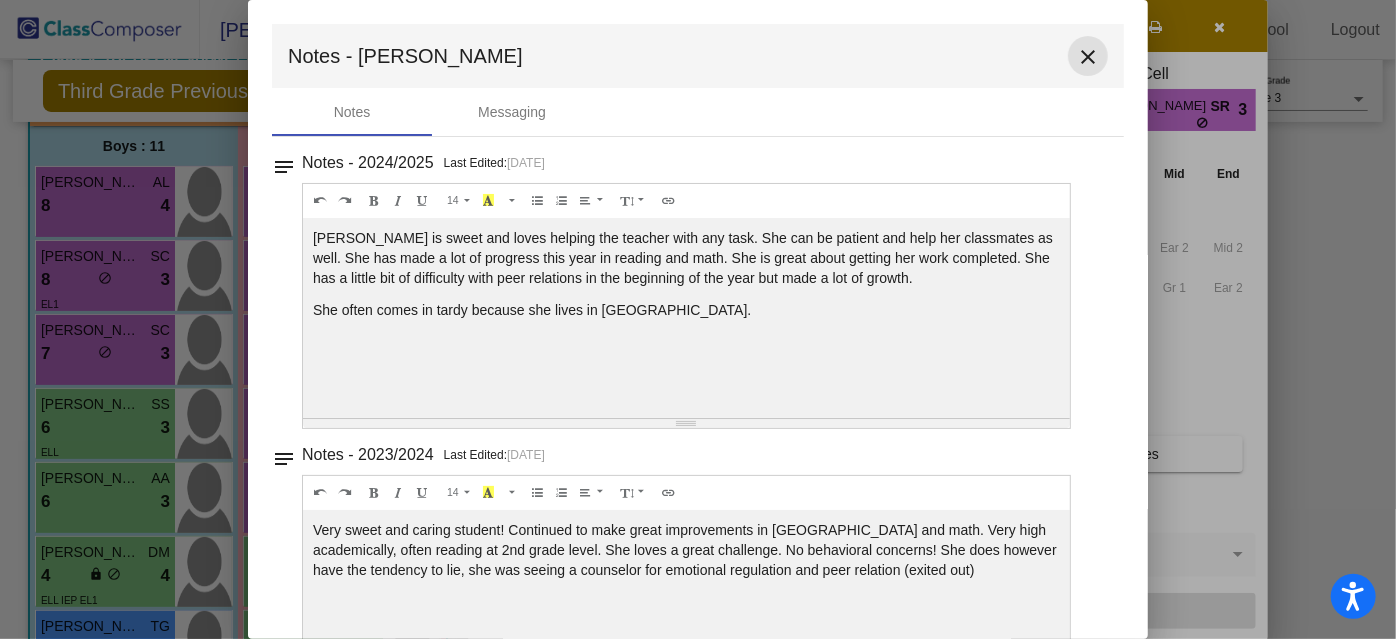 click on "close" at bounding box center (1088, 57) 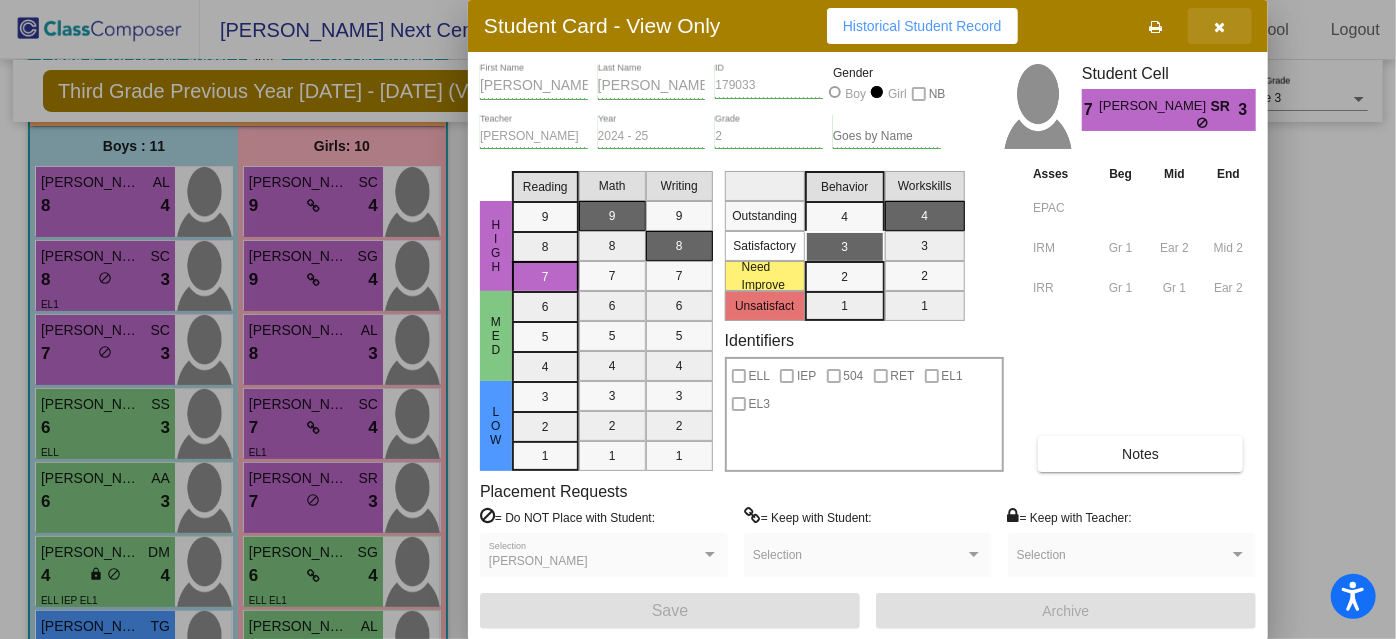click at bounding box center (1220, 27) 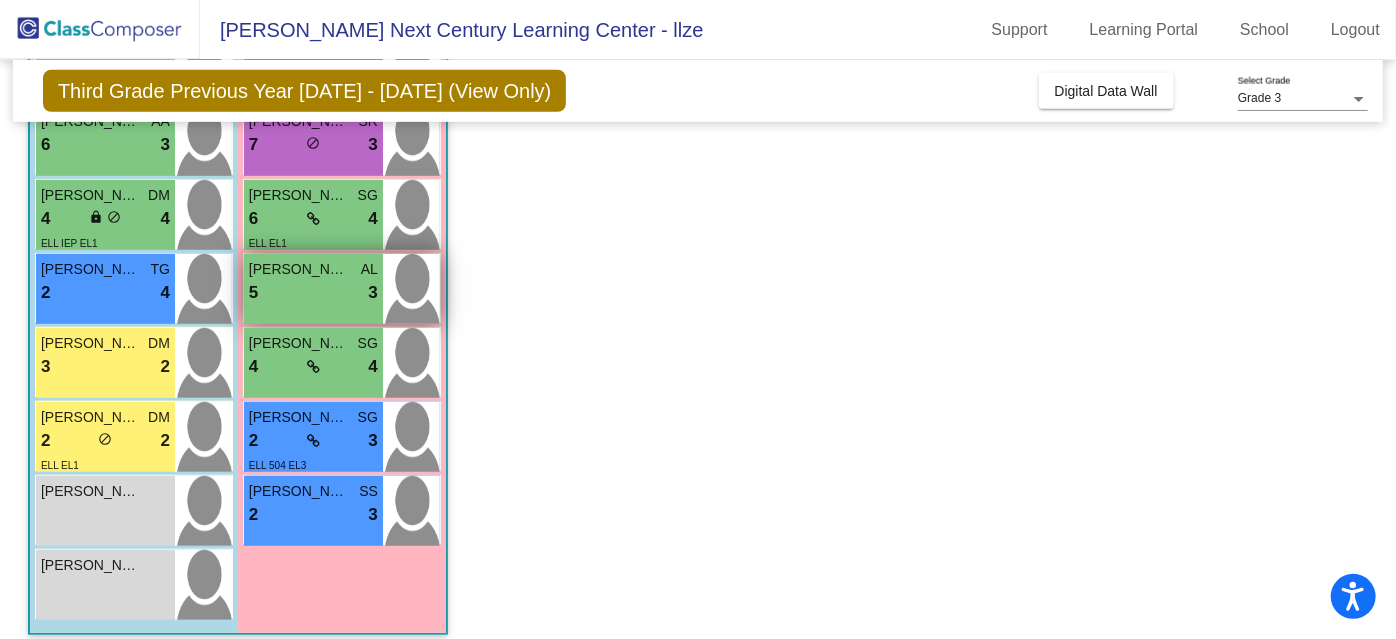 scroll, scrollTop: 525, scrollLeft: 0, axis: vertical 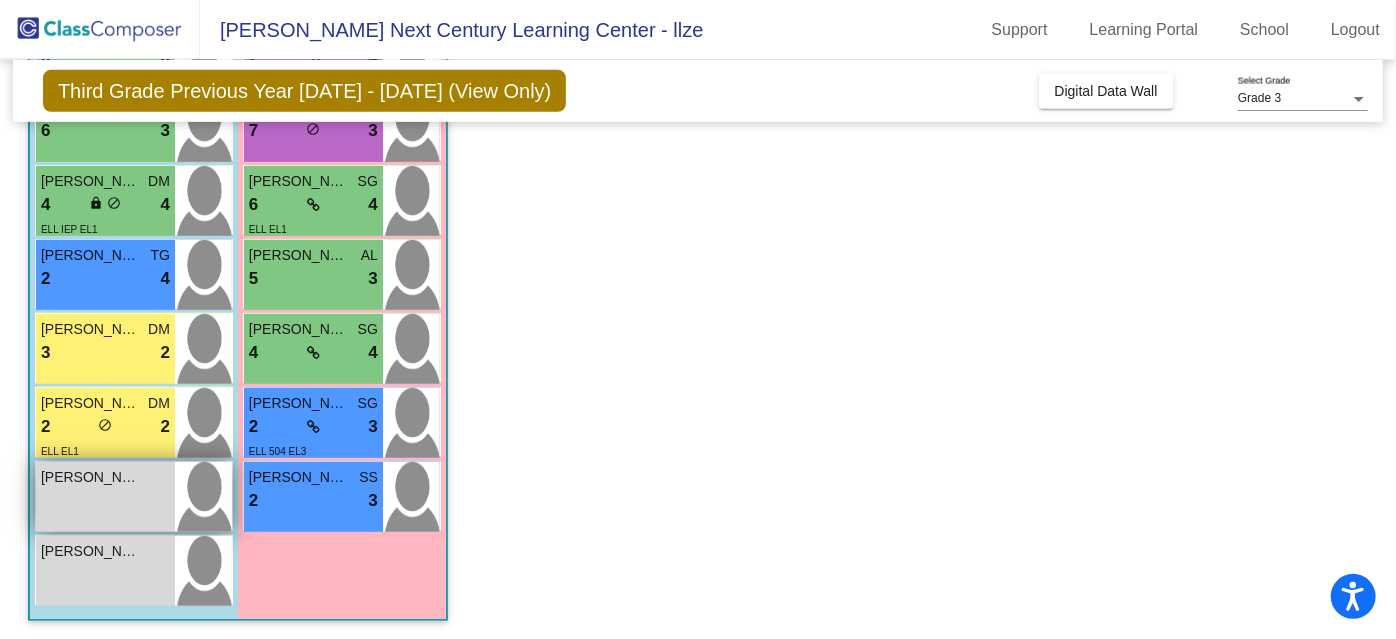click on "[PERSON_NAME] lock do_not_disturb_alt" at bounding box center [105, 497] 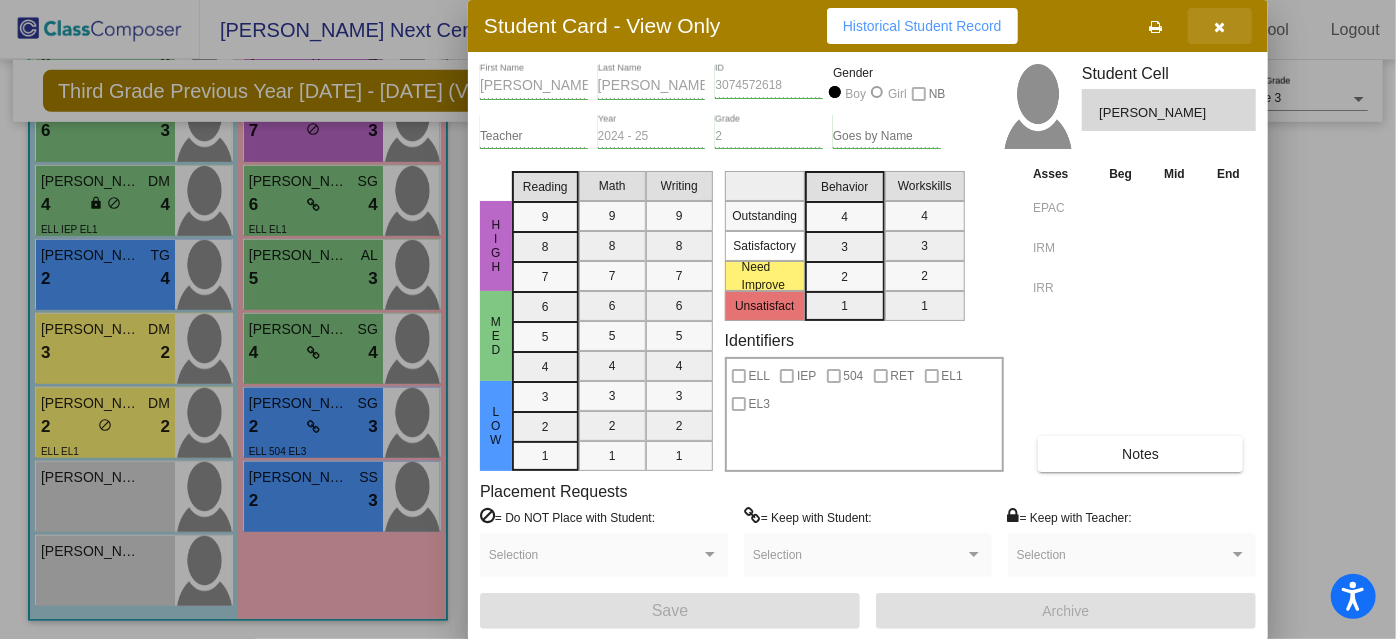 click at bounding box center [1220, 27] 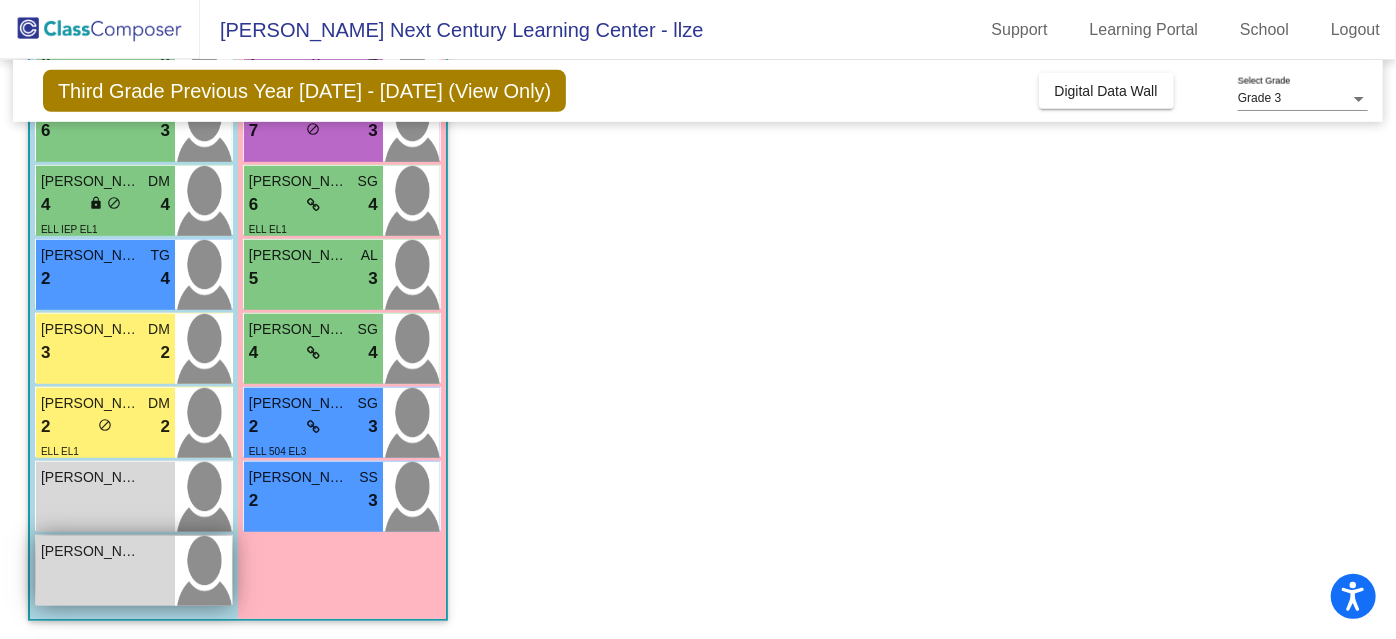 click on "[PERSON_NAME] lock do_not_disturb_alt" at bounding box center (105, 571) 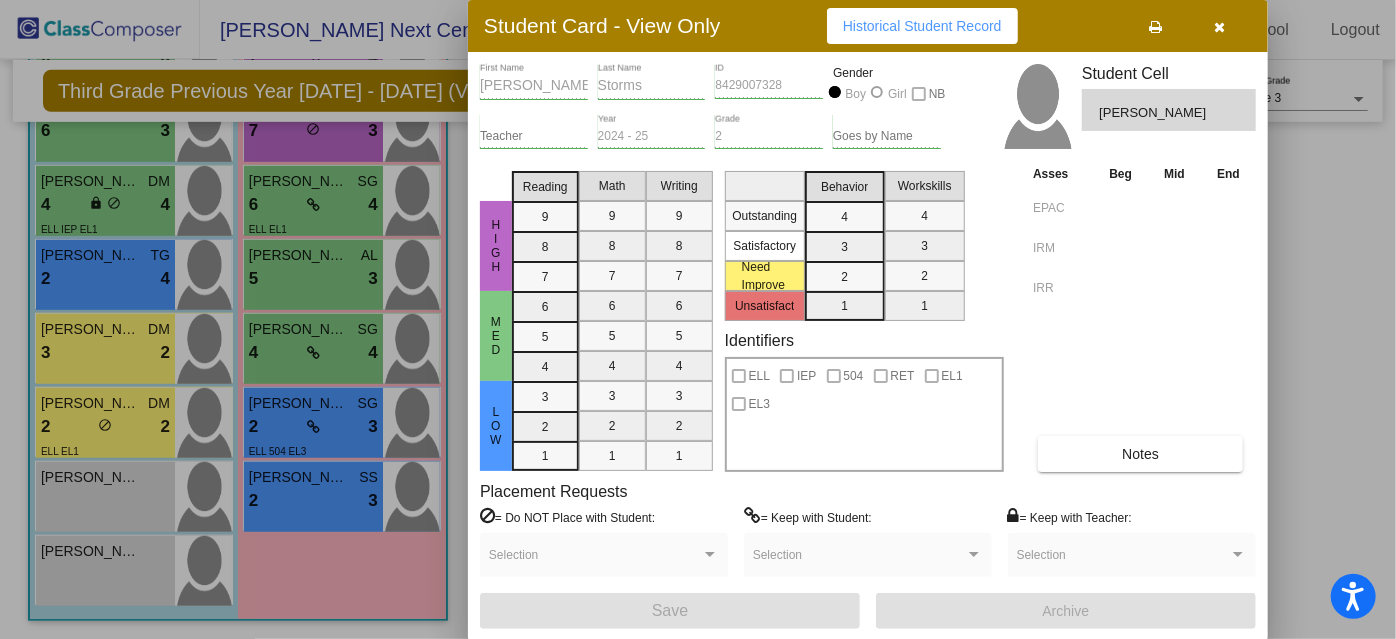 click at bounding box center [1220, 27] 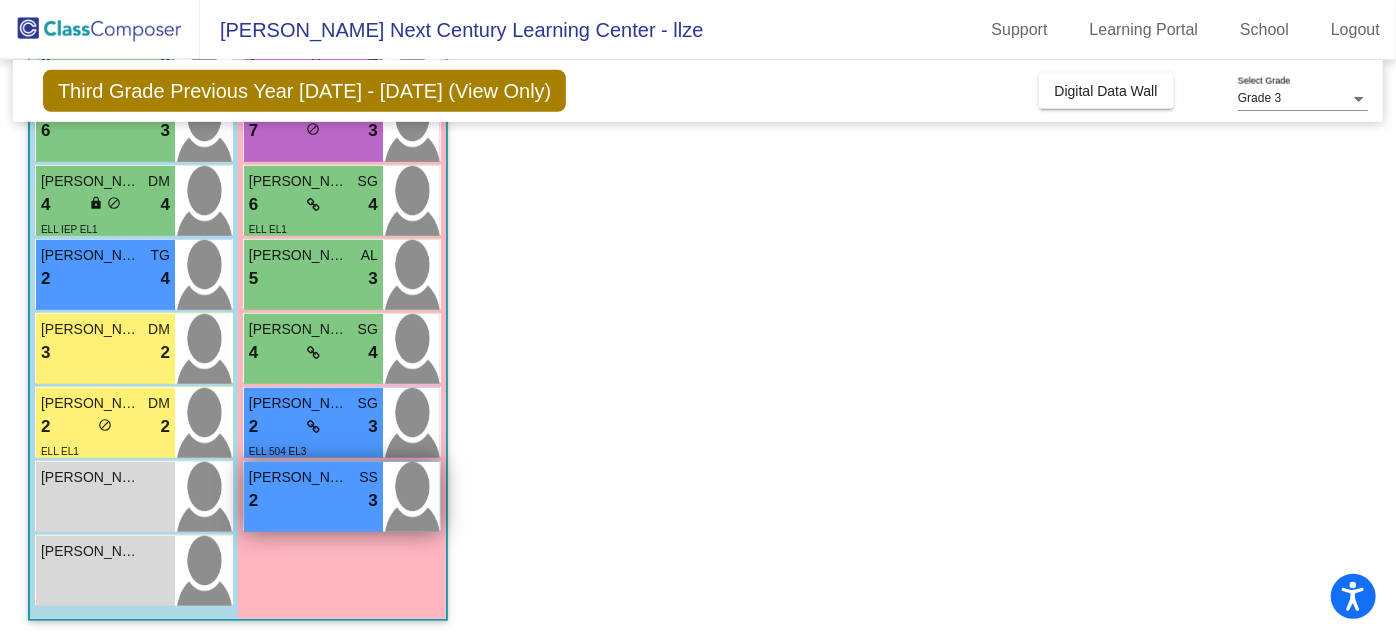 click on "2 lock do_not_disturb_alt 3" at bounding box center [313, 501] 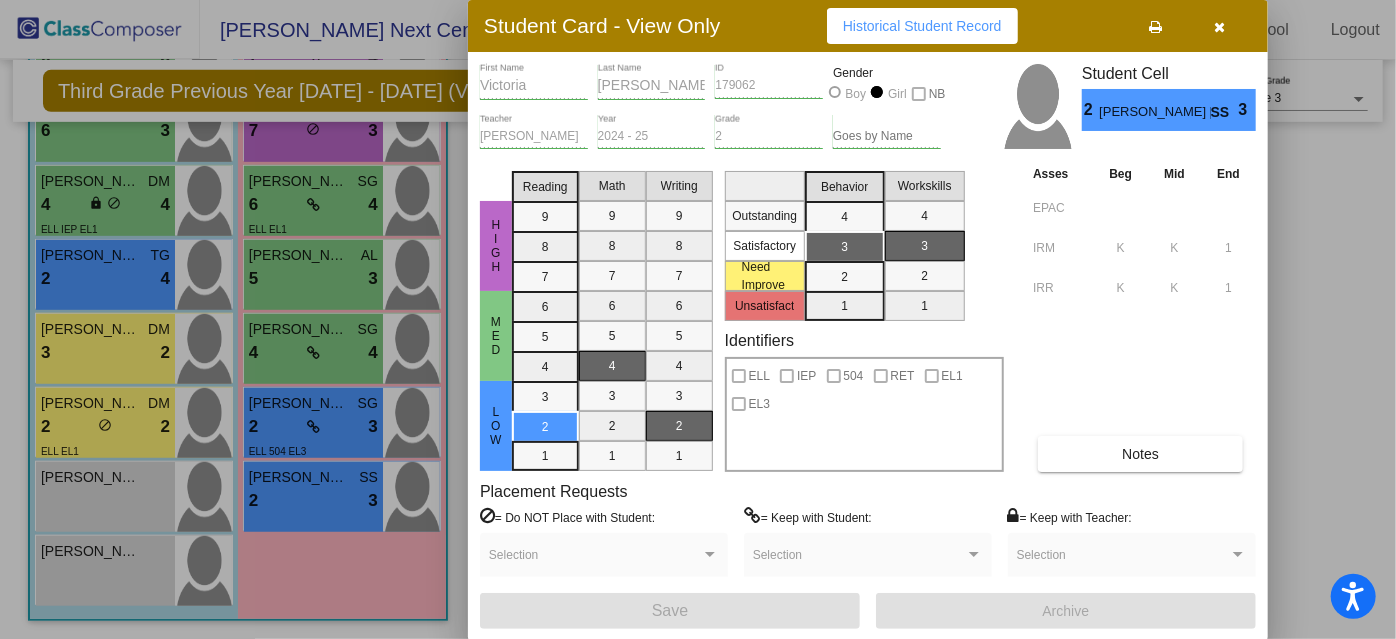 click on "Notes" at bounding box center (1140, 454) 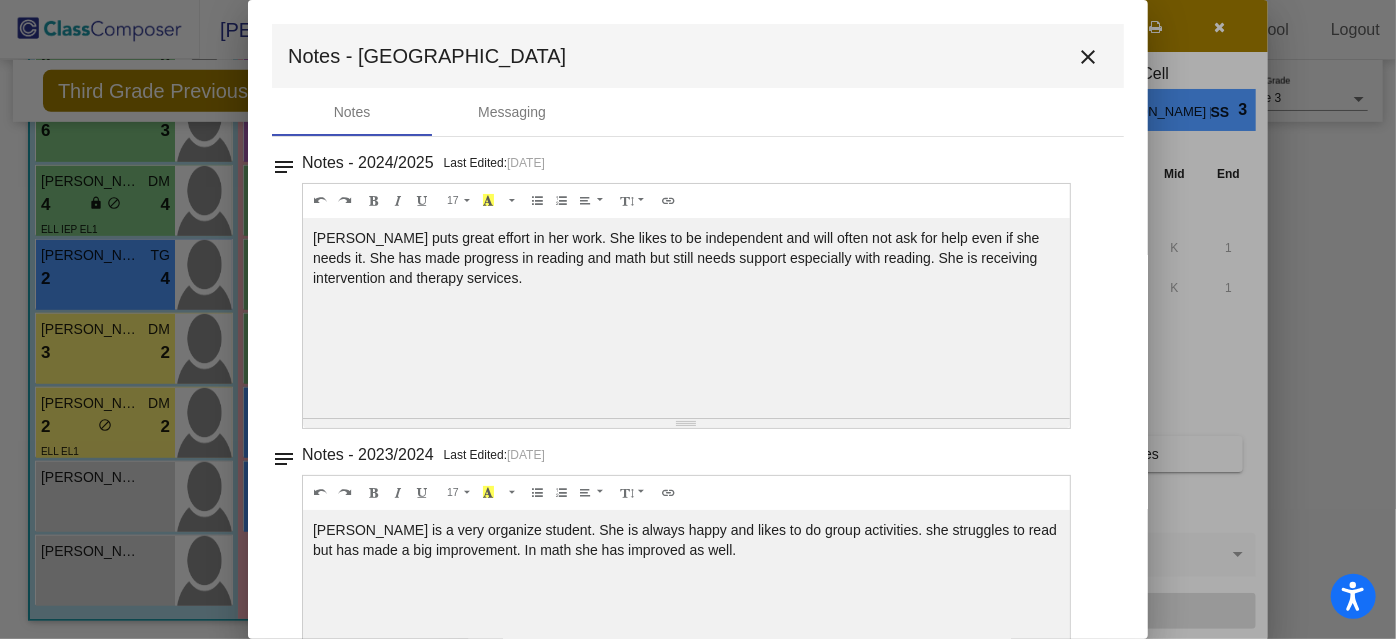 click on "close" at bounding box center [1088, 57] 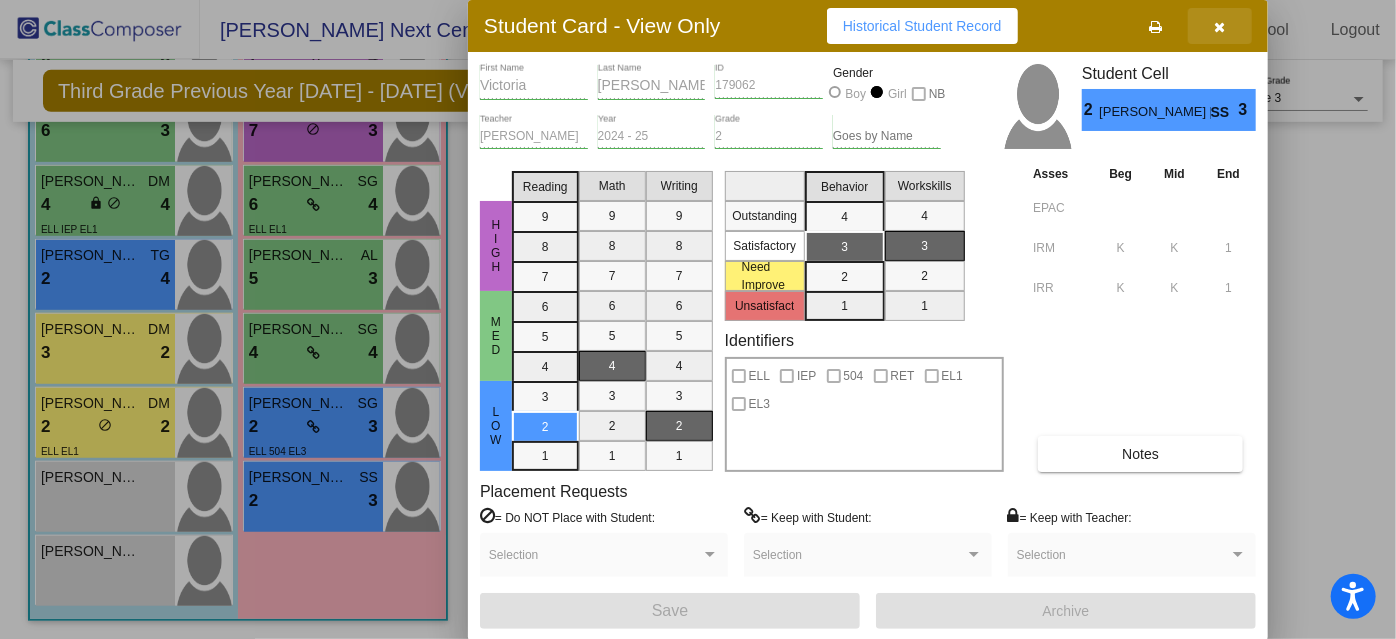 click at bounding box center [1220, 27] 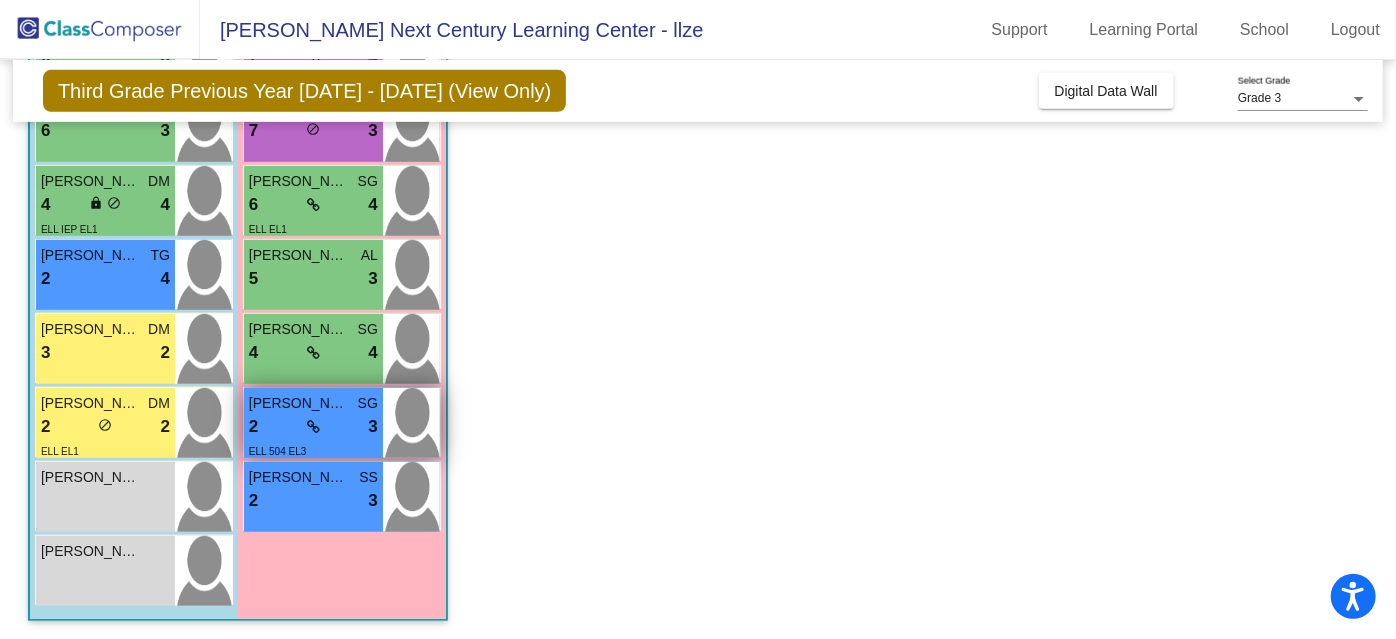 click on "2 lock do_not_disturb_alt 3" at bounding box center [313, 427] 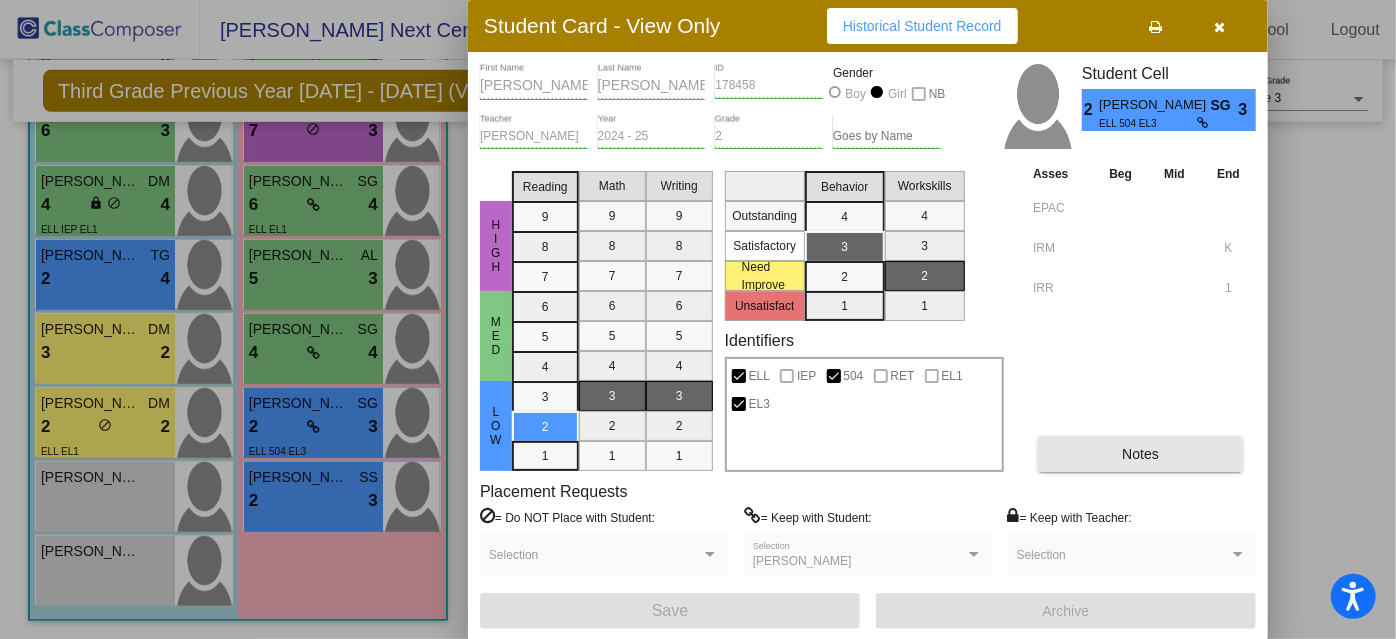 click on "Notes" at bounding box center [1140, 454] 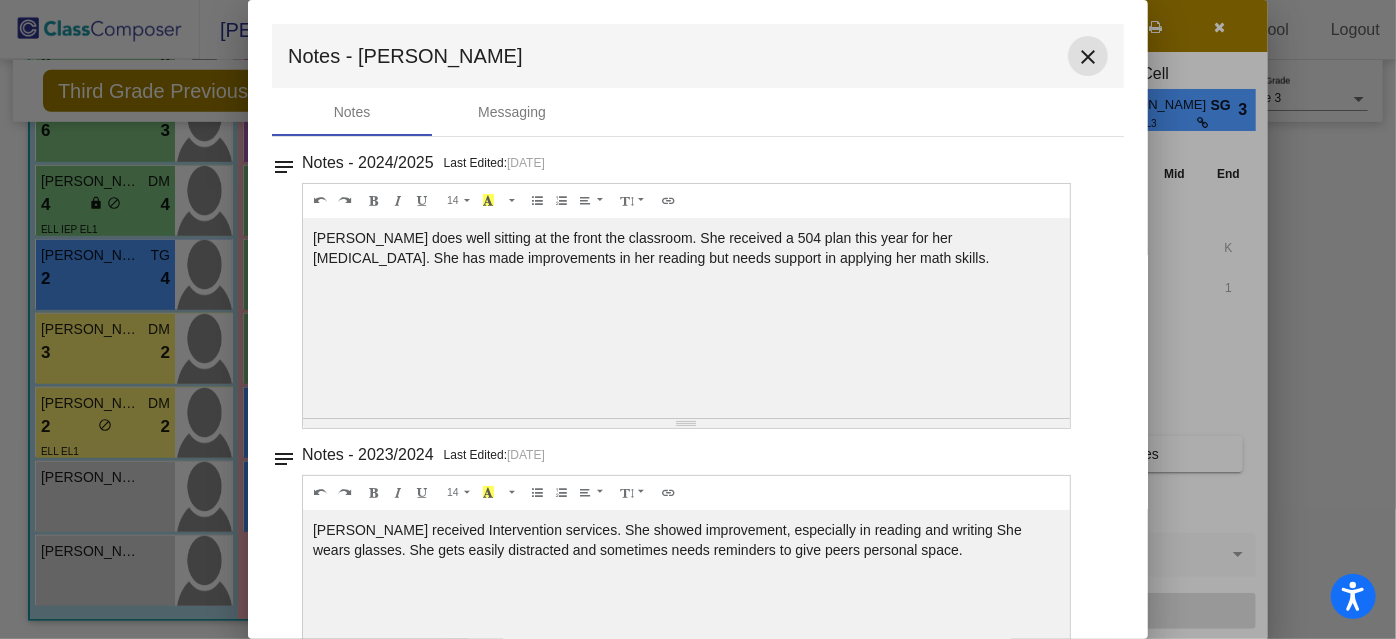 click on "close" at bounding box center [1088, 57] 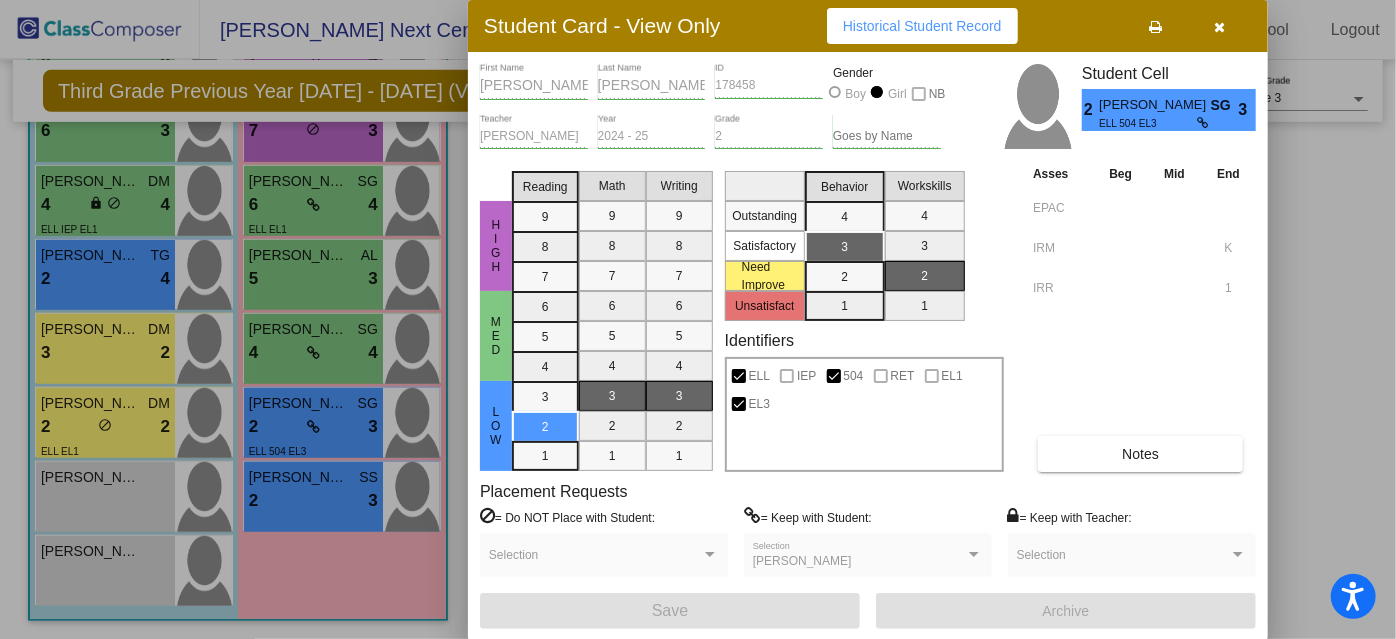 click at bounding box center (1220, 27) 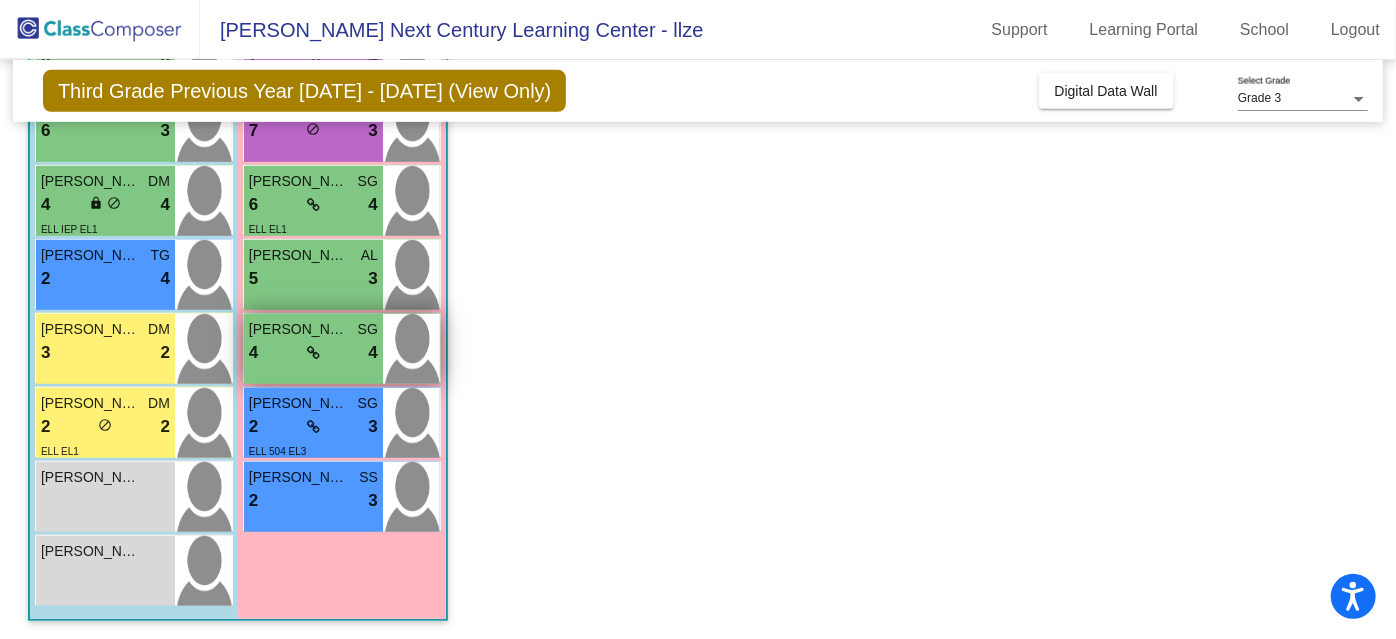 click on "4" at bounding box center [372, 353] 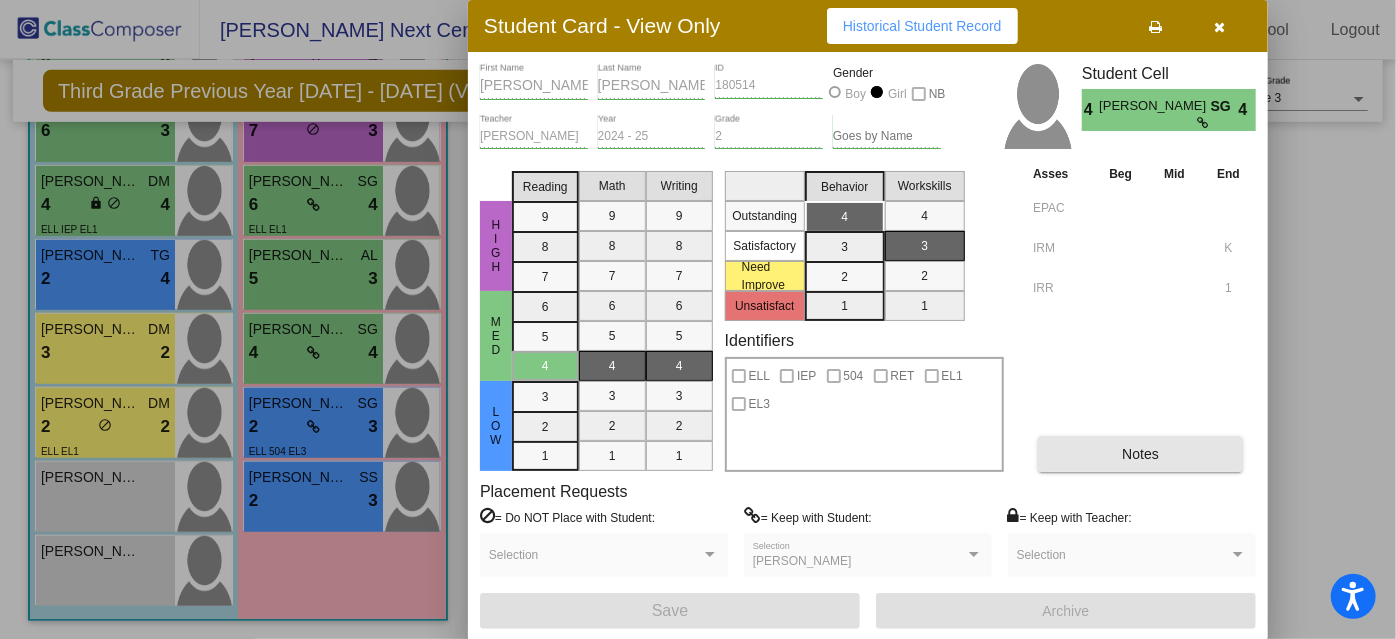 click on "Notes" at bounding box center [1140, 454] 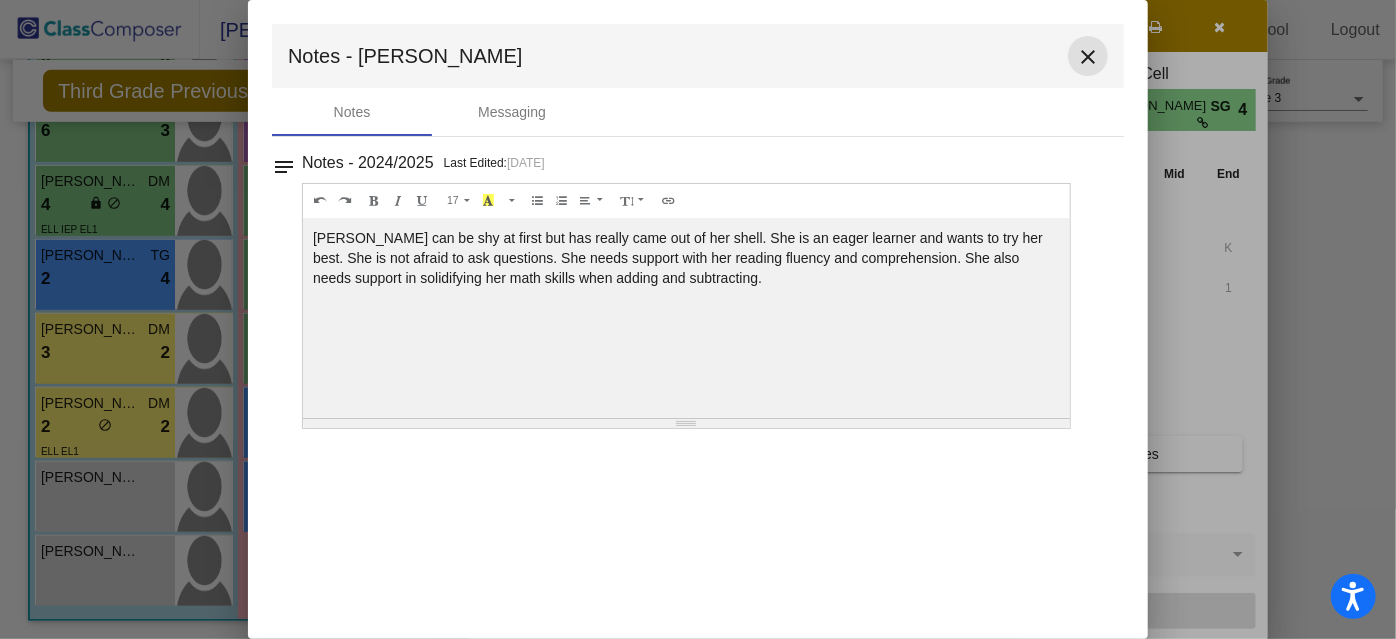 click on "close" at bounding box center [1088, 57] 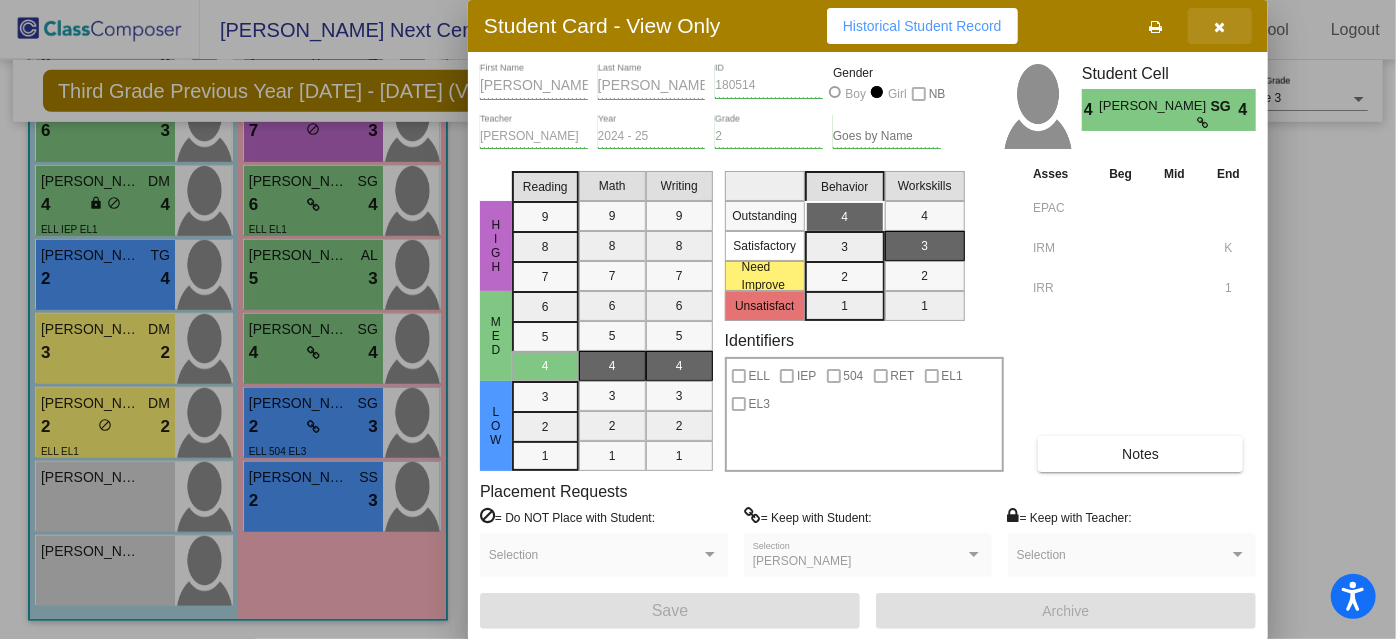 click at bounding box center (1220, 27) 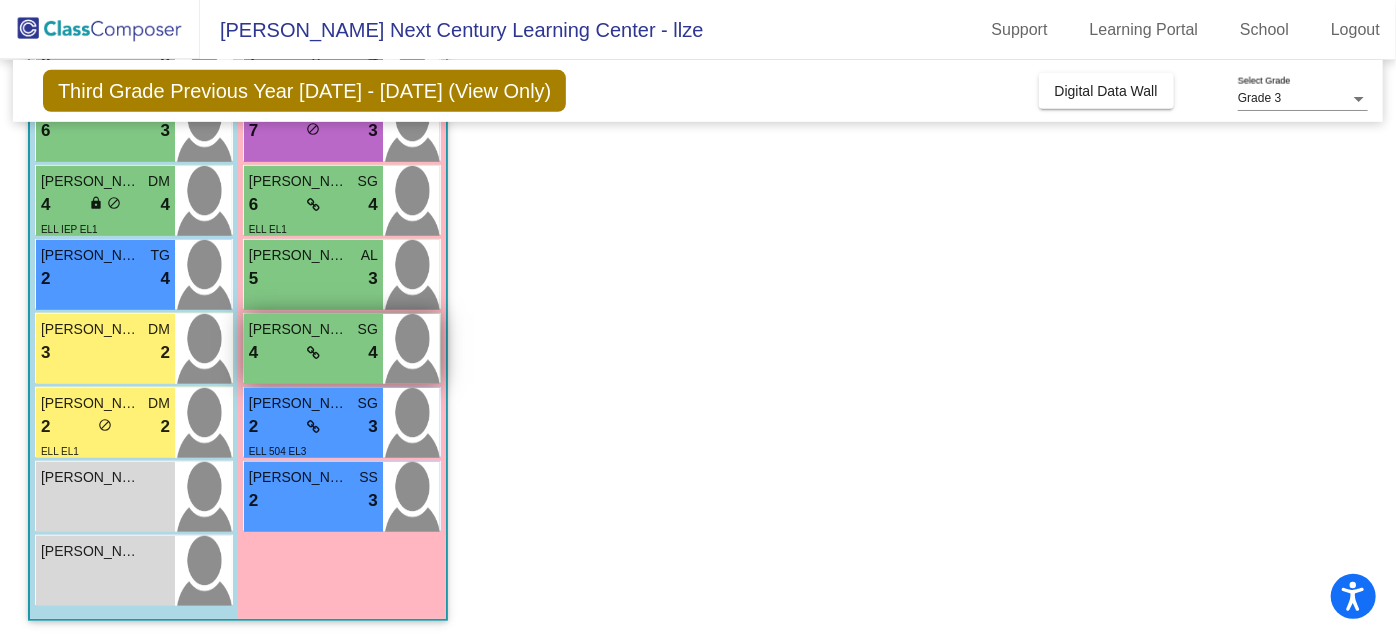 click on "[PERSON_NAME] SG 4 lock do_not_disturb_alt 4" at bounding box center (313, 349) 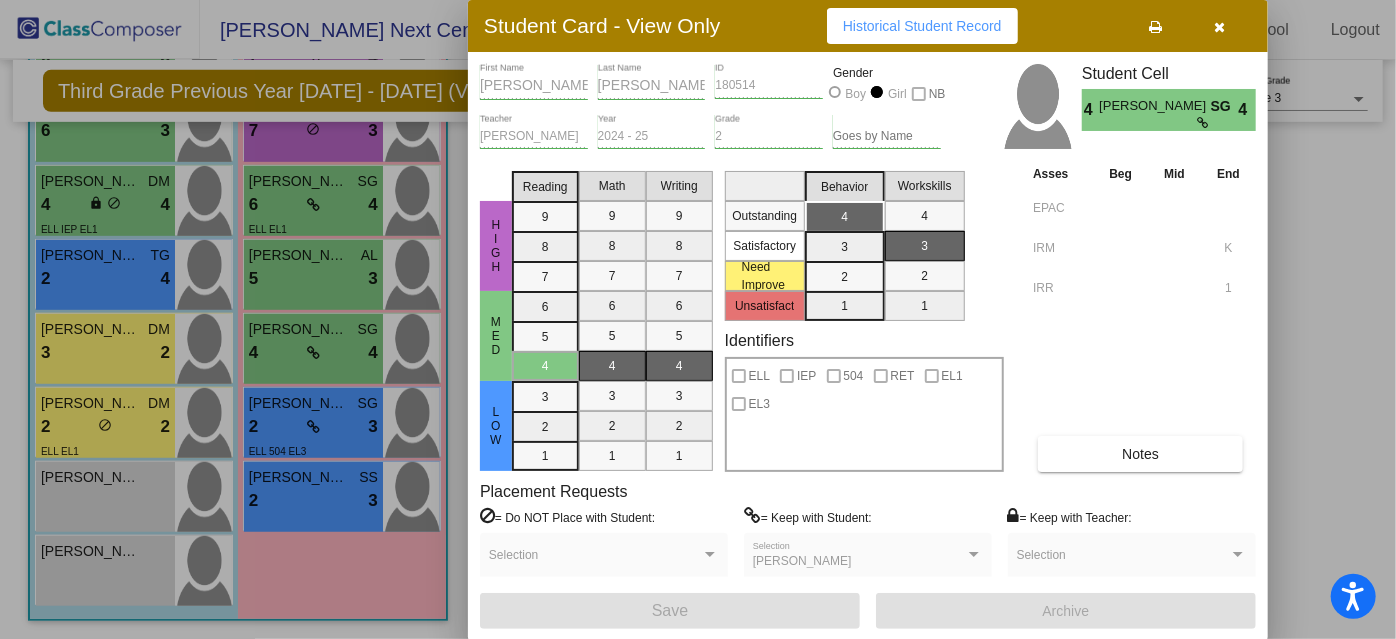 click at bounding box center [1220, 26] 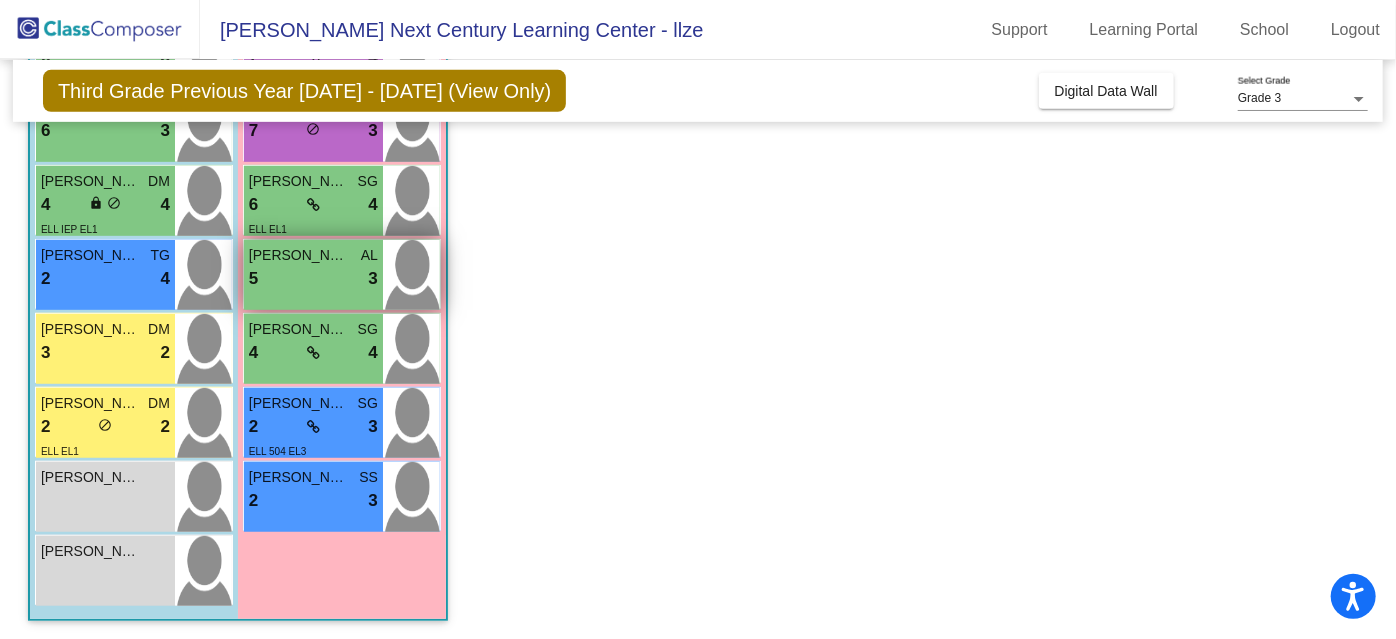 click on "5 lock do_not_disturb_alt 3" at bounding box center (313, 279) 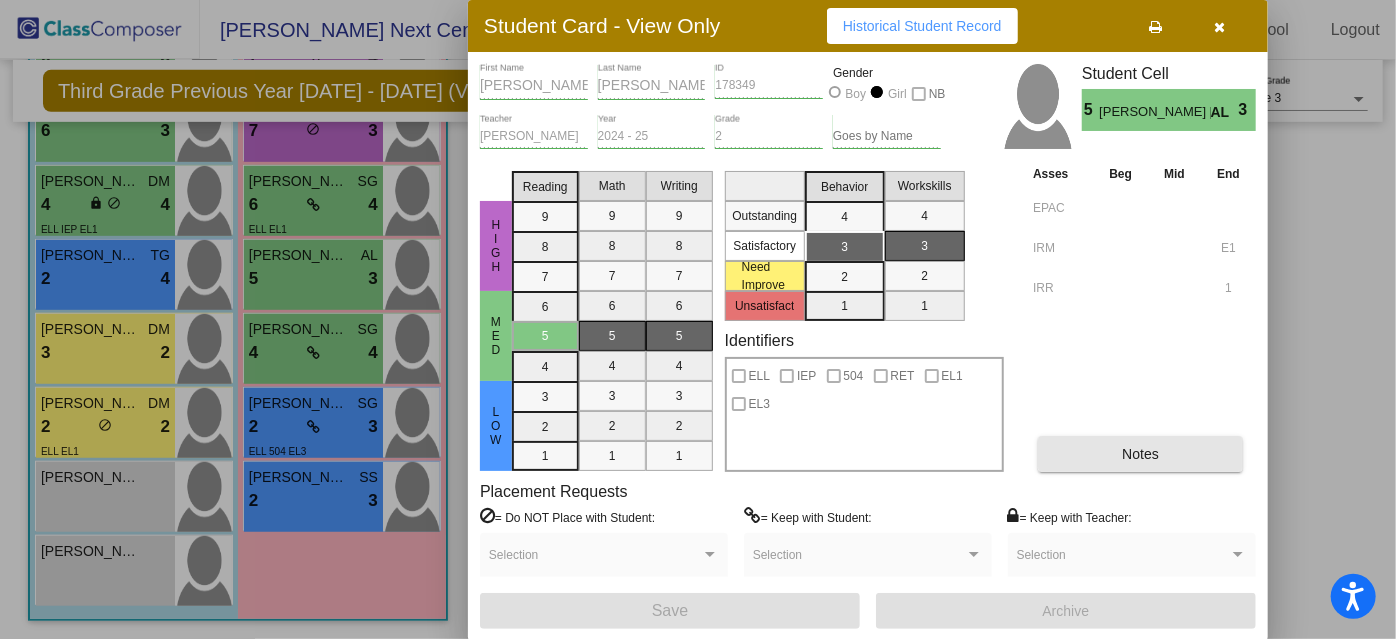 click on "Notes" at bounding box center [1140, 454] 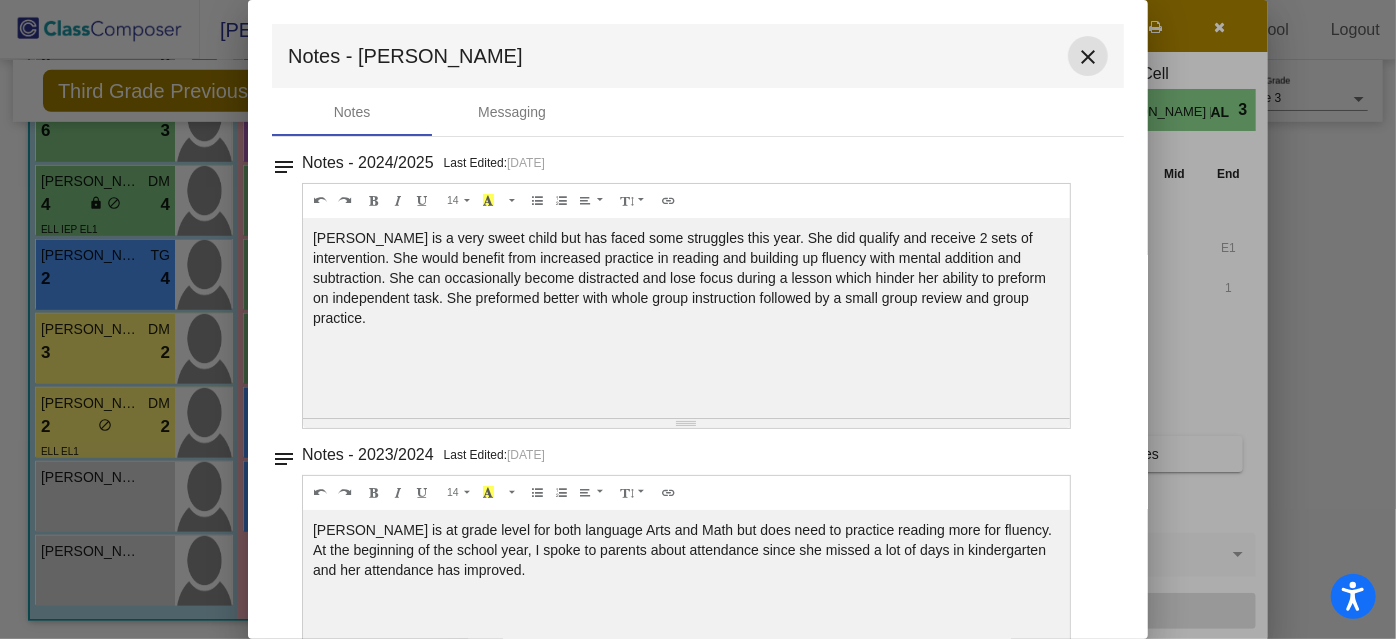 click on "close" at bounding box center [1088, 57] 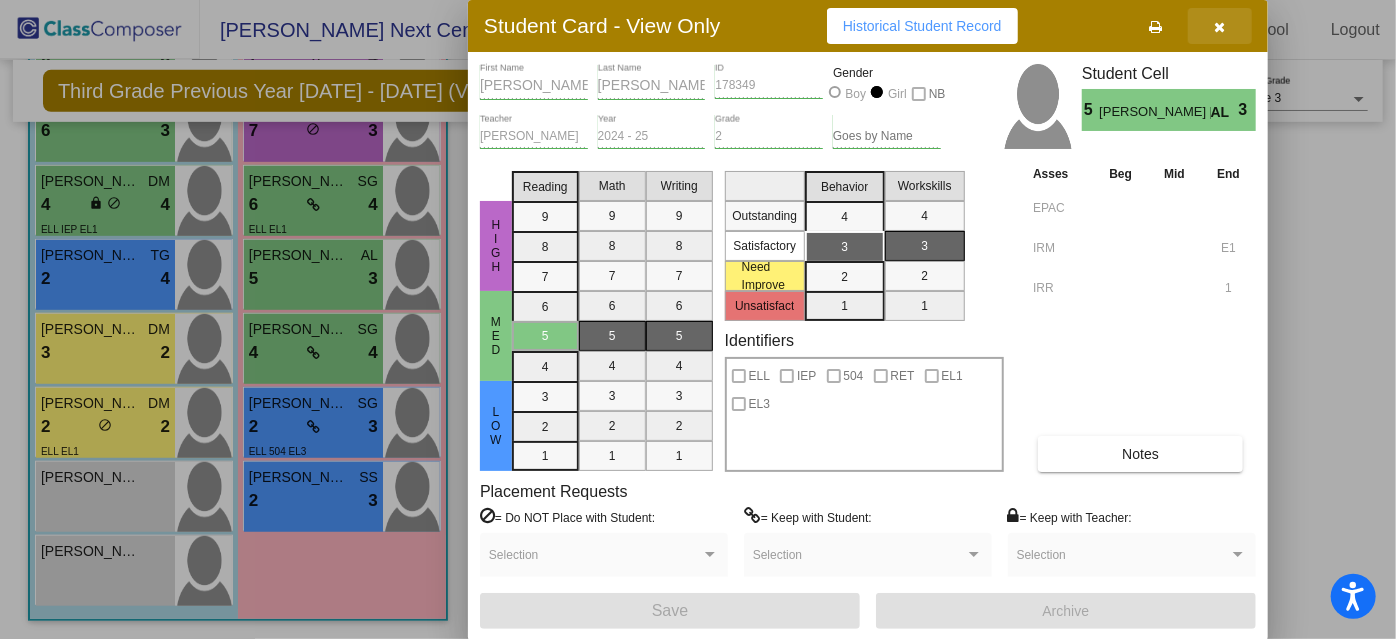 click at bounding box center [1220, 26] 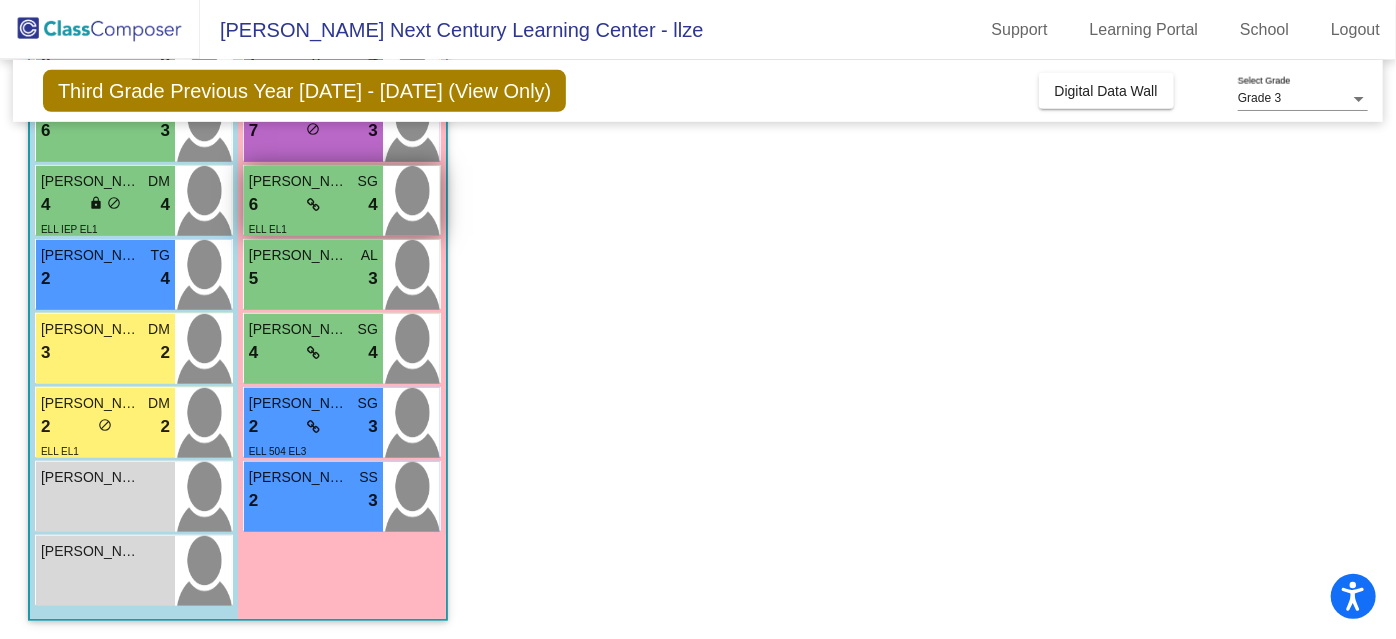 click on "ELL EL1" at bounding box center (313, 228) 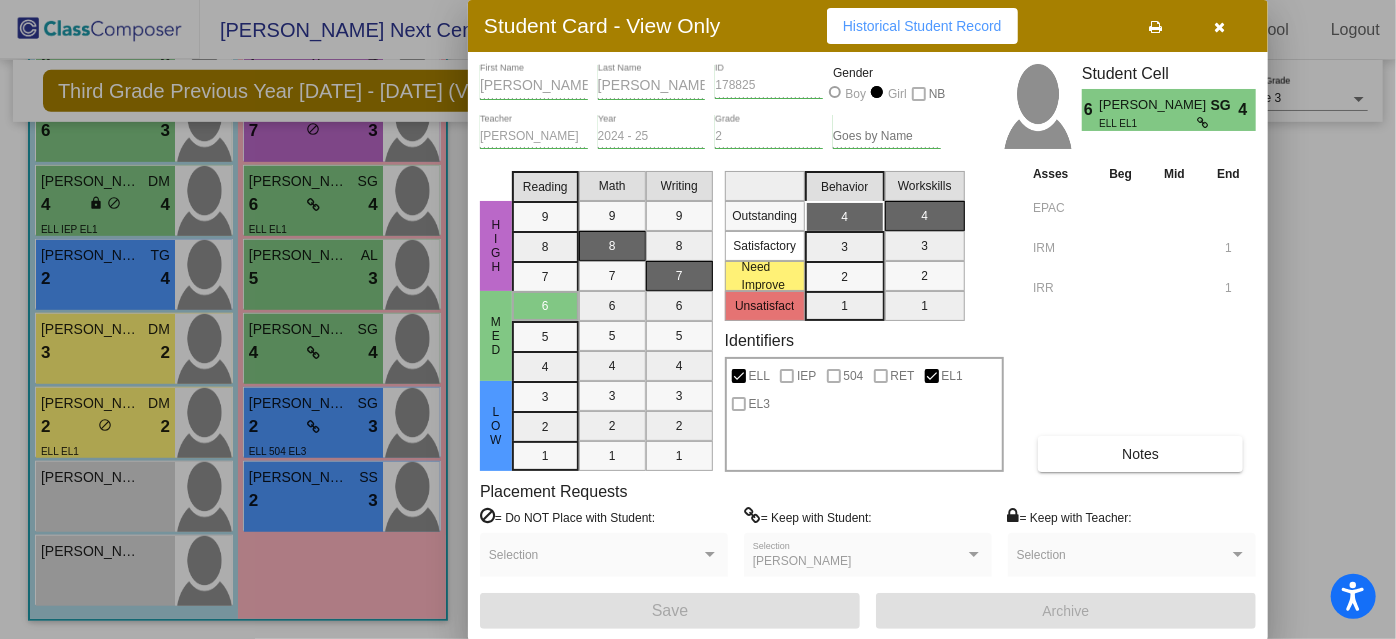 click on "Notes" at bounding box center (1140, 454) 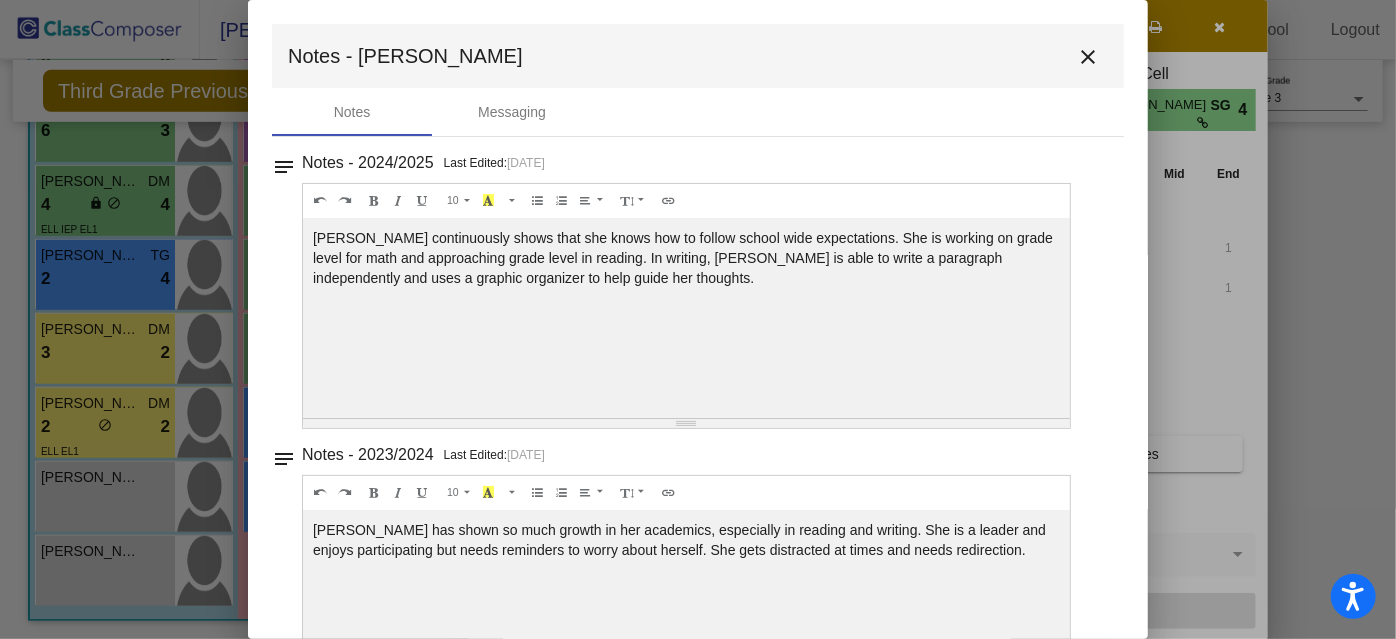 click on "close" at bounding box center [1088, 57] 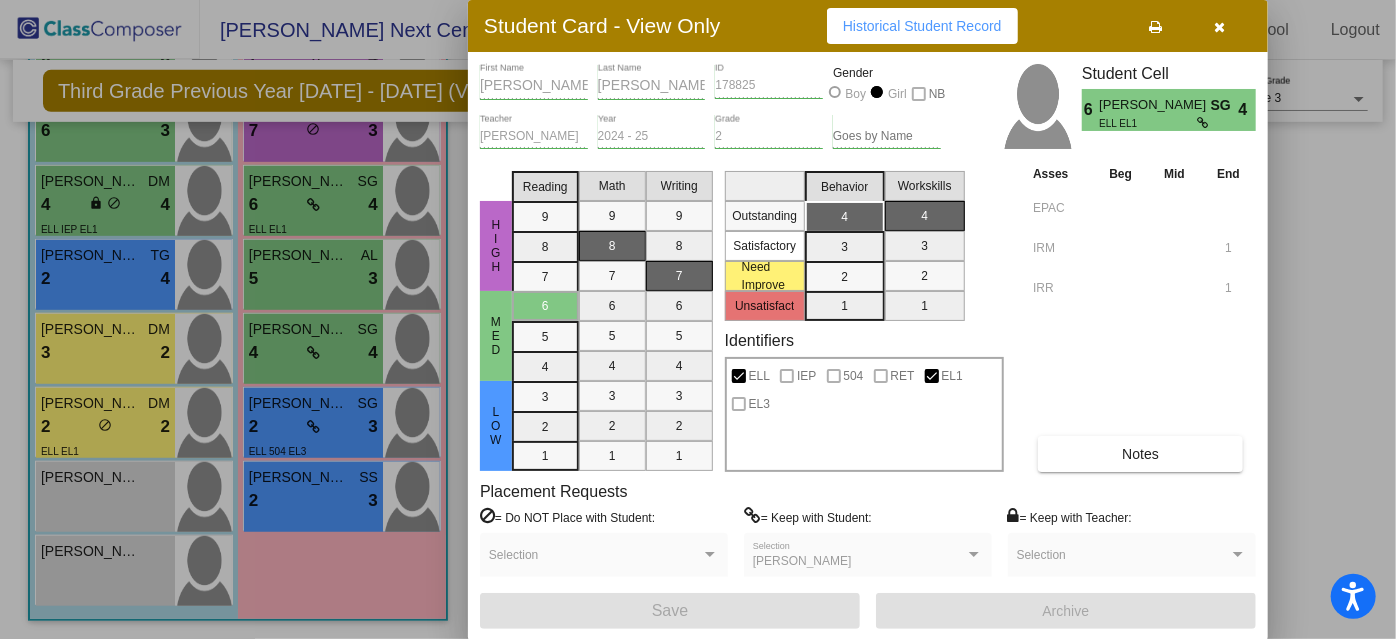 drag, startPoint x: 1214, startPoint y: 30, endPoint x: 1074, endPoint y: 68, distance: 145.0655 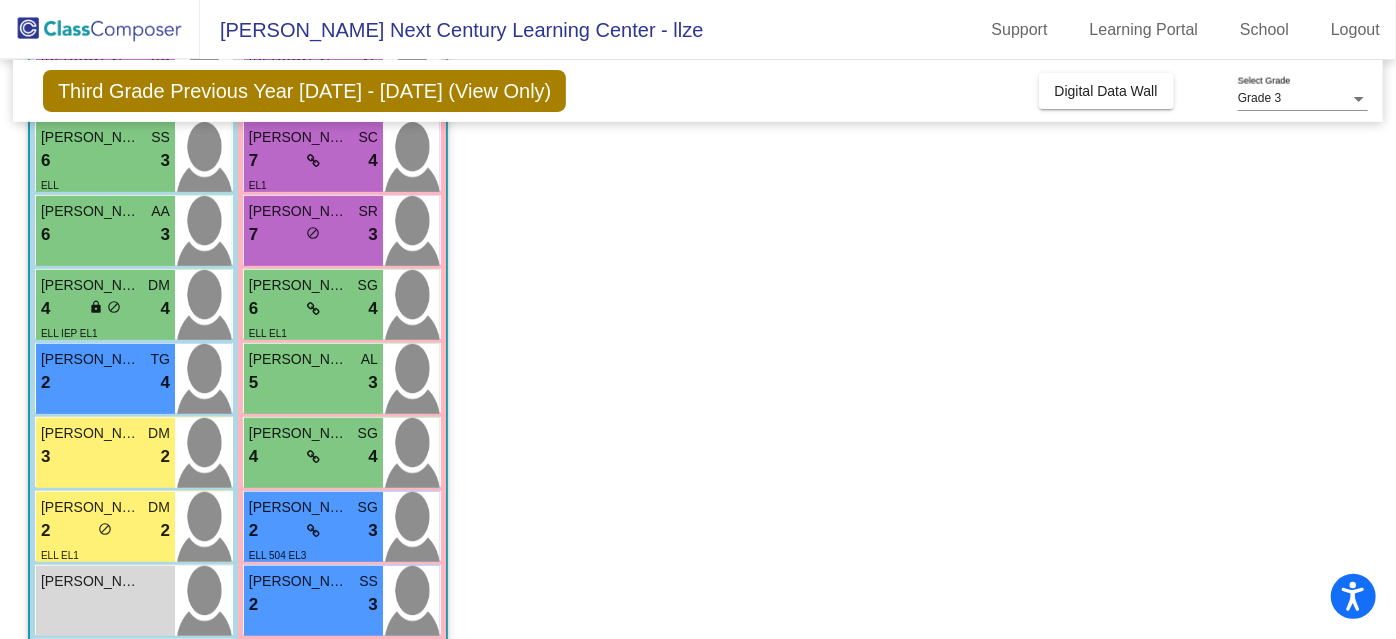 scroll, scrollTop: 377, scrollLeft: 0, axis: vertical 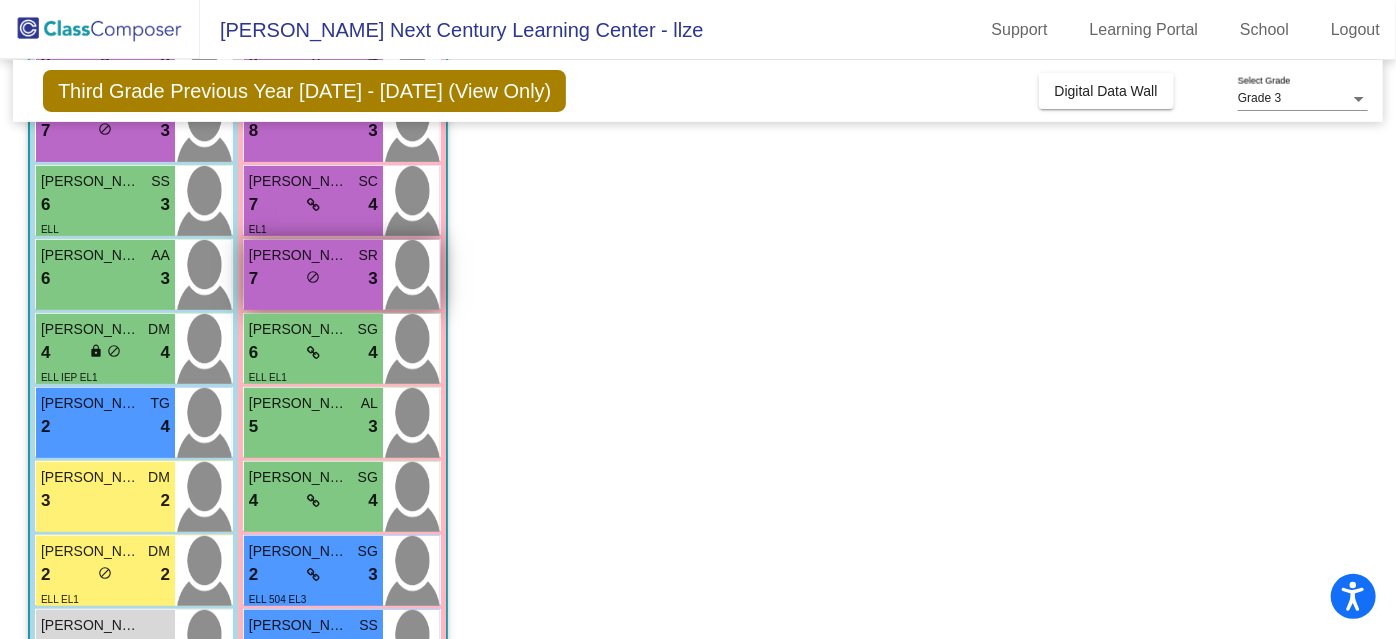 click on "[PERSON_NAME] SC 9 lock do_not_disturb_alt 4 [PERSON_NAME] SG 9 lock do_not_disturb_alt 4 [PERSON_NAME] AL 8 lock do_not_disturb_alt 3 [PERSON_NAME] SC 7 lock do_not_disturb_alt 4 EL1 [PERSON_NAME] 7 lock do_not_disturb_alt 3 [PERSON_NAME] [PERSON_NAME] 6 lock do_not_disturb_alt 4 ELL EL1 [PERSON_NAME] [PERSON_NAME] AL 5 lock do_not_disturb_alt 3 [PERSON_NAME] SG 4 lock do_not_disturb_alt 4 [PERSON_NAME] [PERSON_NAME] 2 lock do_not_disturb_alt 3 ELL 504 EL3 [PERSON_NAME] [PERSON_NAME] 2 lock do_not_disturb_alt 3" at bounding box center (342, 313) 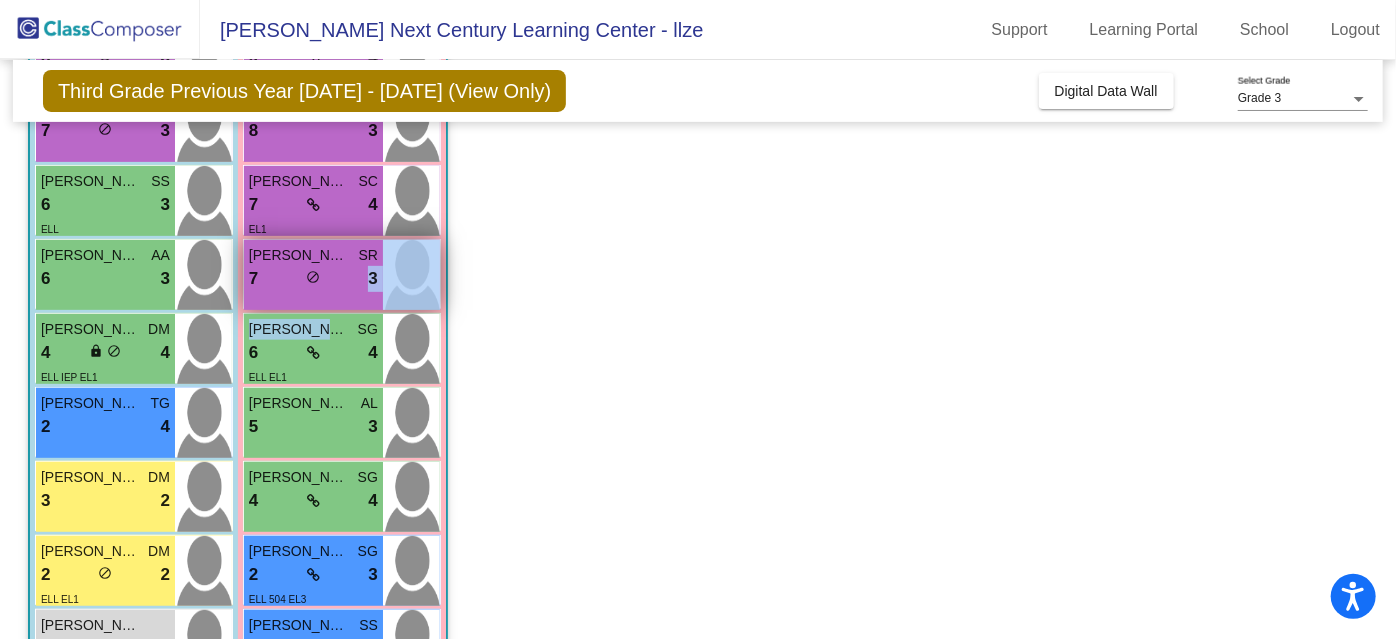 click on "7 lock do_not_disturb_alt 3" at bounding box center (313, 279) 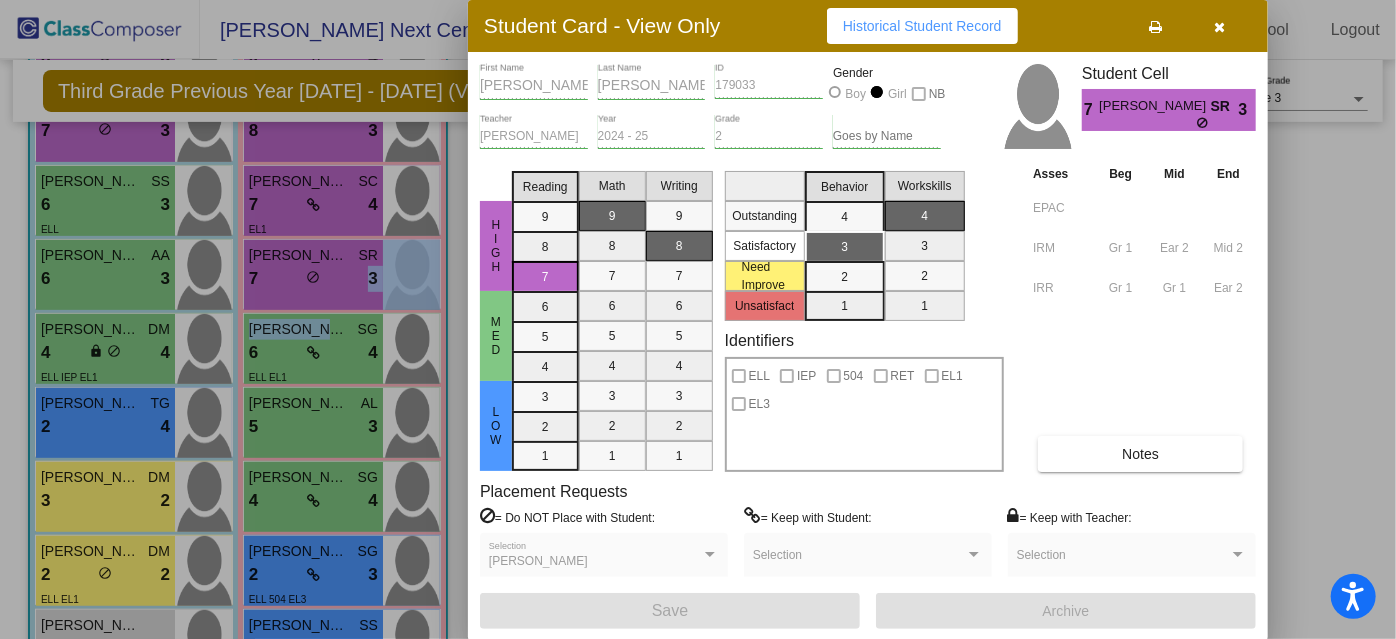 click on "Notes" at bounding box center (1140, 454) 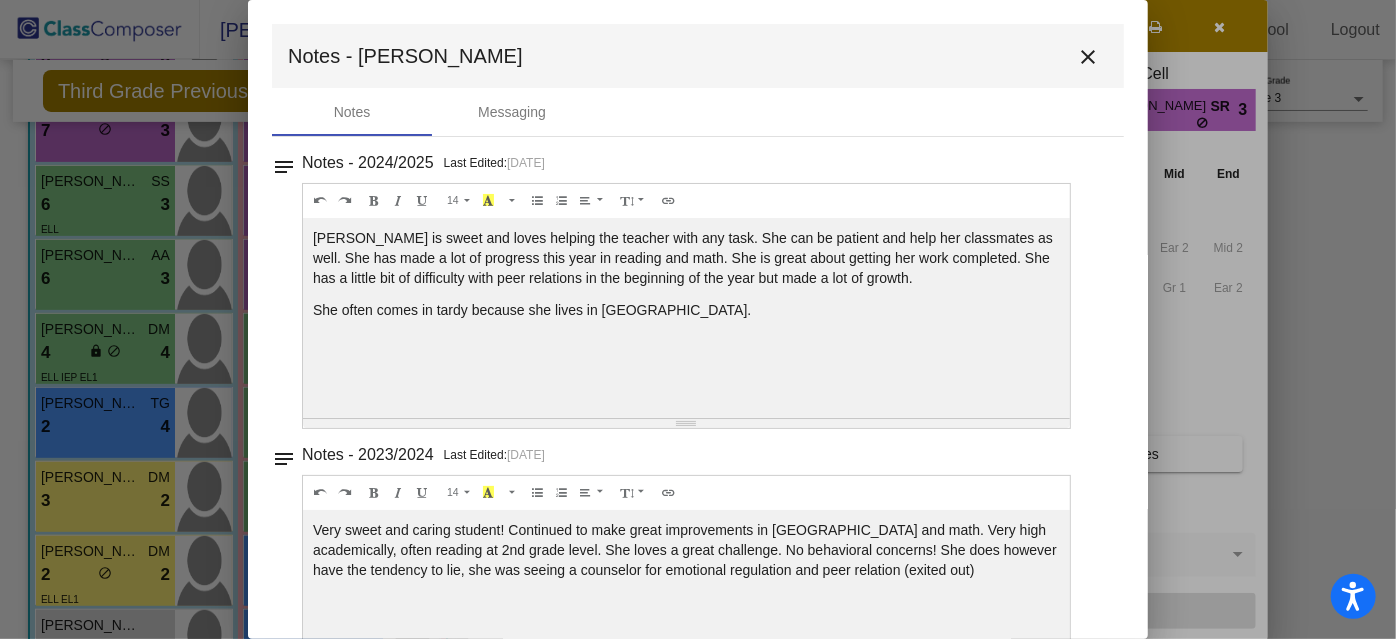 click on "close" at bounding box center [1088, 57] 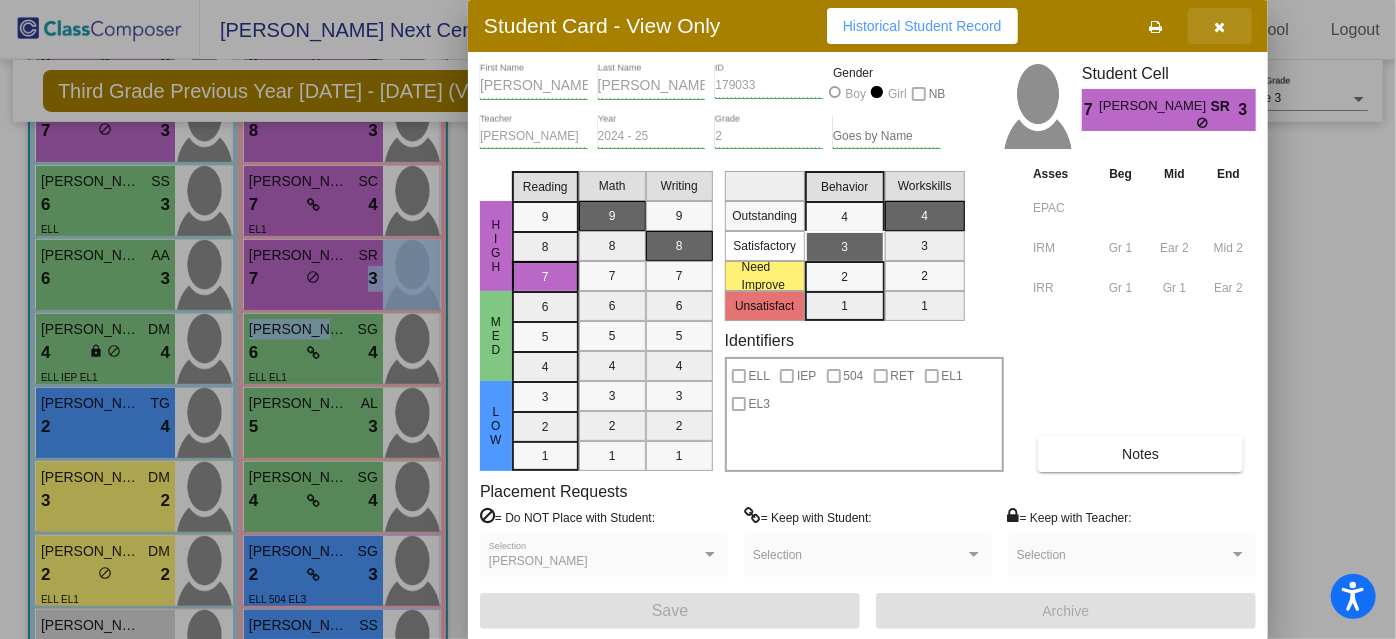 click at bounding box center [1220, 27] 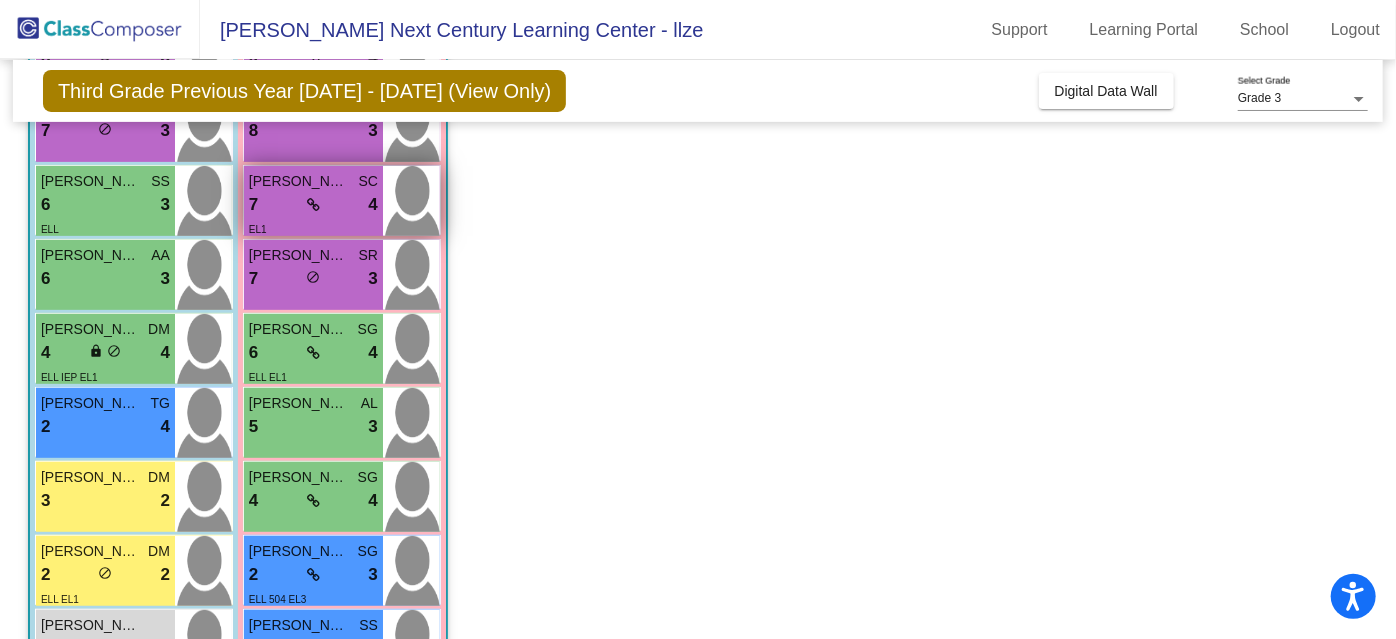 click on "7 lock do_not_disturb_alt 4" at bounding box center [313, 205] 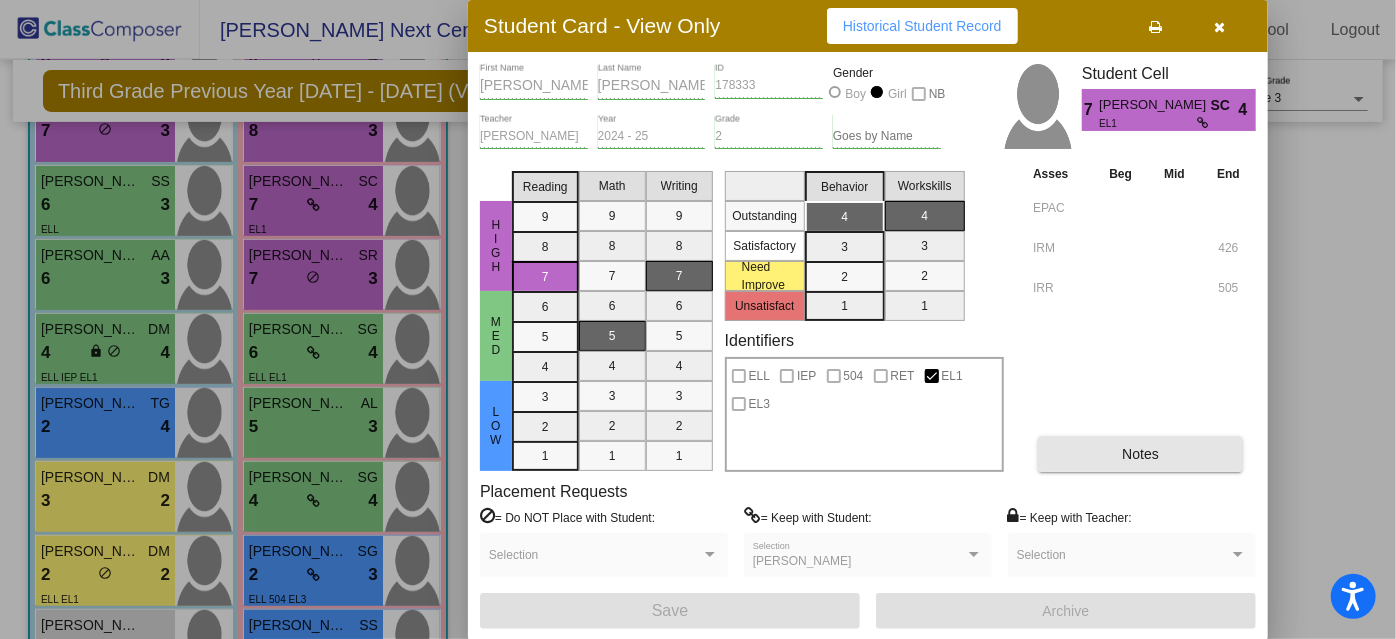 click on "Notes" at bounding box center (1140, 454) 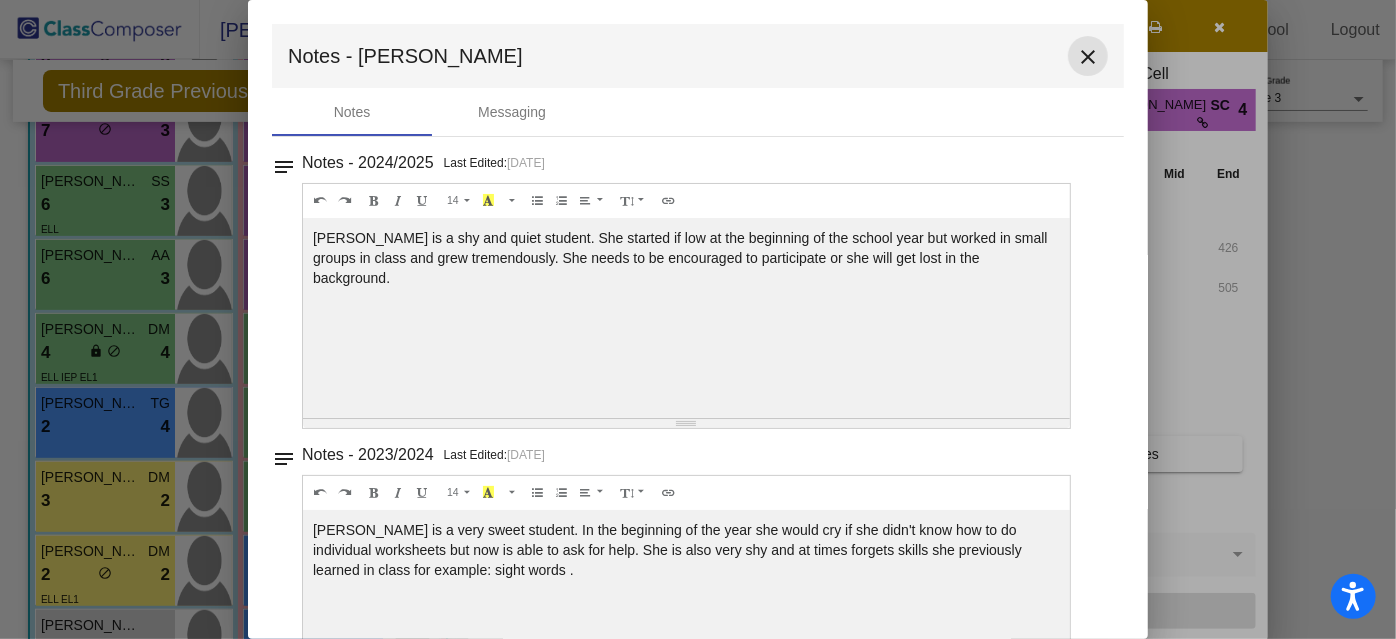 drag, startPoint x: 1088, startPoint y: 52, endPoint x: 1132, endPoint y: 51, distance: 44.011364 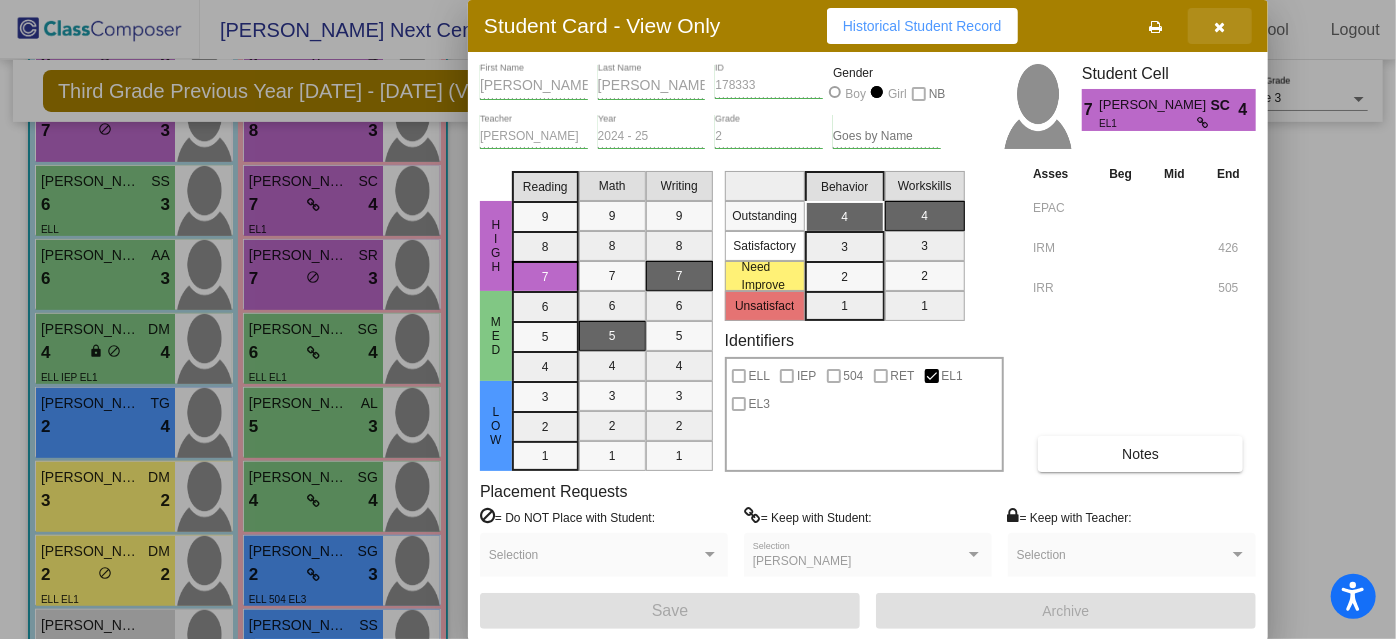 click at bounding box center (1220, 26) 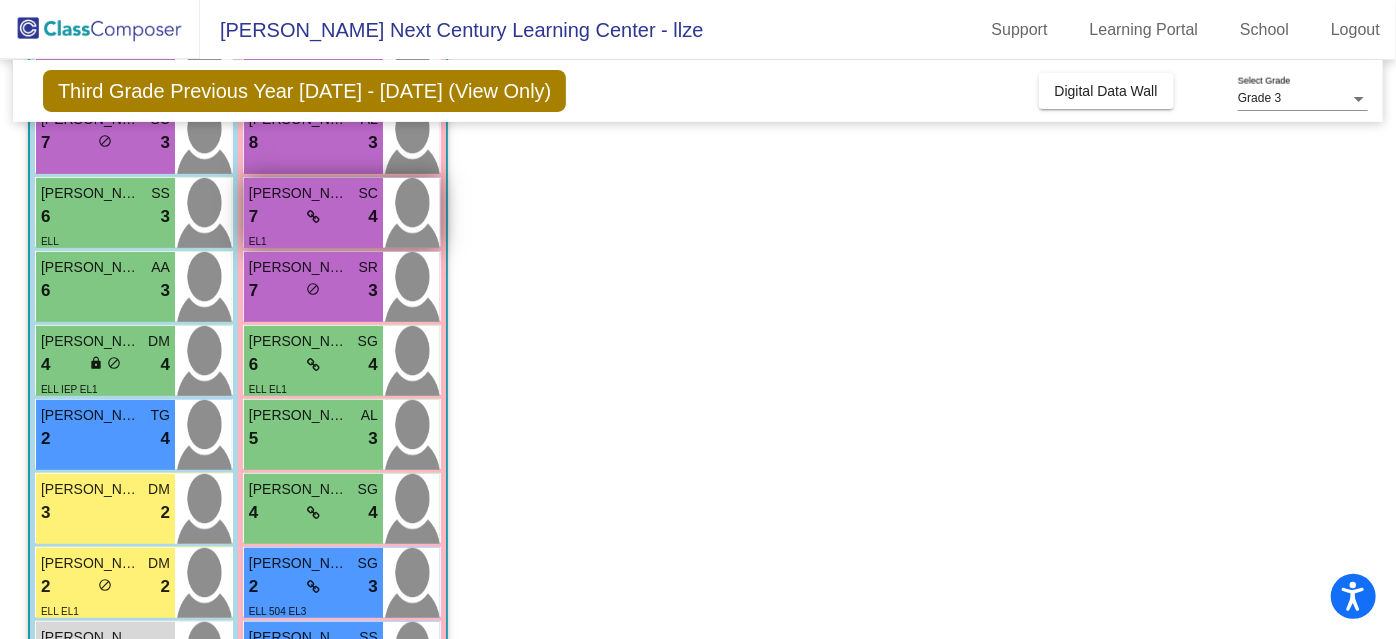 scroll, scrollTop: 365, scrollLeft: 0, axis: vertical 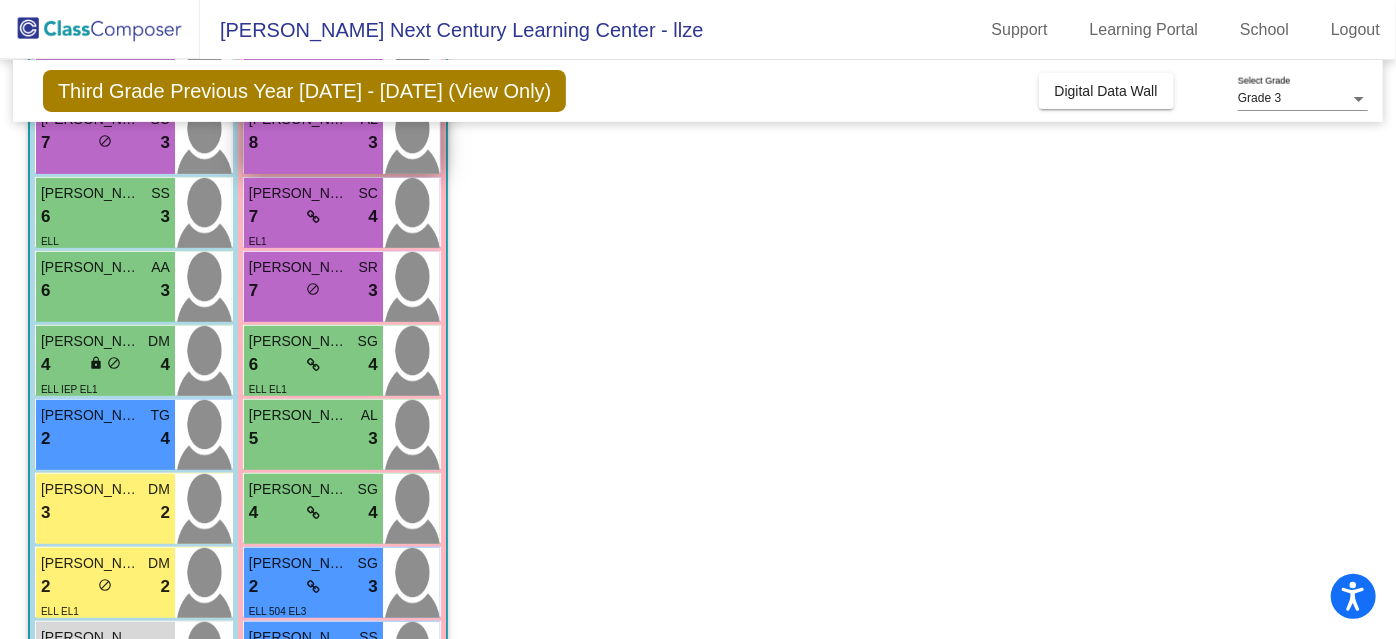 click on "8 lock do_not_disturb_alt 3" at bounding box center (313, 143) 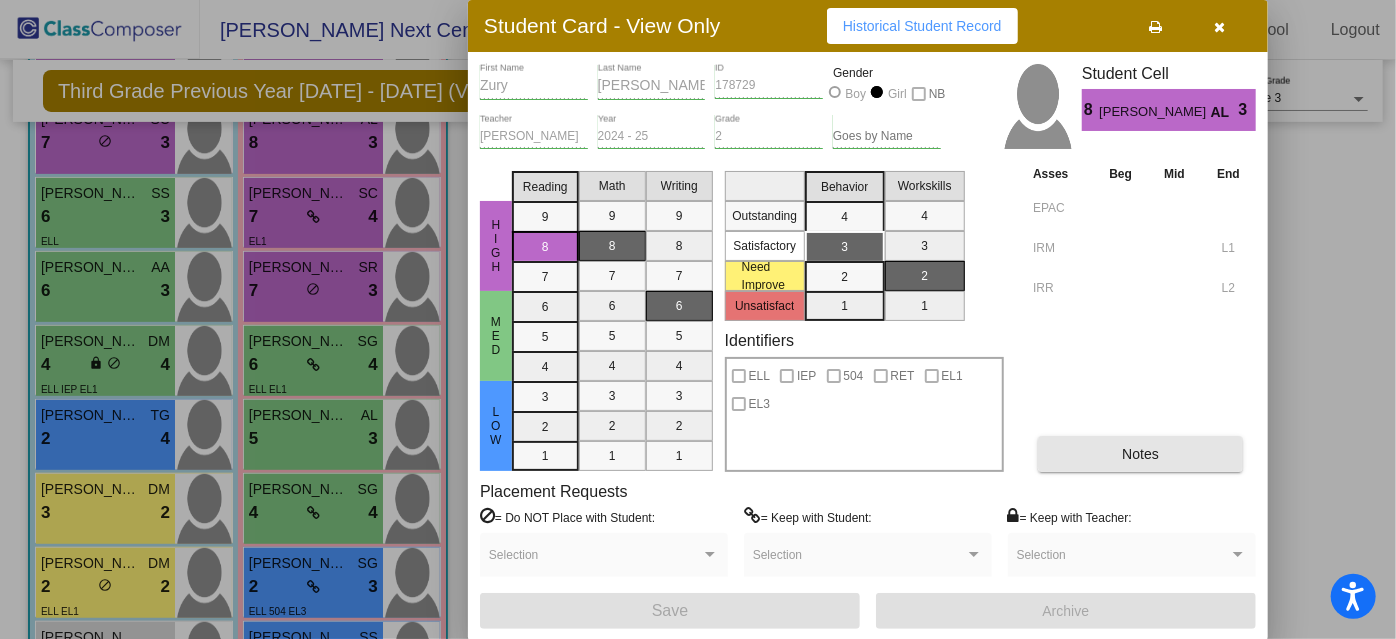 click on "Notes" at bounding box center [1140, 454] 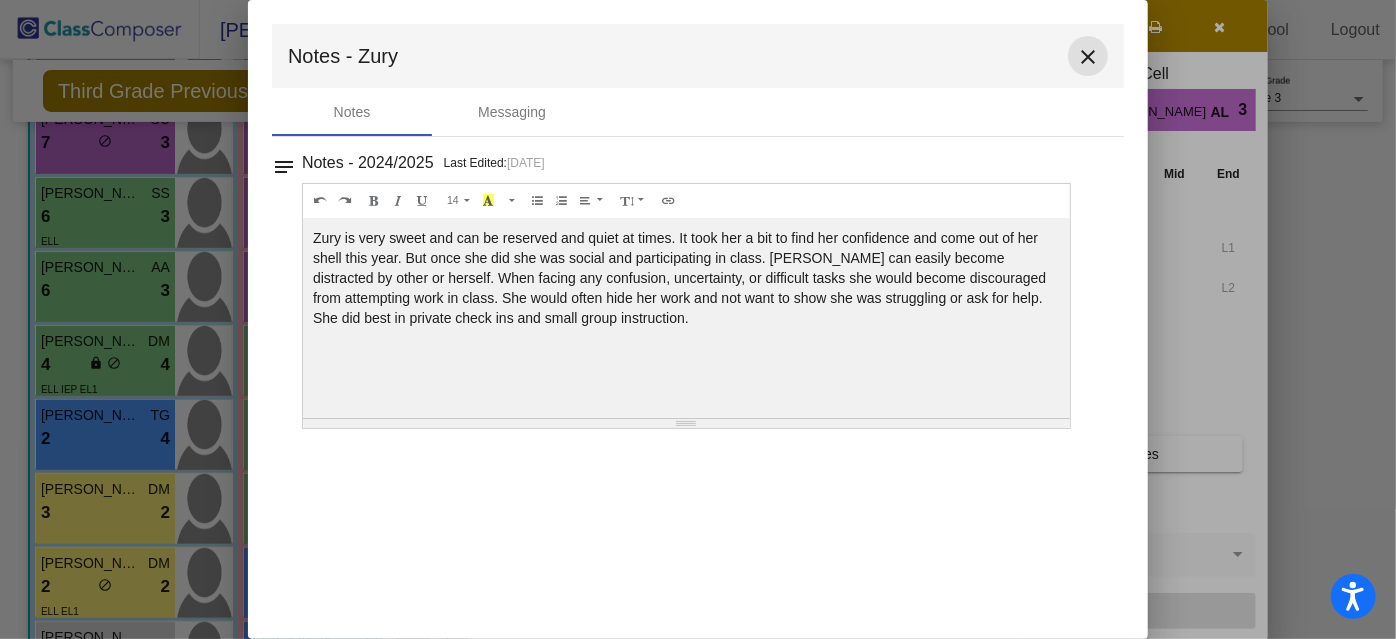 click on "close" at bounding box center [1088, 57] 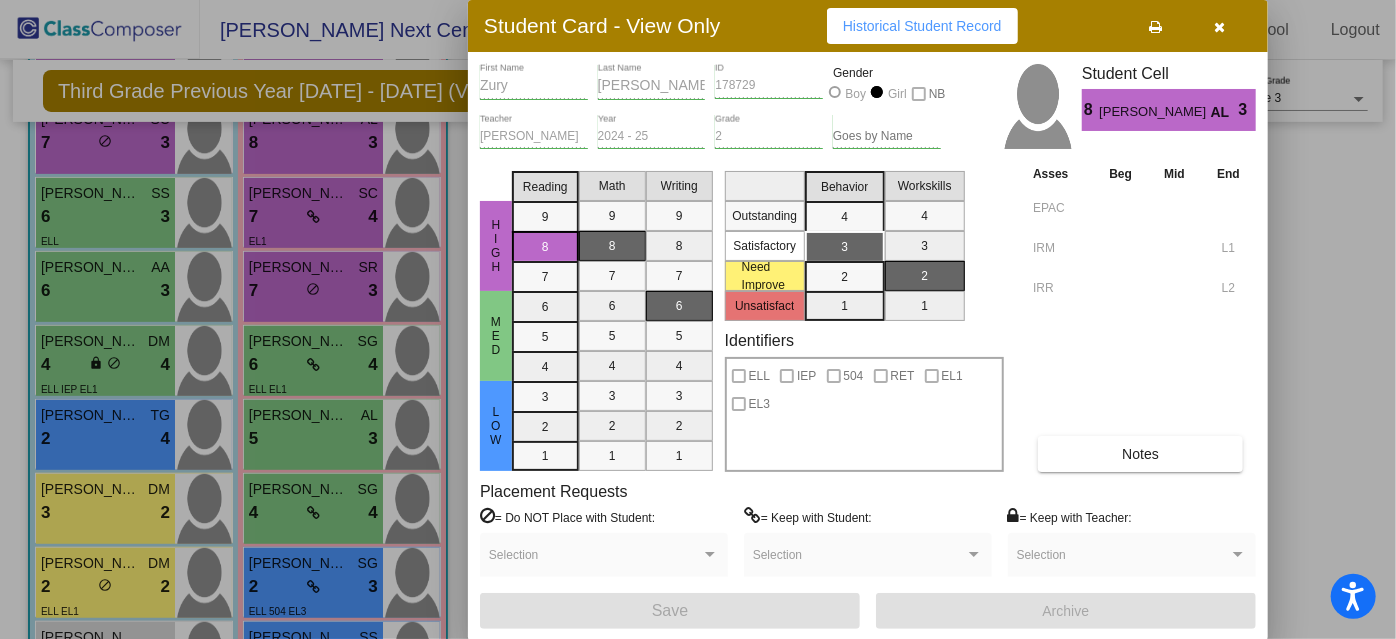 click at bounding box center (1220, 27) 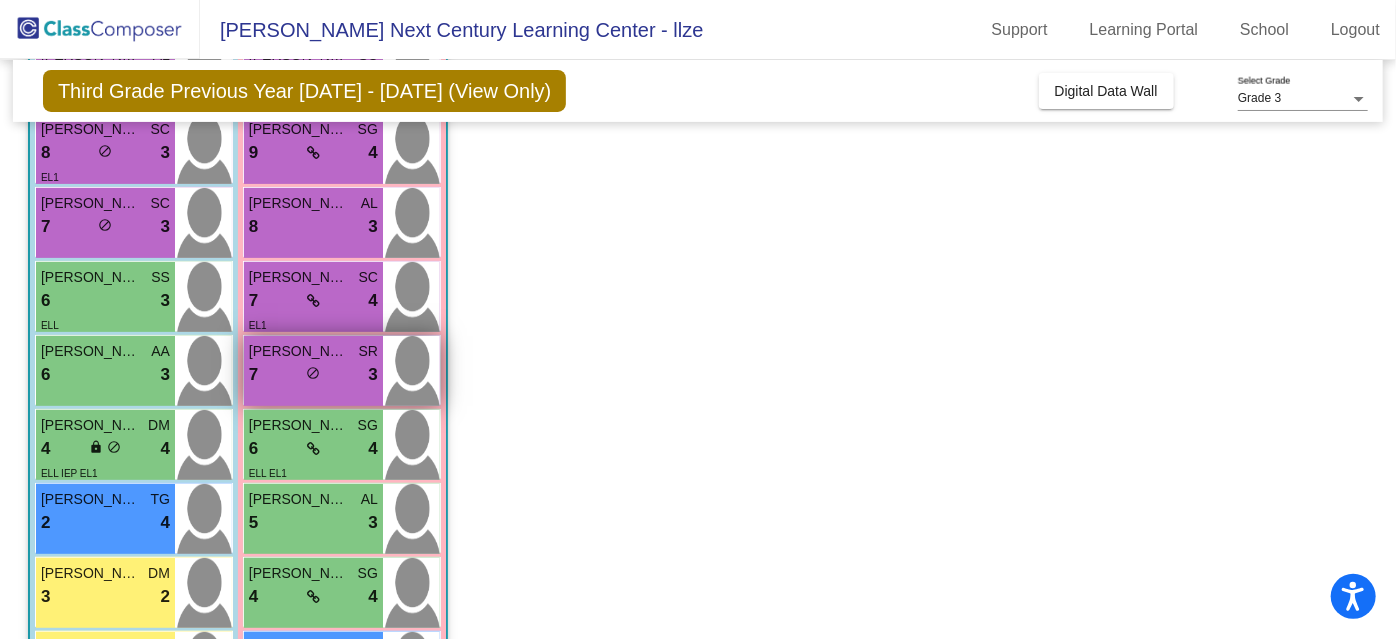 scroll, scrollTop: 275, scrollLeft: 0, axis: vertical 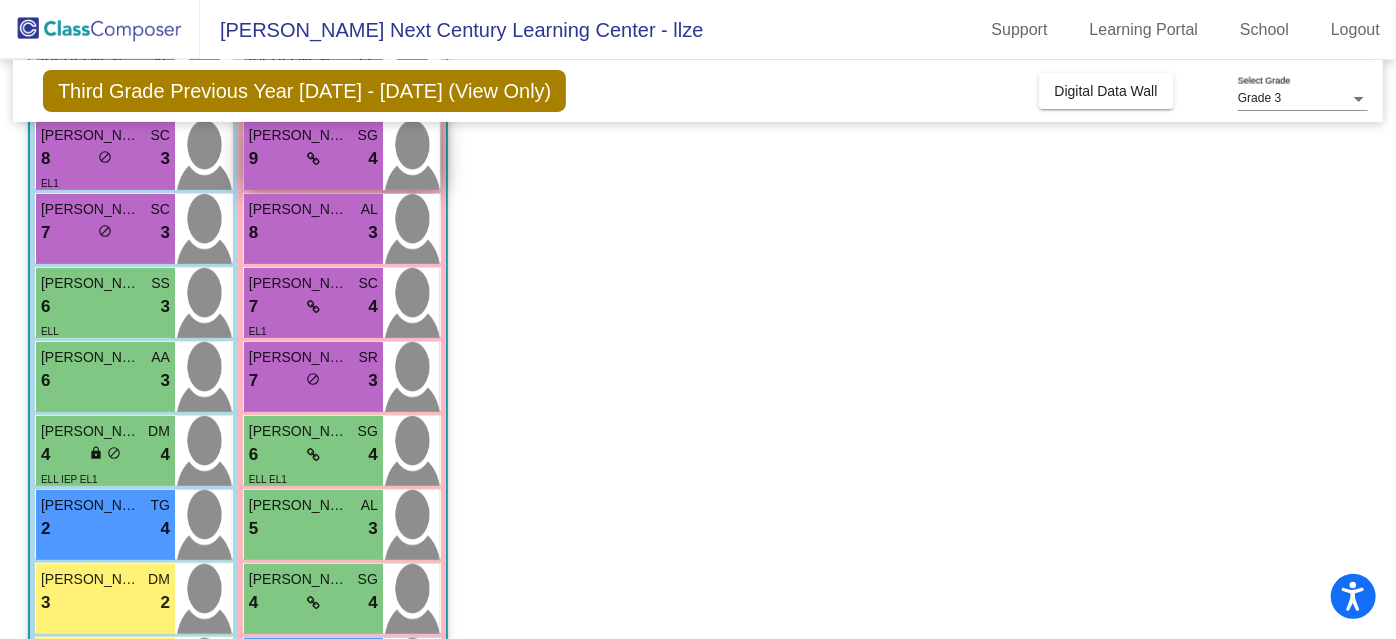 click on "9 lock do_not_disturb_alt 4" at bounding box center [313, 159] 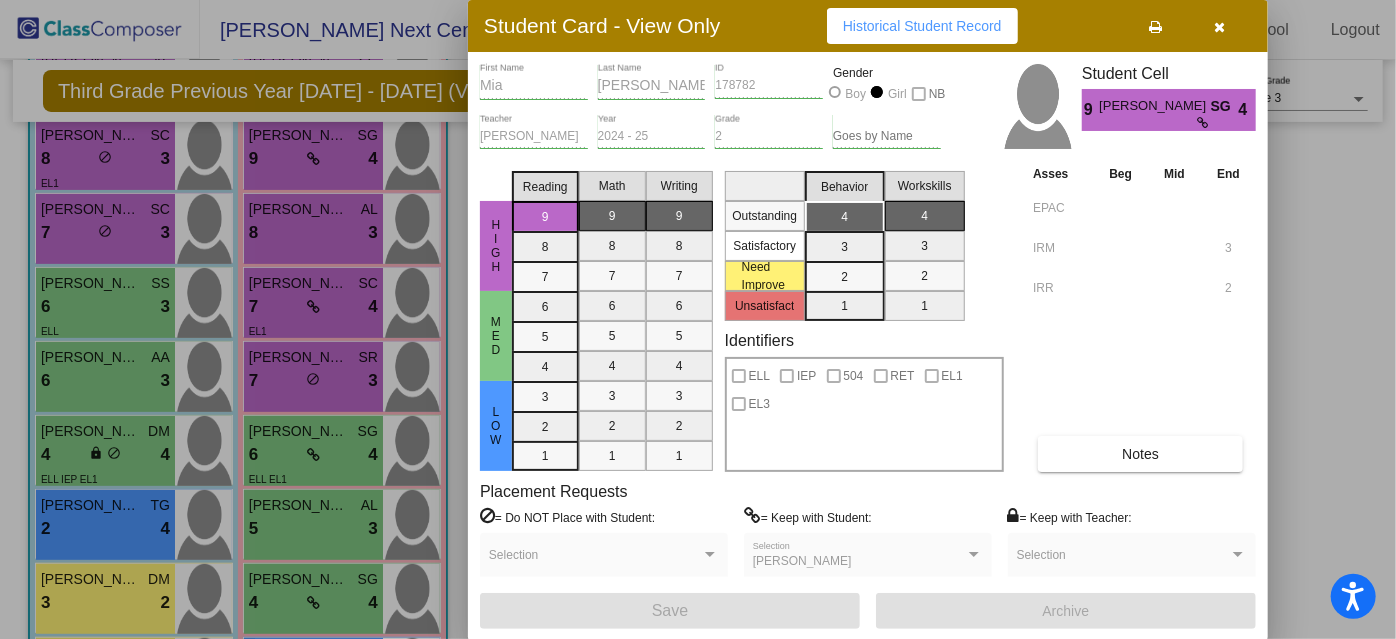 click at bounding box center [1220, 27] 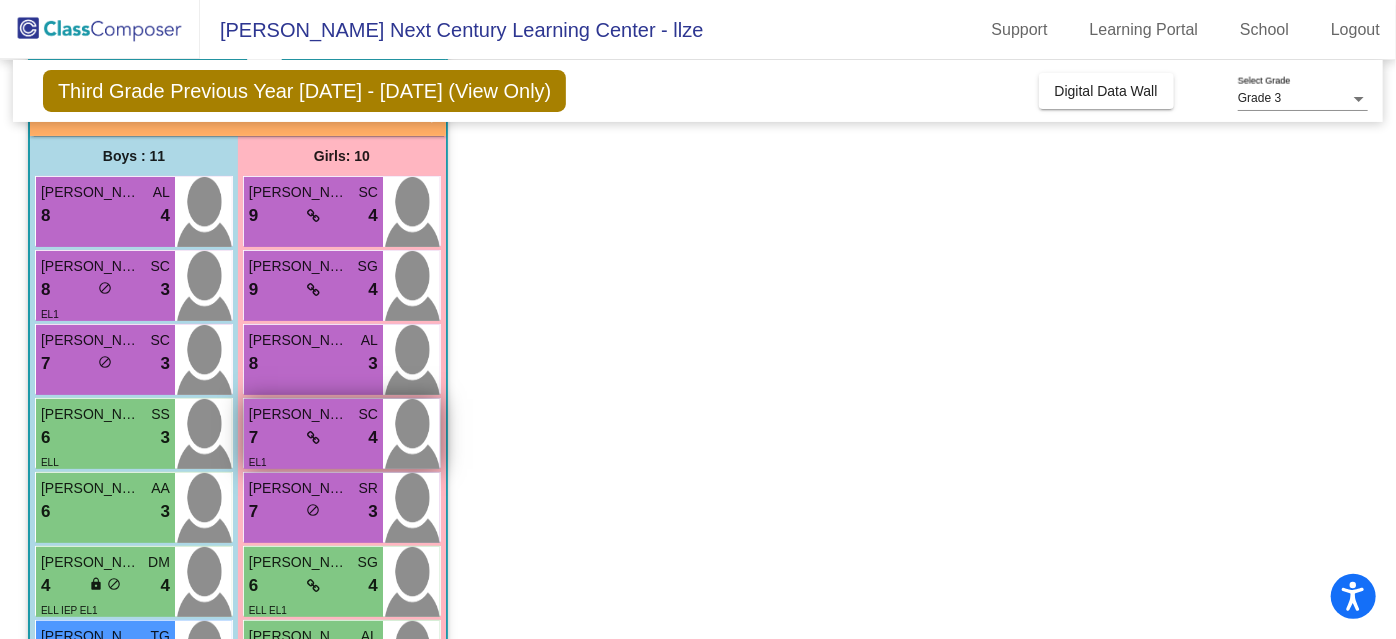 scroll, scrollTop: 144, scrollLeft: 0, axis: vertical 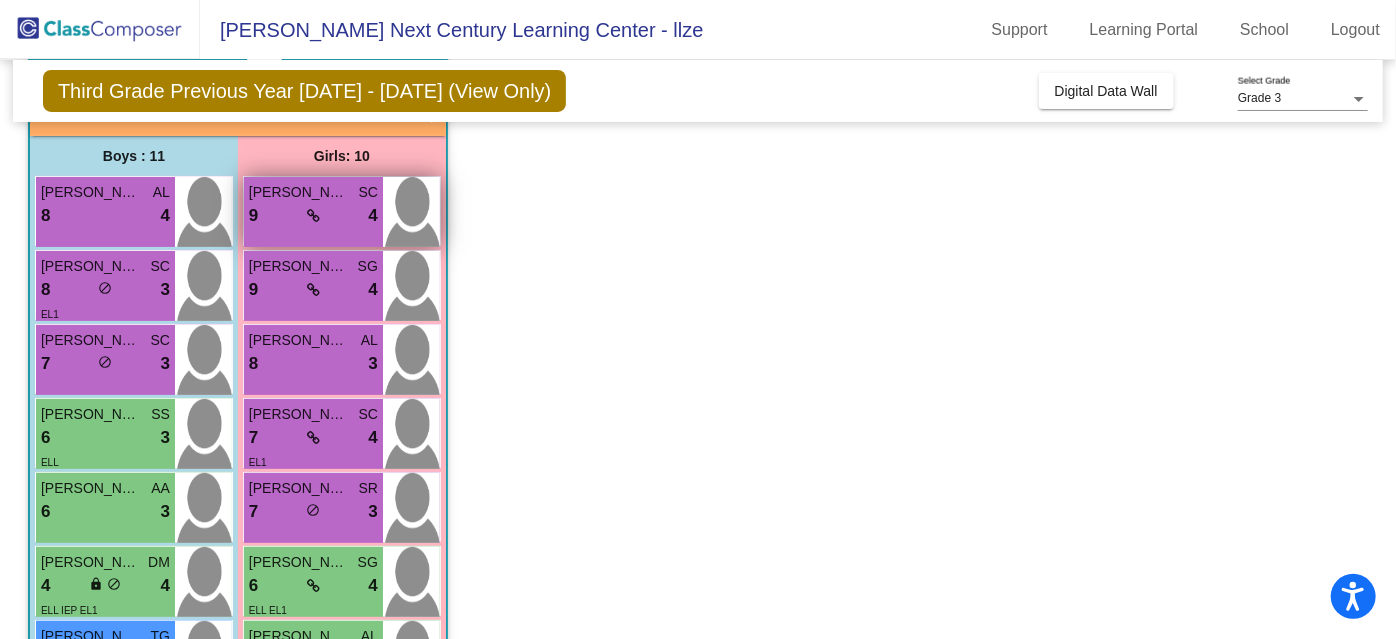 click at bounding box center [313, 216] 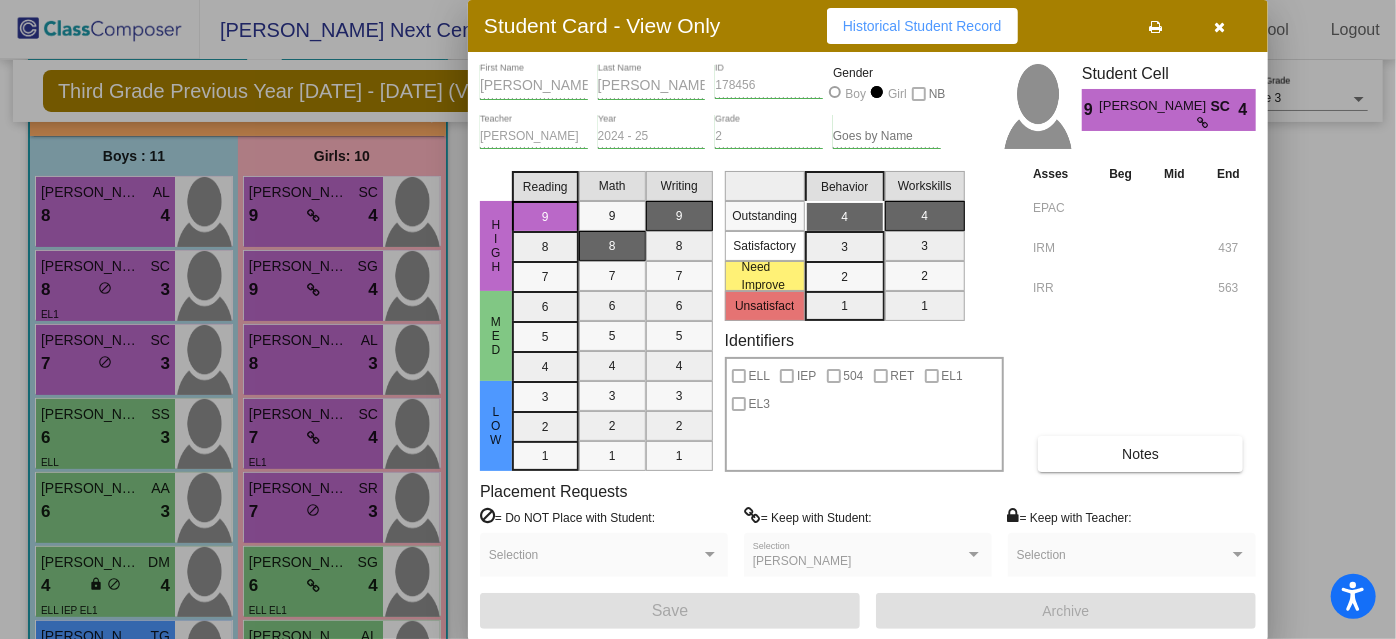click on "Notes" at bounding box center [1140, 454] 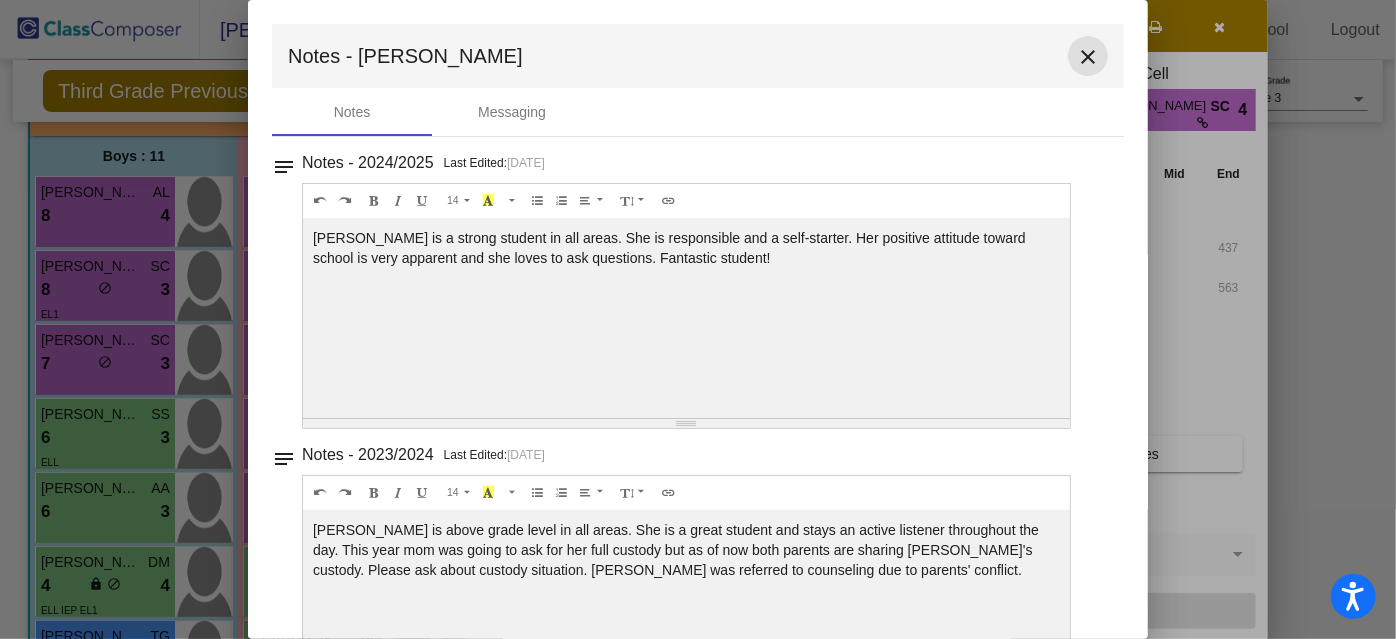 click on "close" at bounding box center [1088, 57] 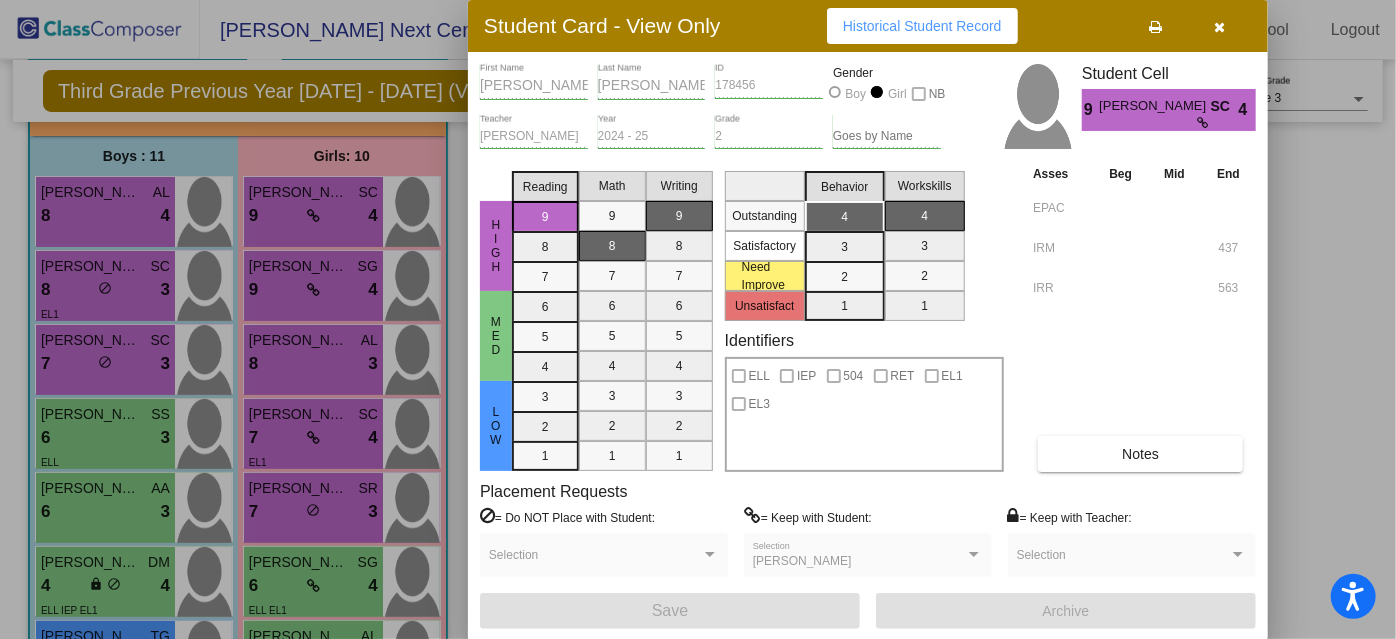 click at bounding box center (1220, 27) 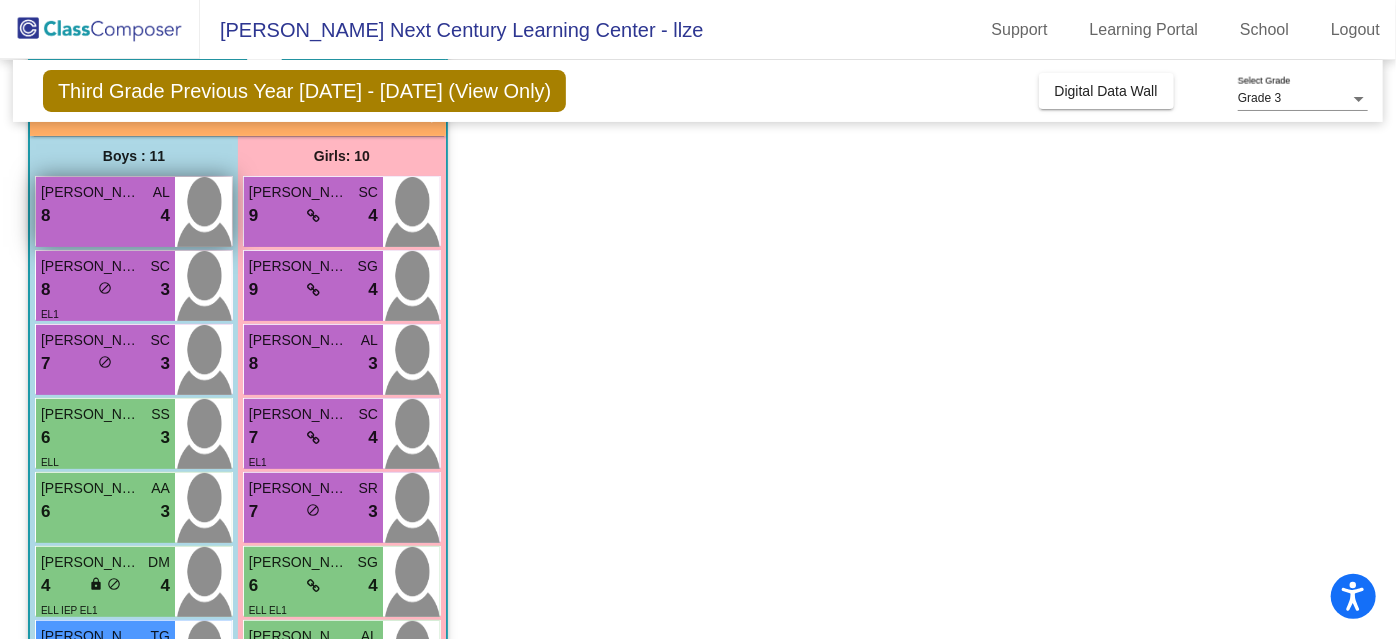click on "[PERSON_NAME] AL 8 lock do_not_disturb_alt 4" at bounding box center (105, 212) 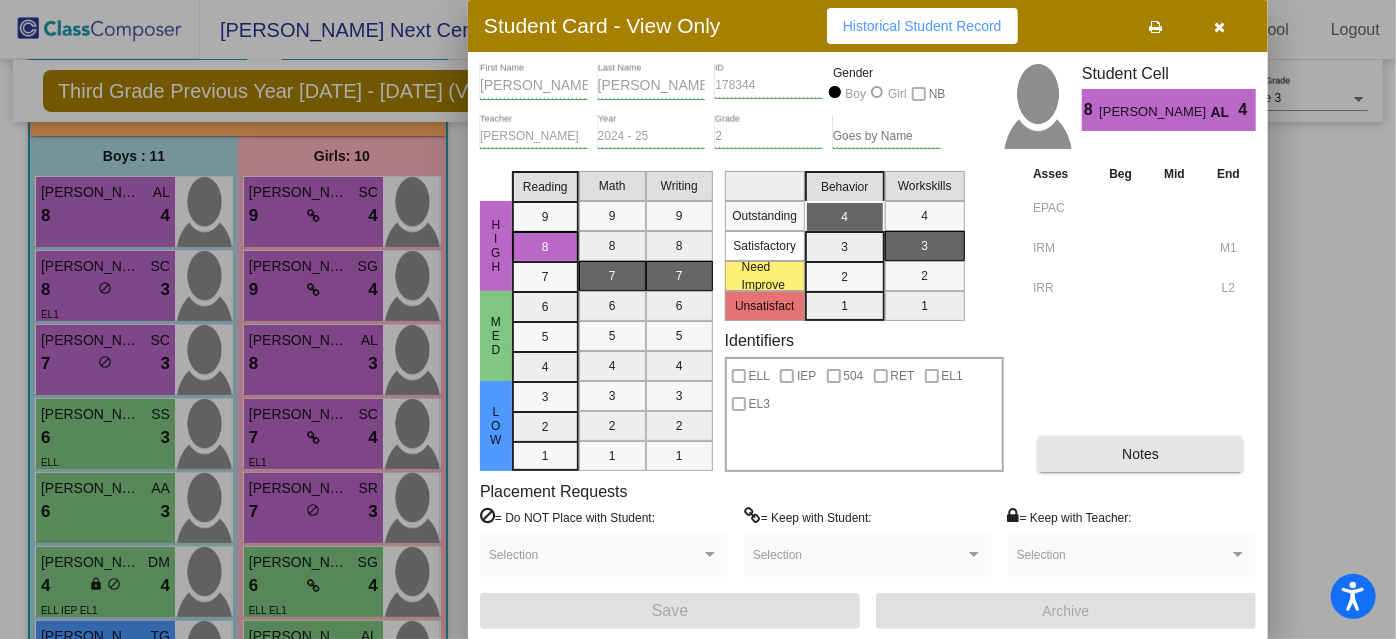 click on "Notes" at bounding box center [1140, 454] 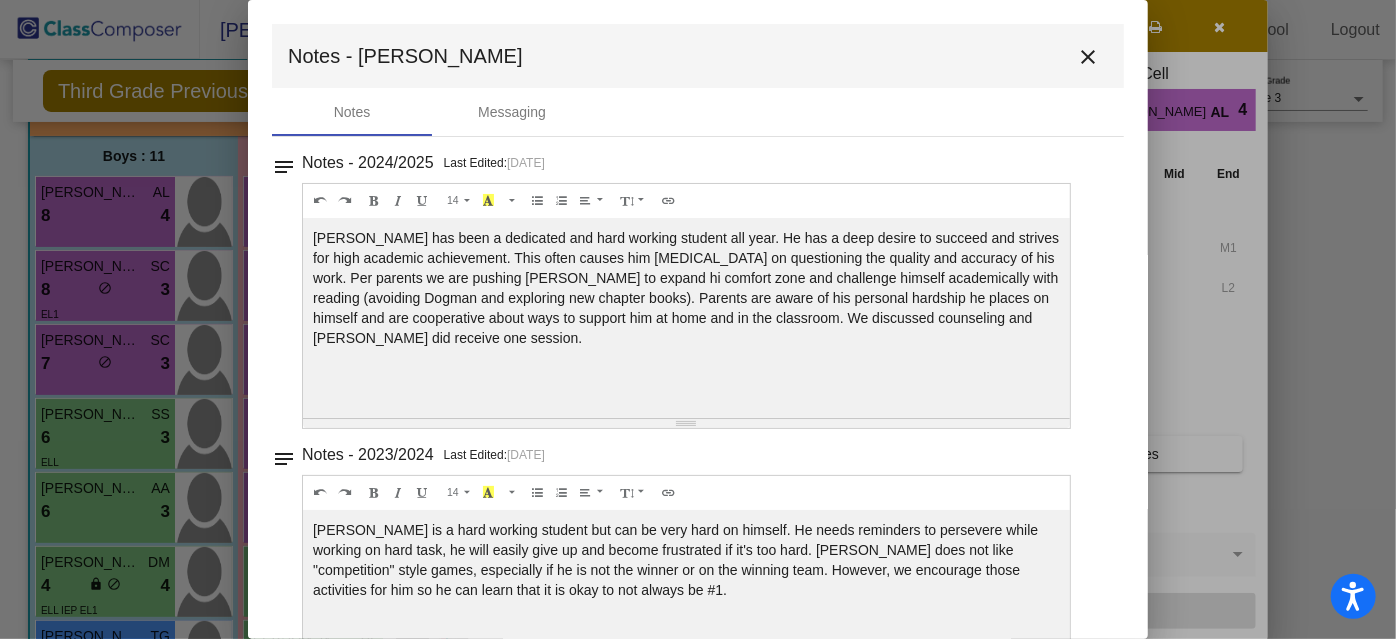 click on "close" at bounding box center (1088, 57) 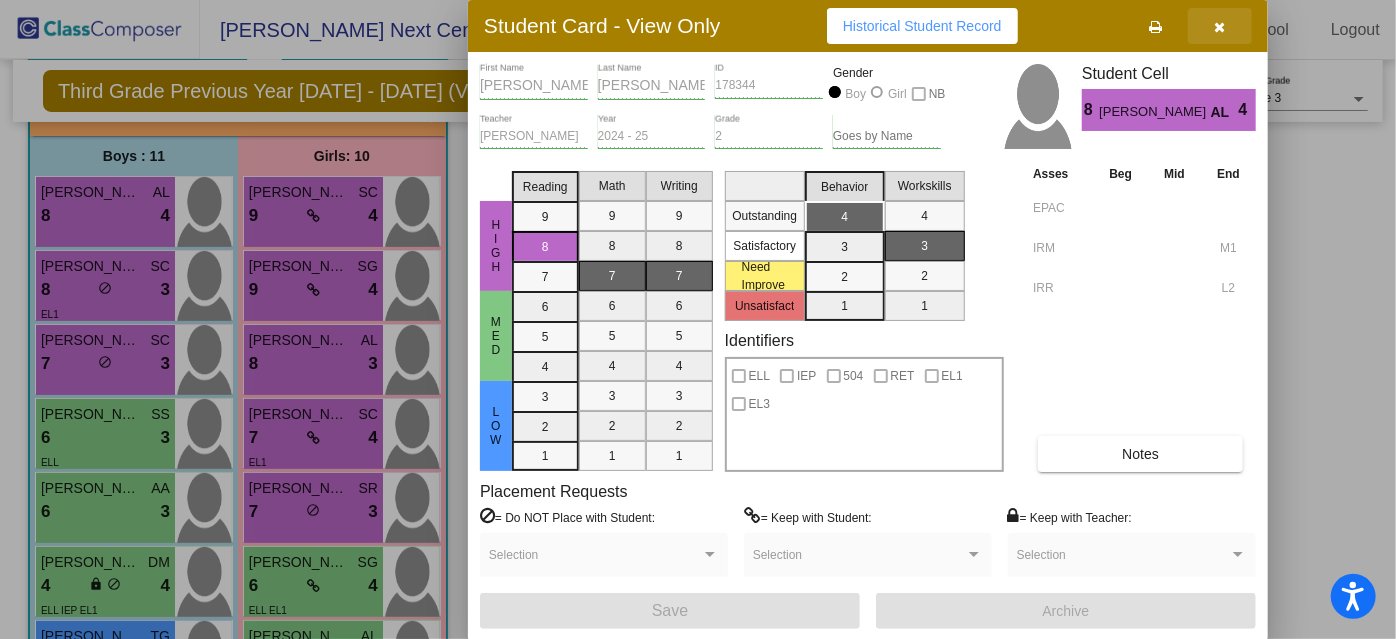 click at bounding box center (1220, 26) 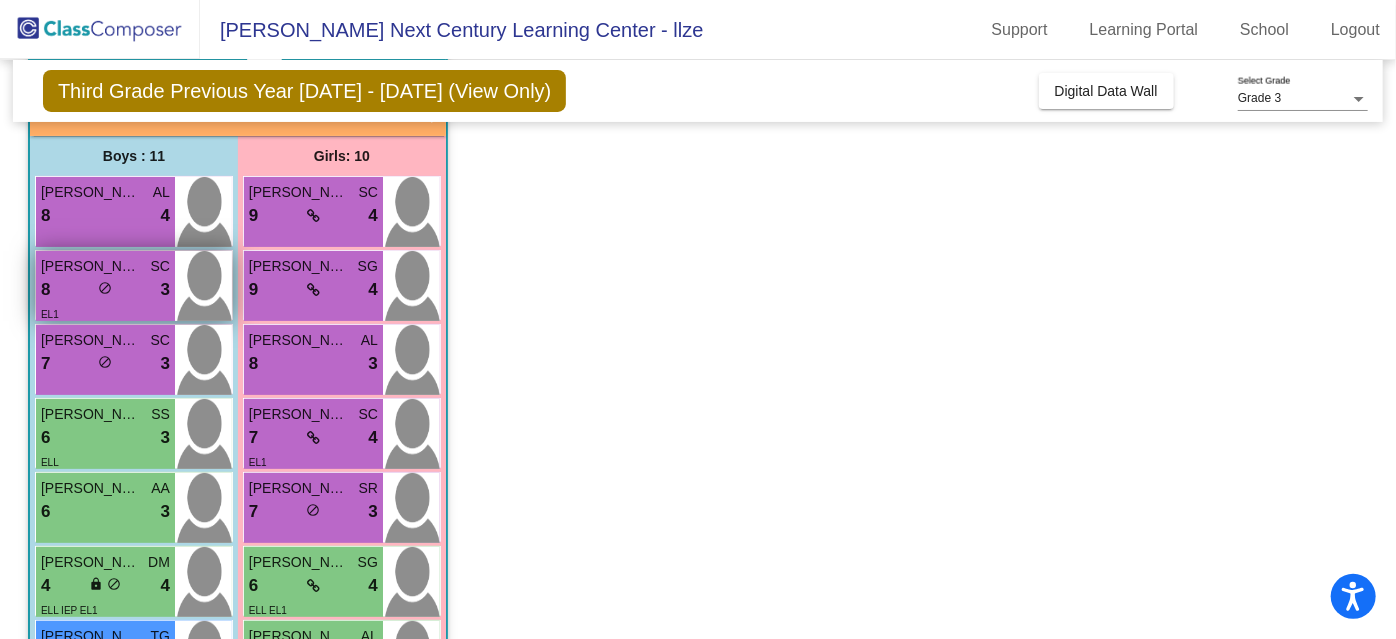click on "EL1" at bounding box center (105, 313) 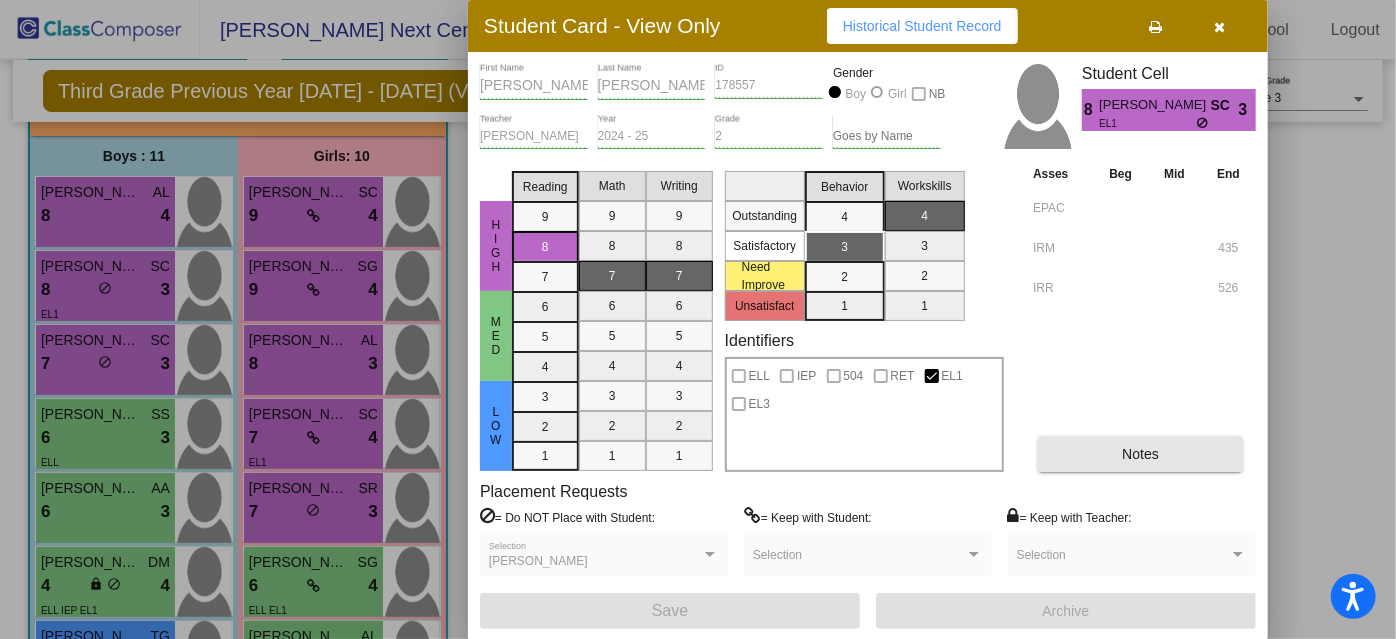 click on "Notes" at bounding box center (1140, 454) 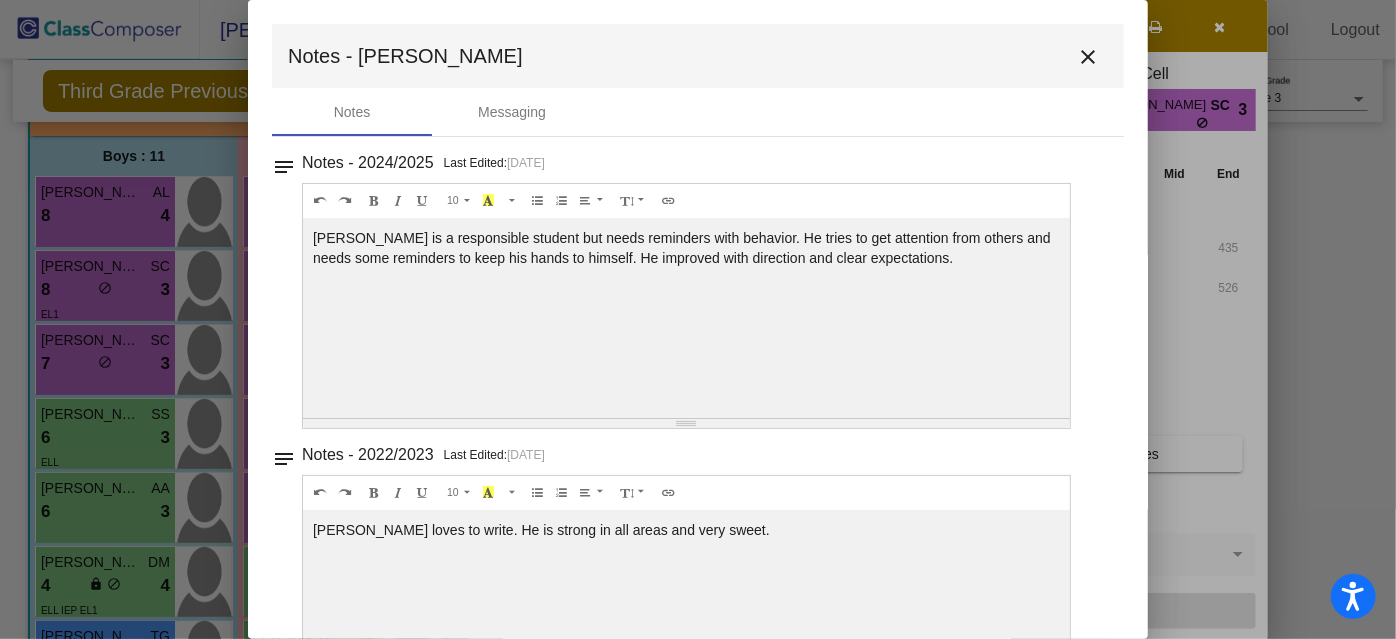 click on "close" at bounding box center (1088, 57) 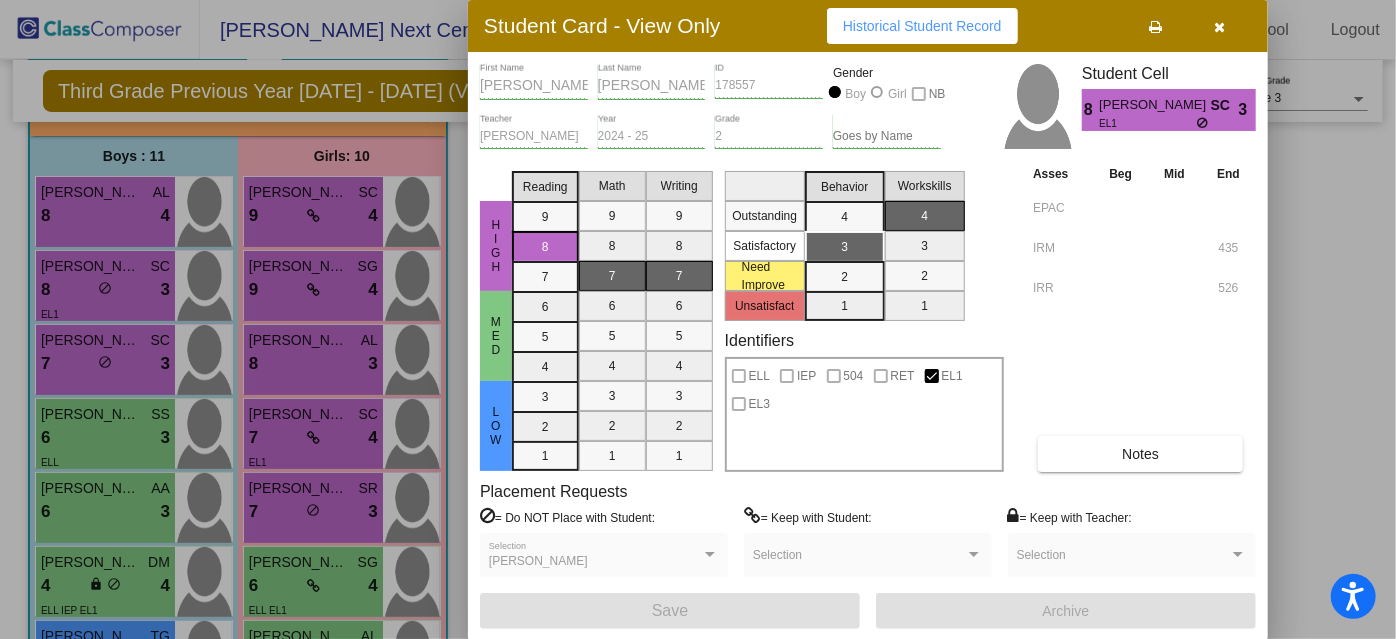 click at bounding box center (1220, 27) 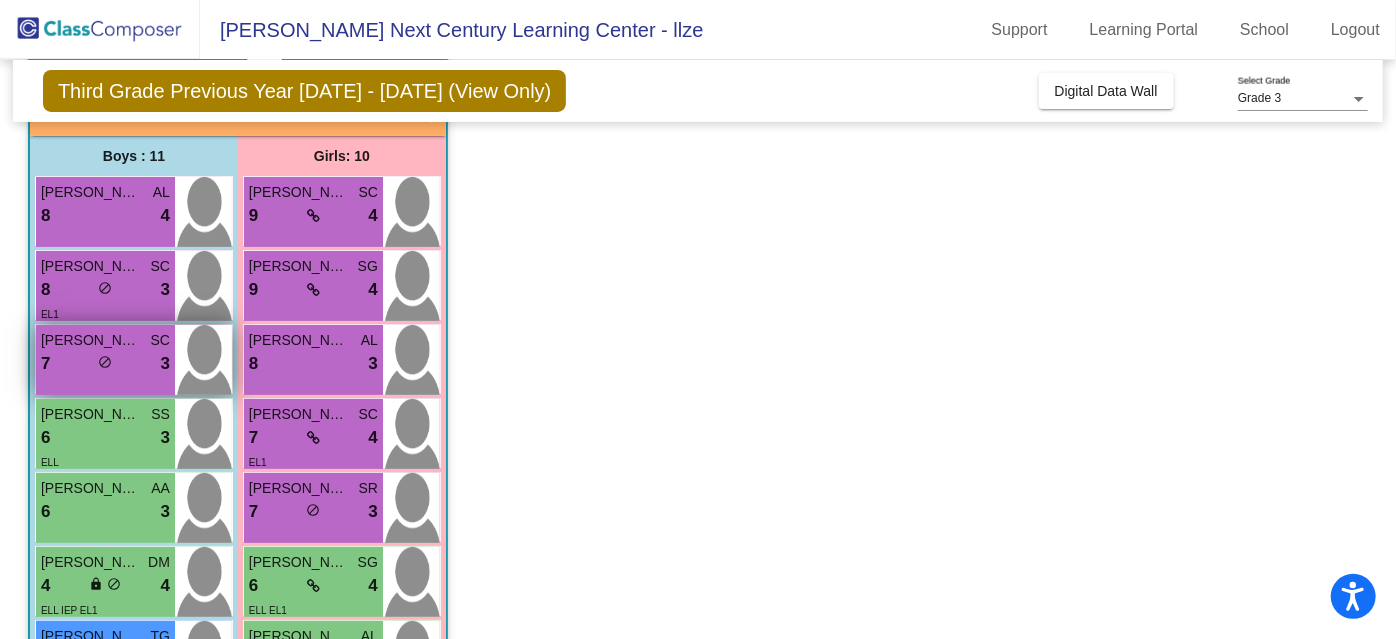 click on "[PERSON_NAME]" at bounding box center (91, 340) 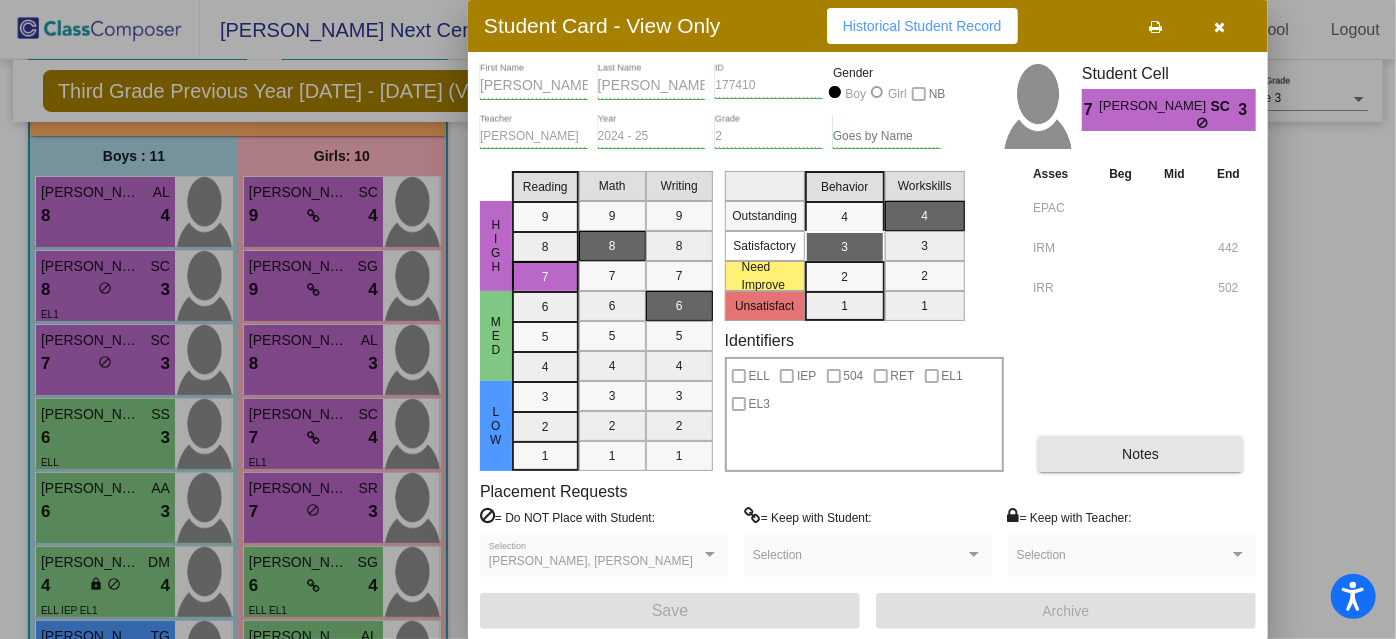 click on "Notes" at bounding box center (1140, 454) 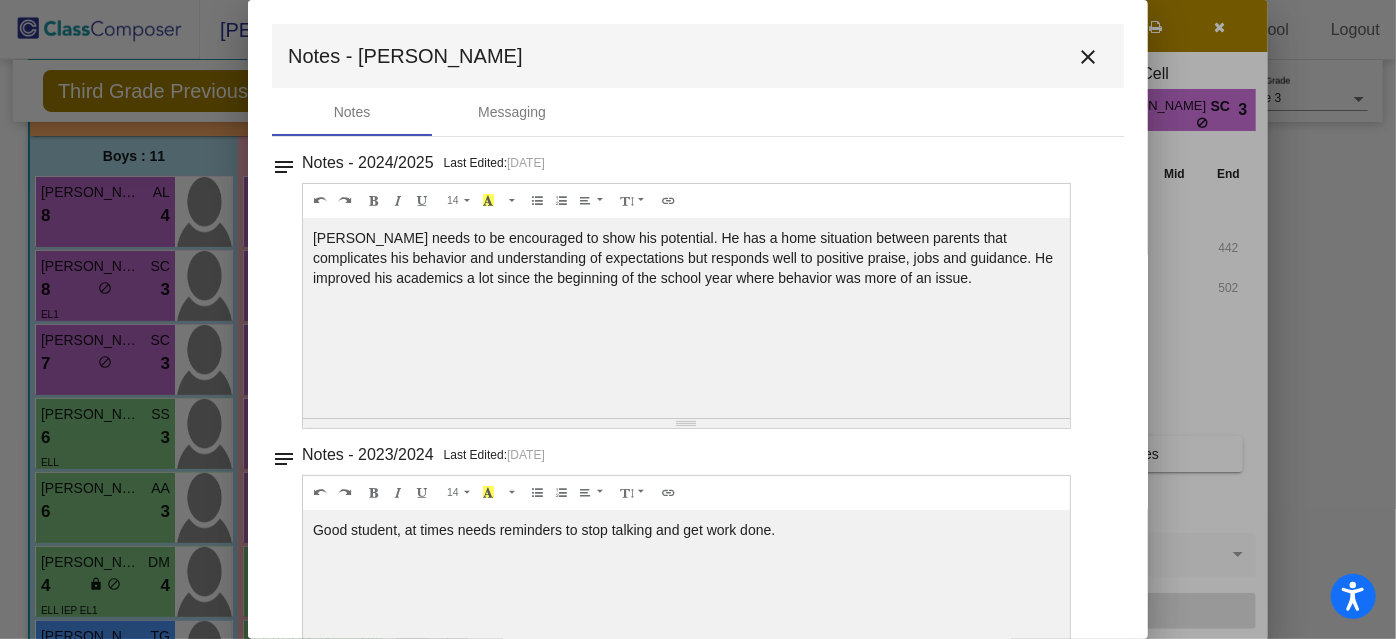 click on "close" at bounding box center [1088, 57] 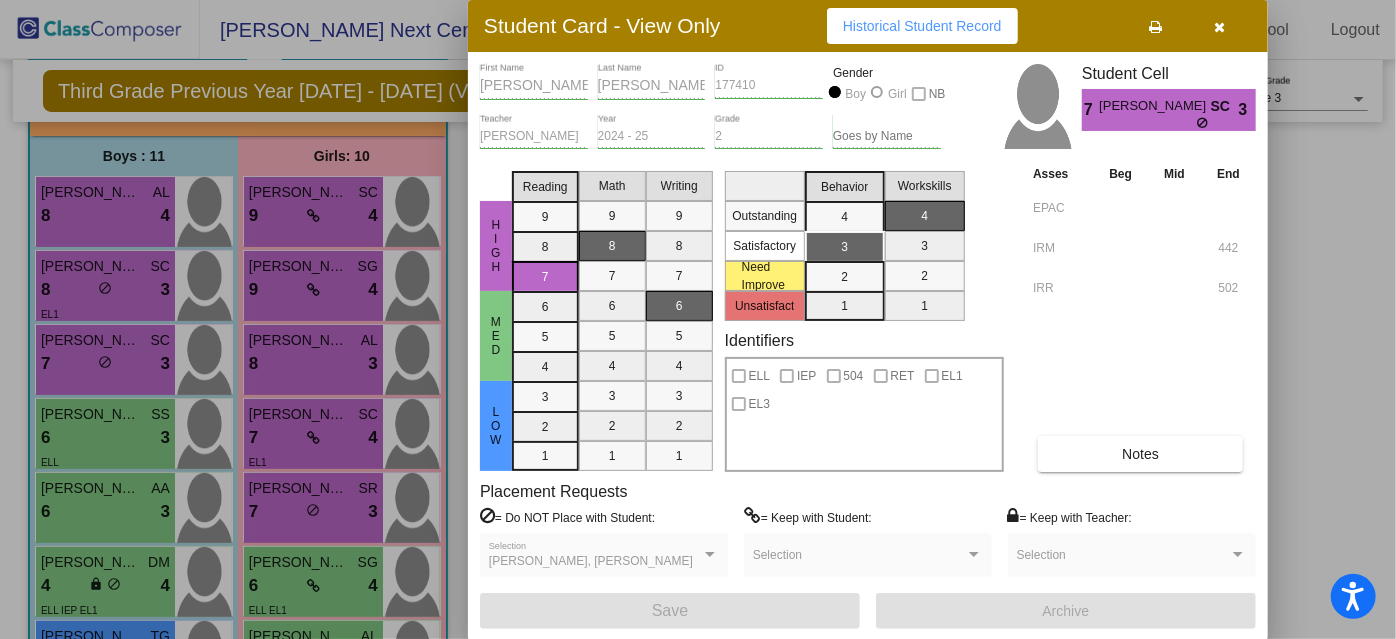 click at bounding box center [1220, 26] 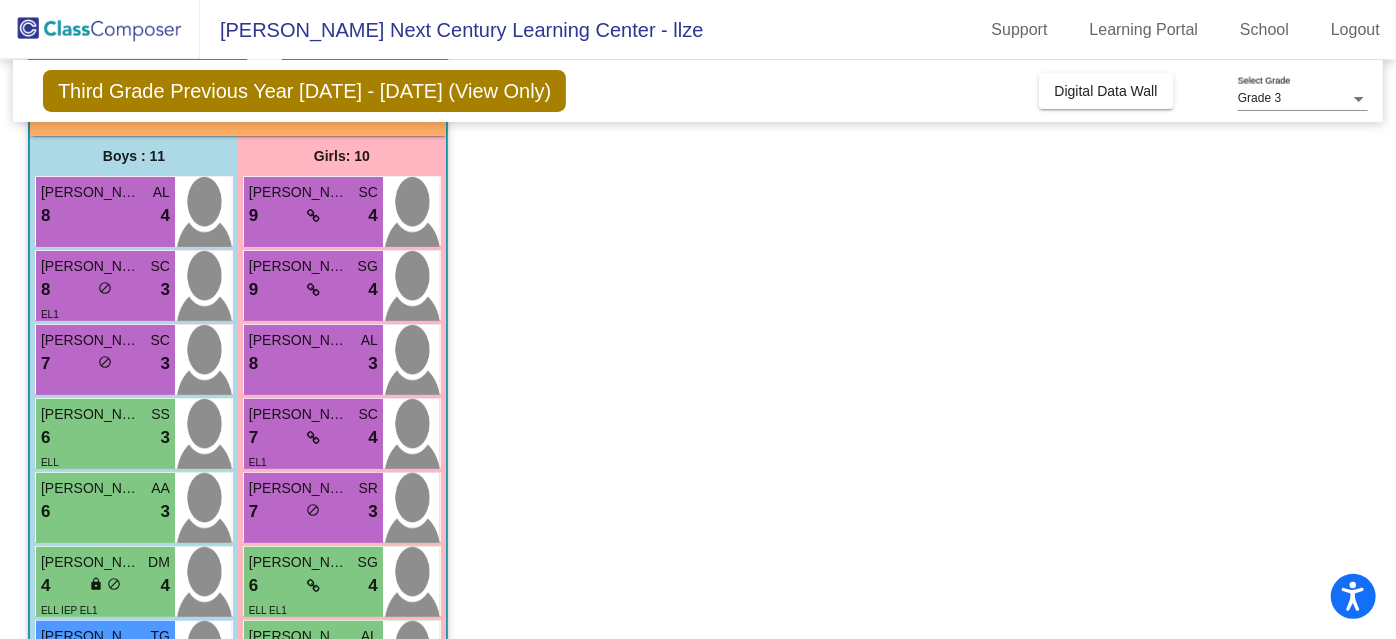 click on "Support Learning Portal School Logout" 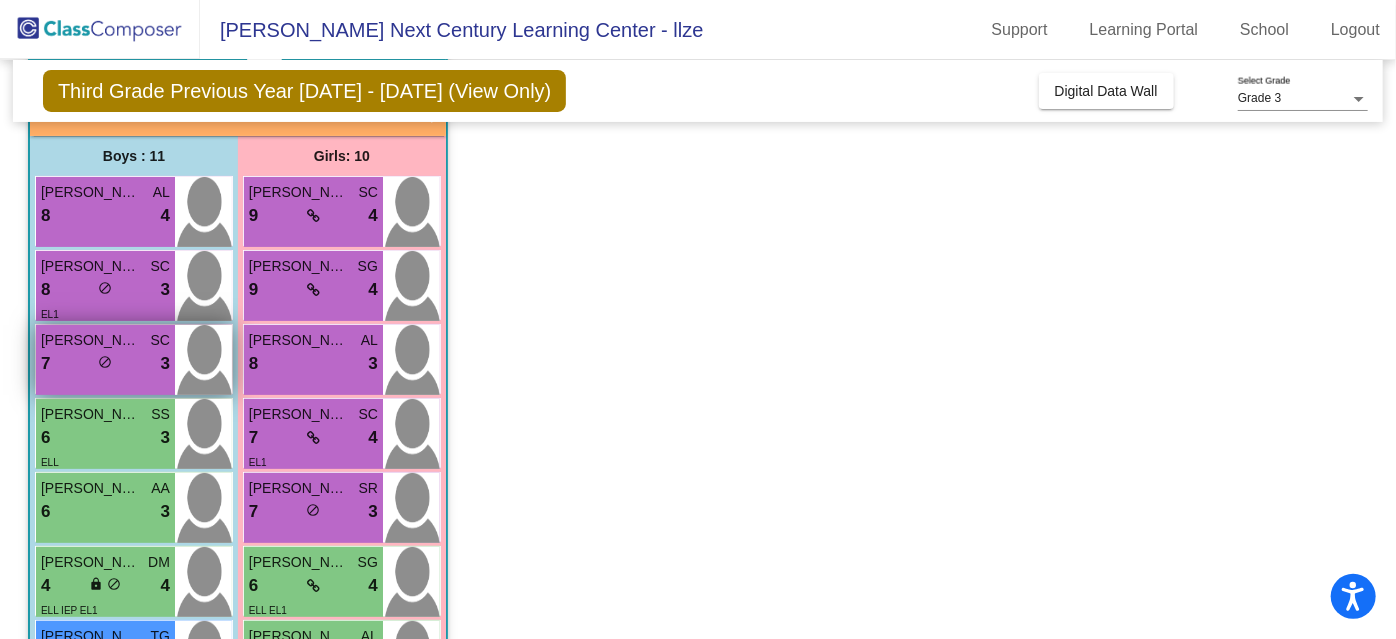 click on "[PERSON_NAME] SC 7 lock do_not_disturb_alt 3" at bounding box center [105, 360] 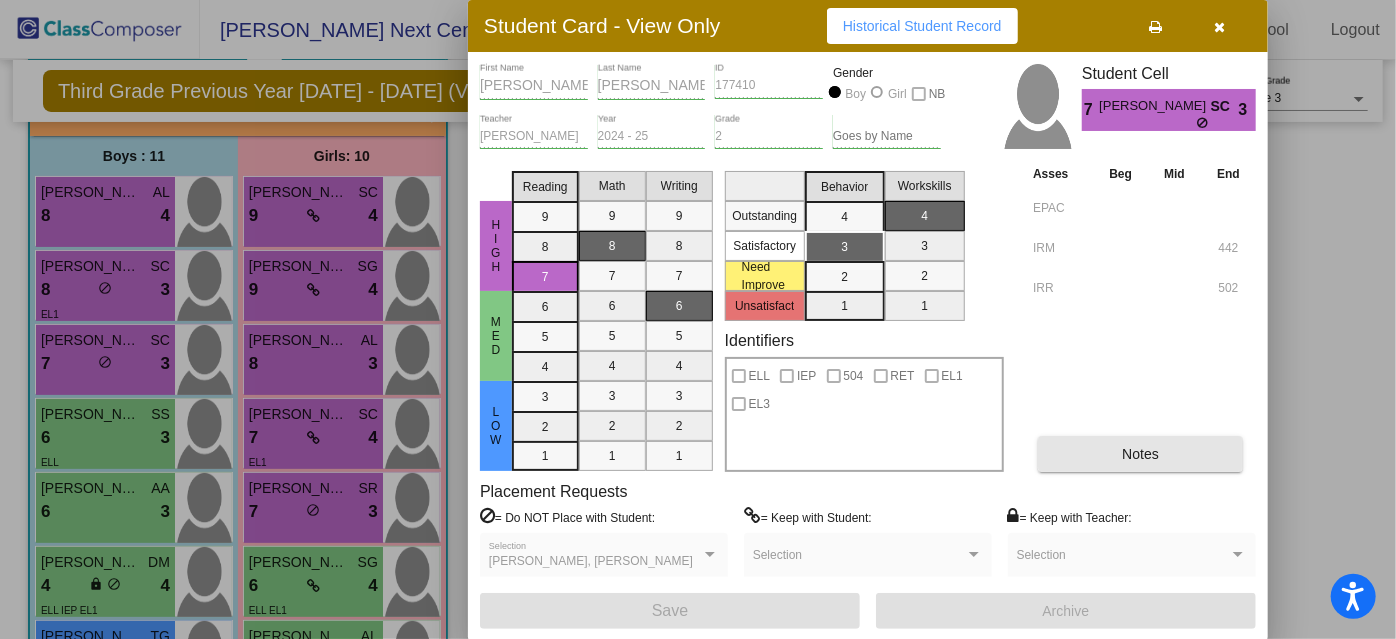 click on "Notes" at bounding box center (1140, 454) 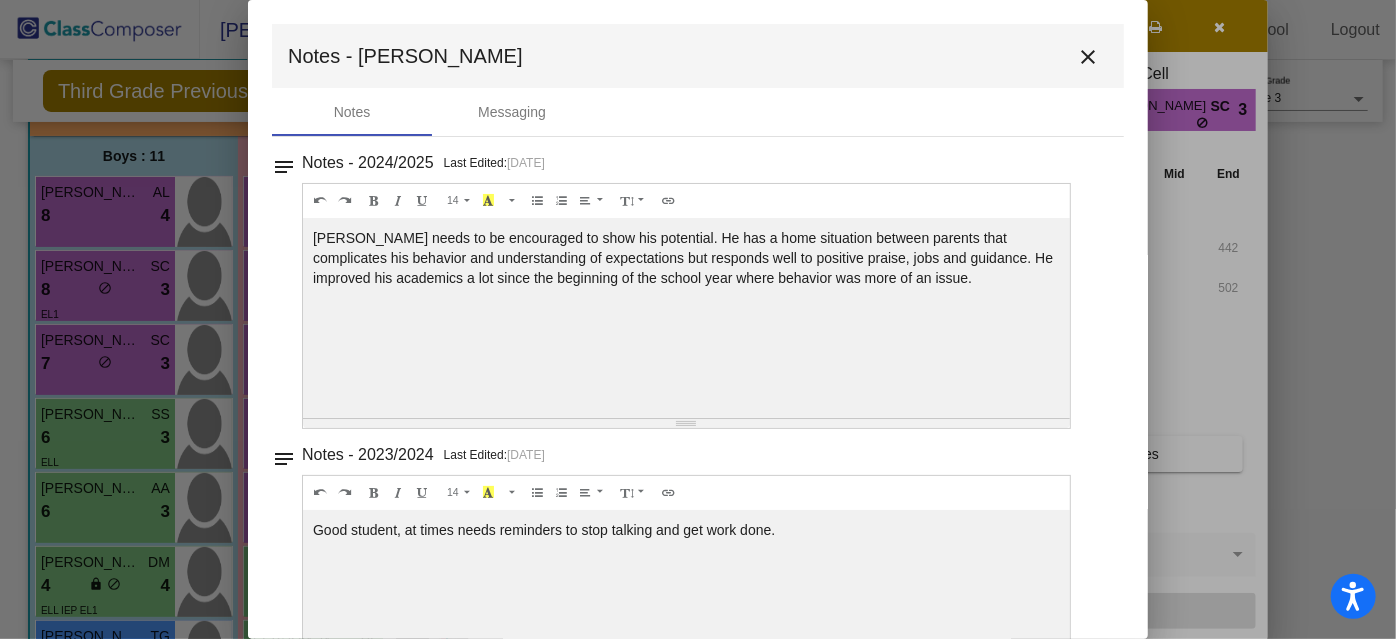 click on "close" at bounding box center [1088, 57] 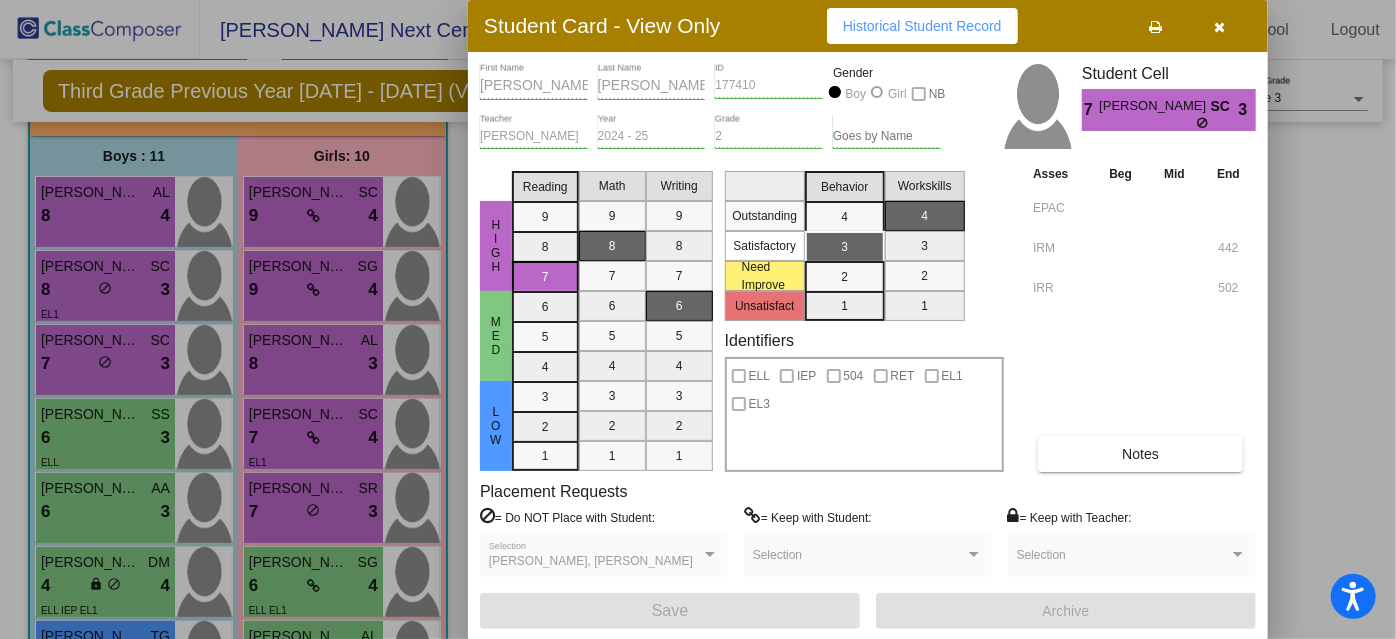 click at bounding box center [1220, 27] 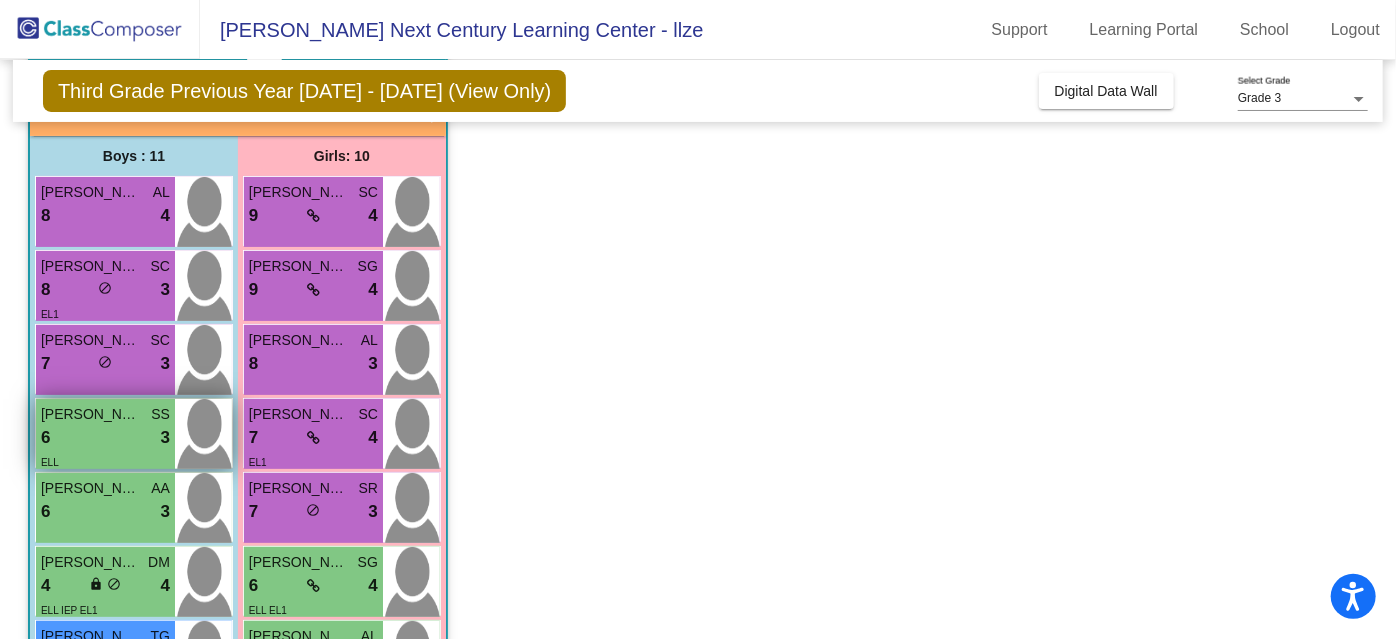 click on "6 lock do_not_disturb_alt 3" at bounding box center (105, 438) 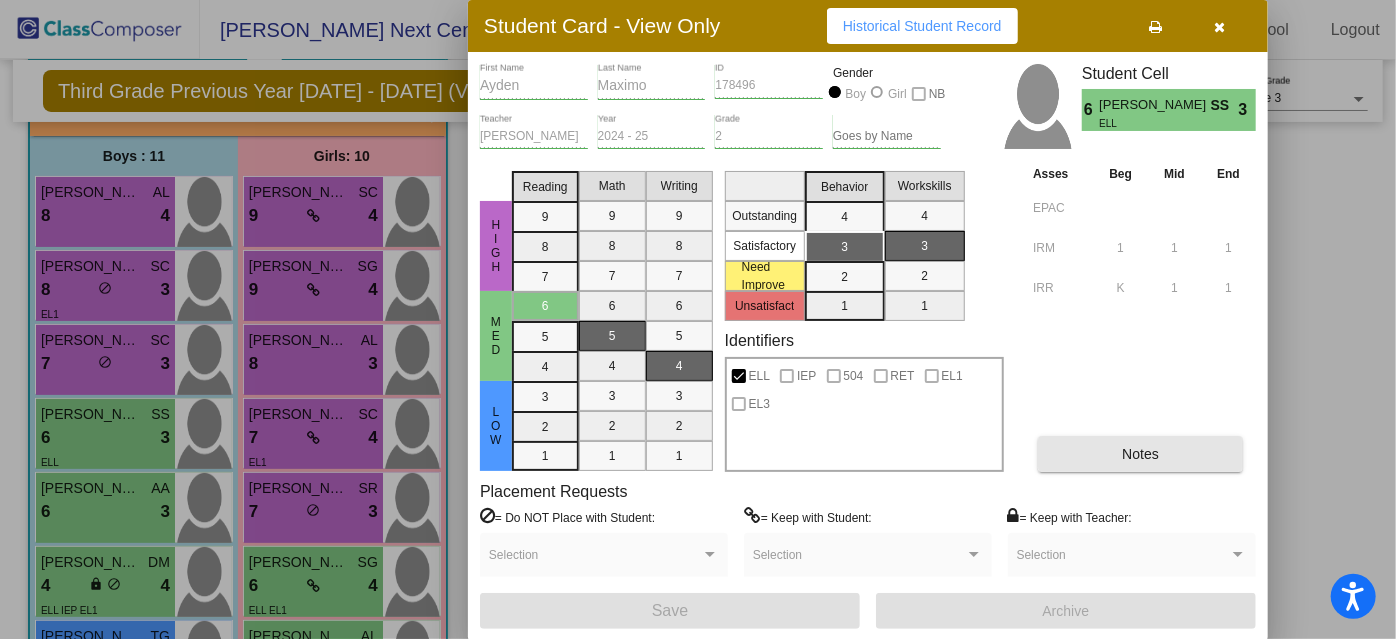 click on "Notes" at bounding box center [1140, 454] 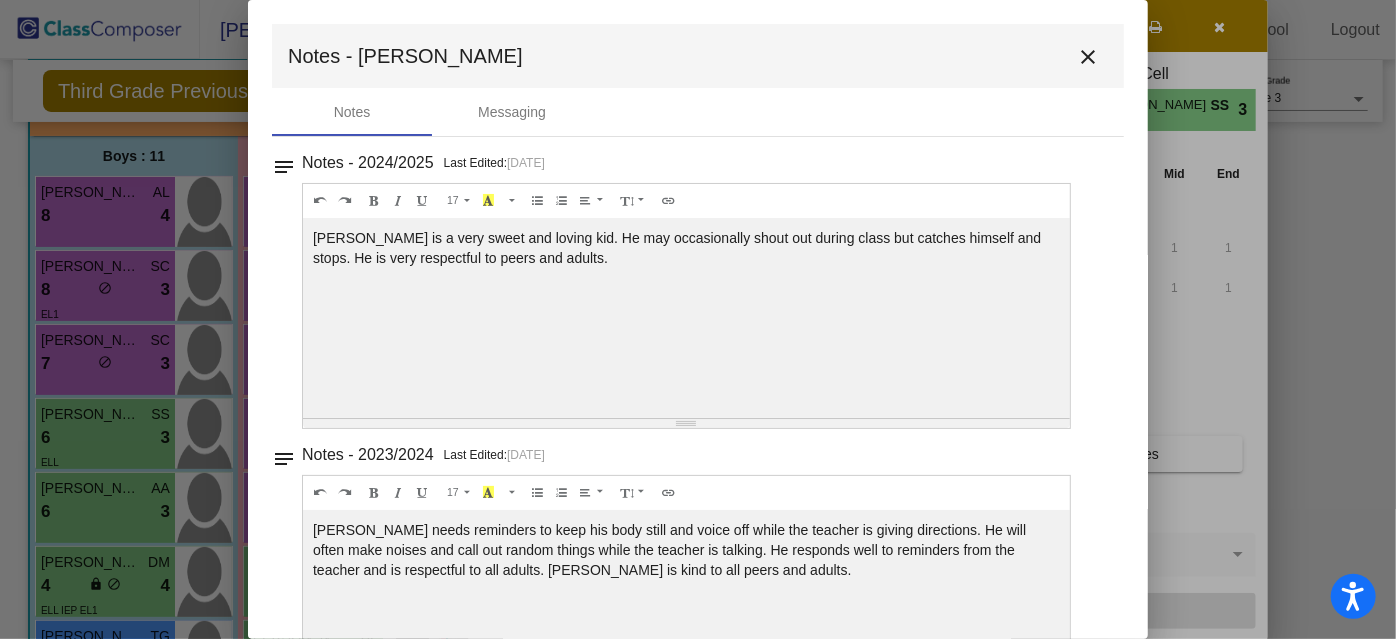 click on "close" at bounding box center (1088, 57) 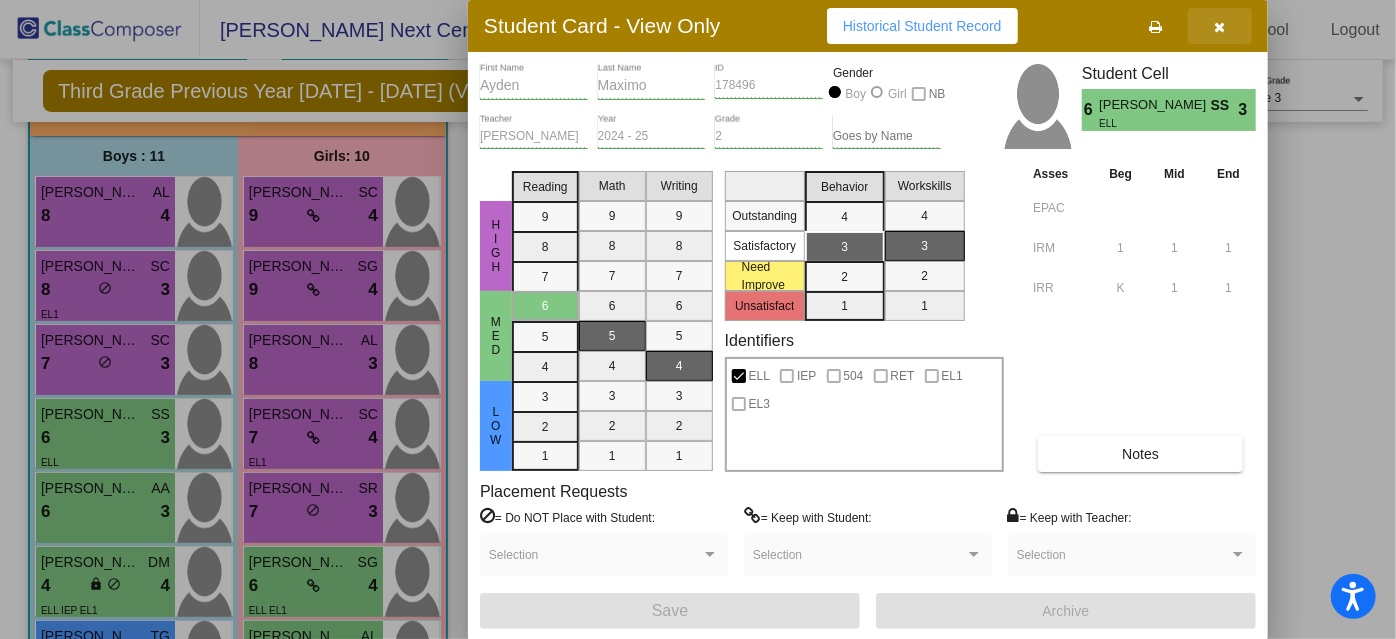 click at bounding box center [1220, 27] 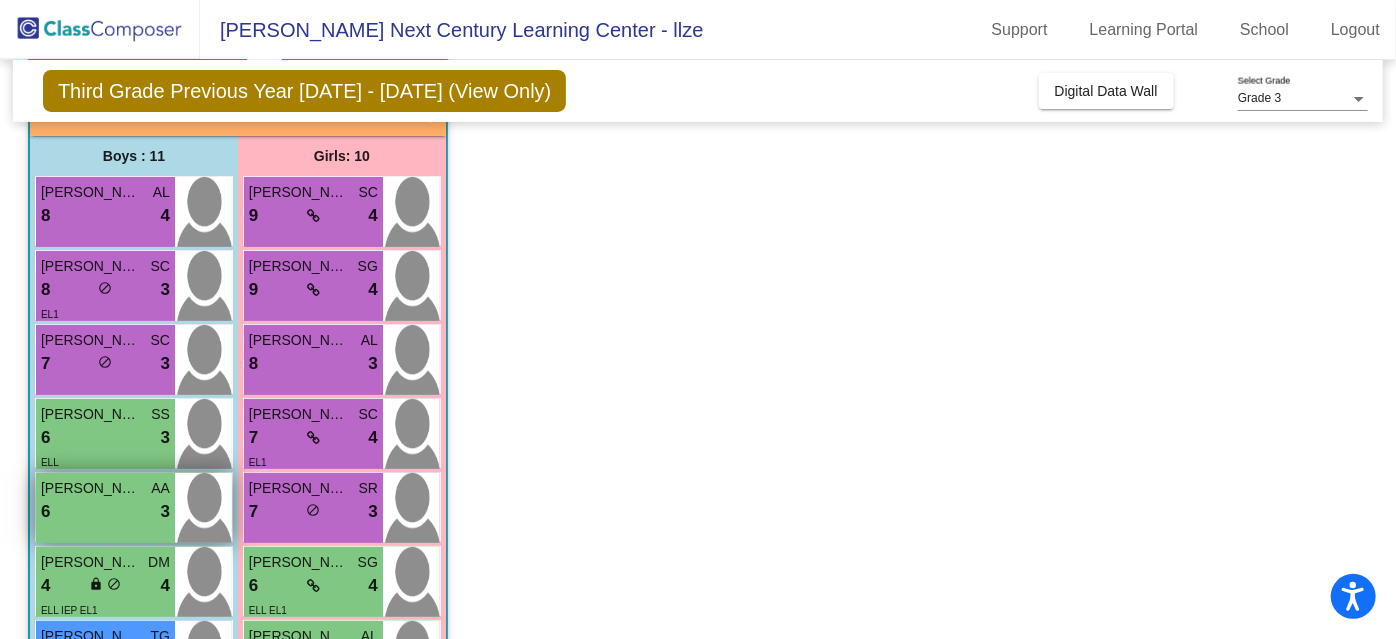 click on "6 lock do_not_disturb_alt 3" at bounding box center [105, 512] 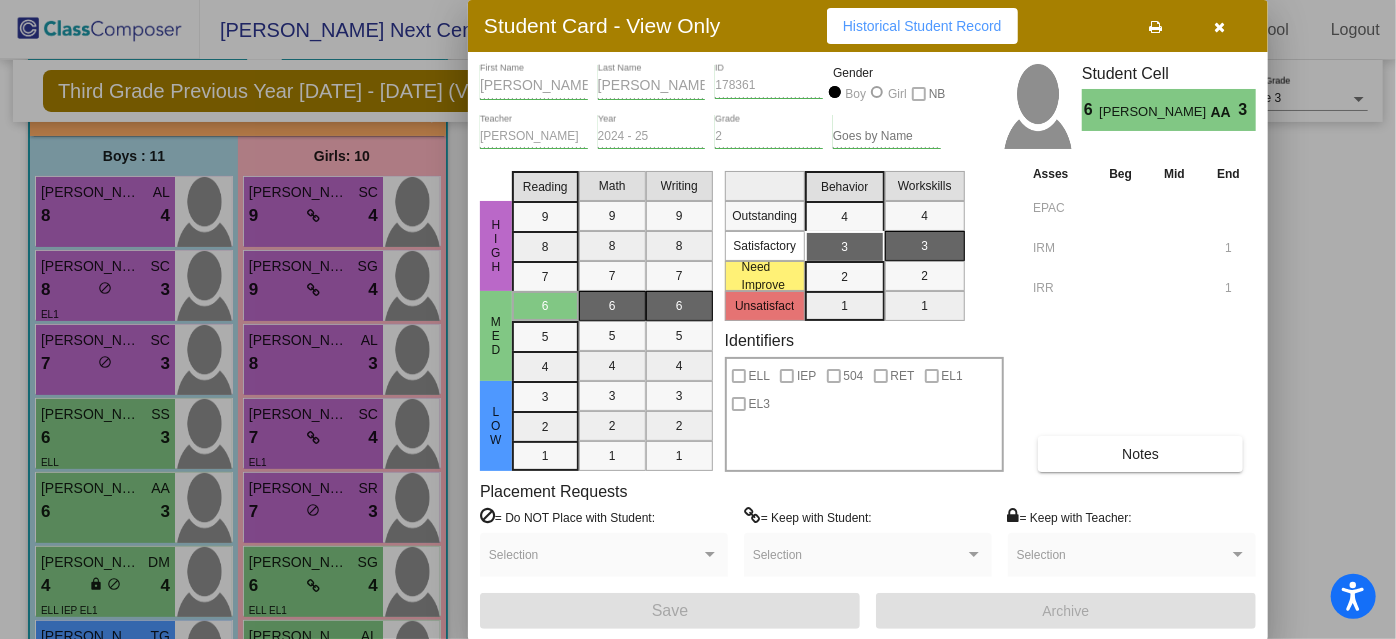 click on "Notes" at bounding box center (1140, 454) 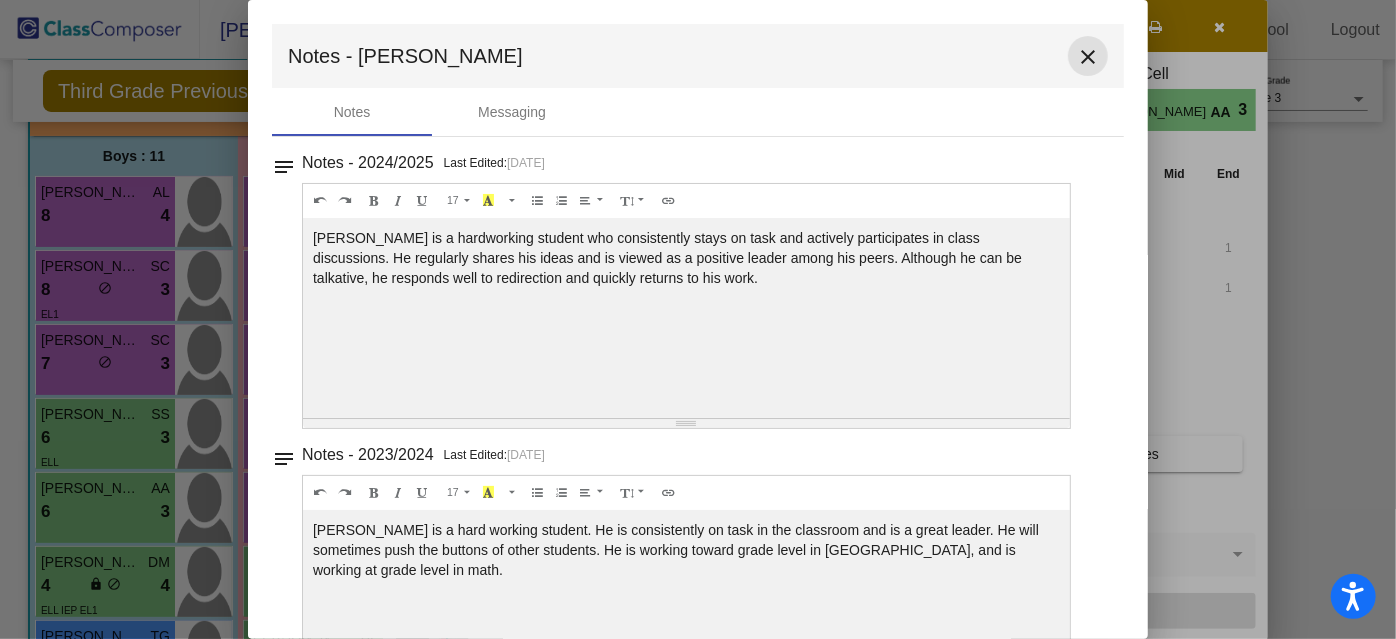 click on "close" at bounding box center [1088, 57] 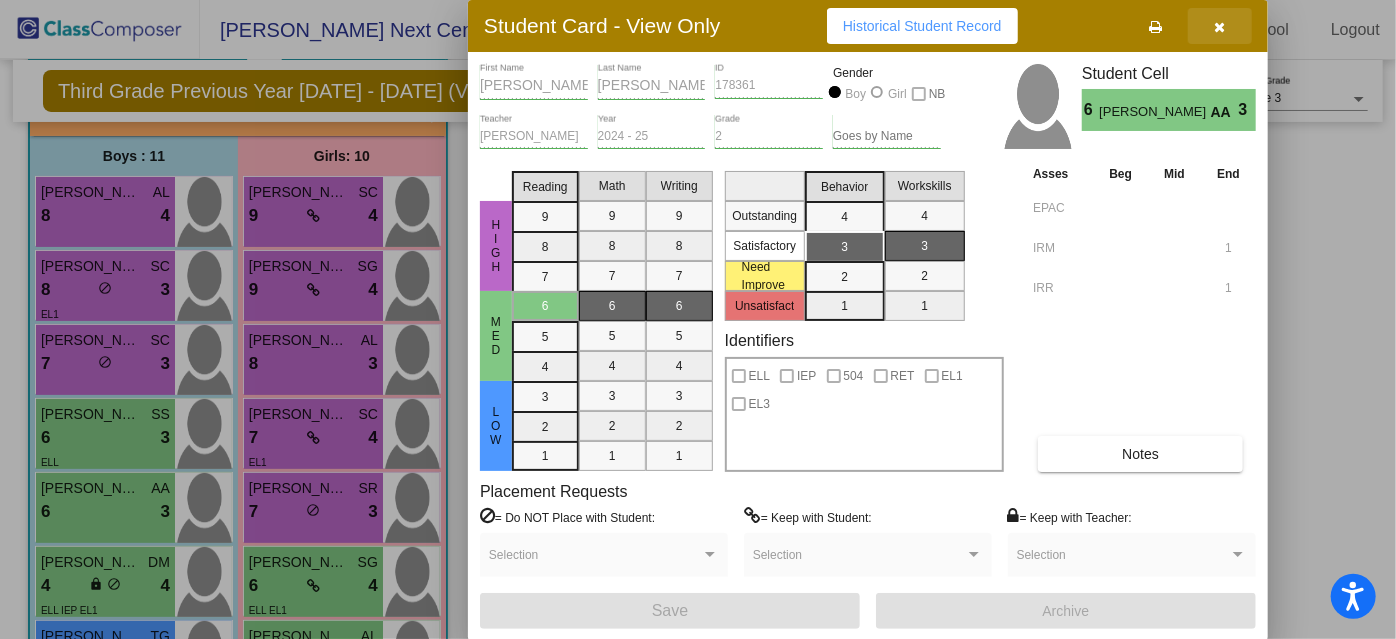 click at bounding box center (1220, 26) 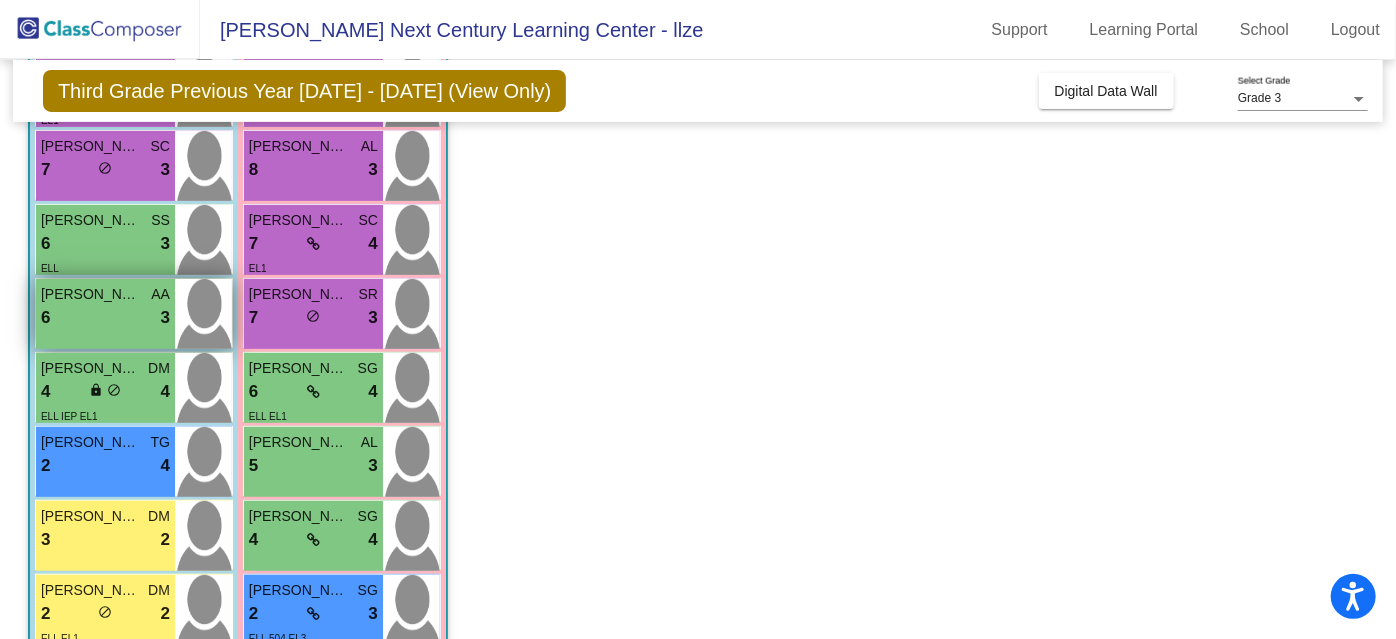scroll, scrollTop: 341, scrollLeft: 0, axis: vertical 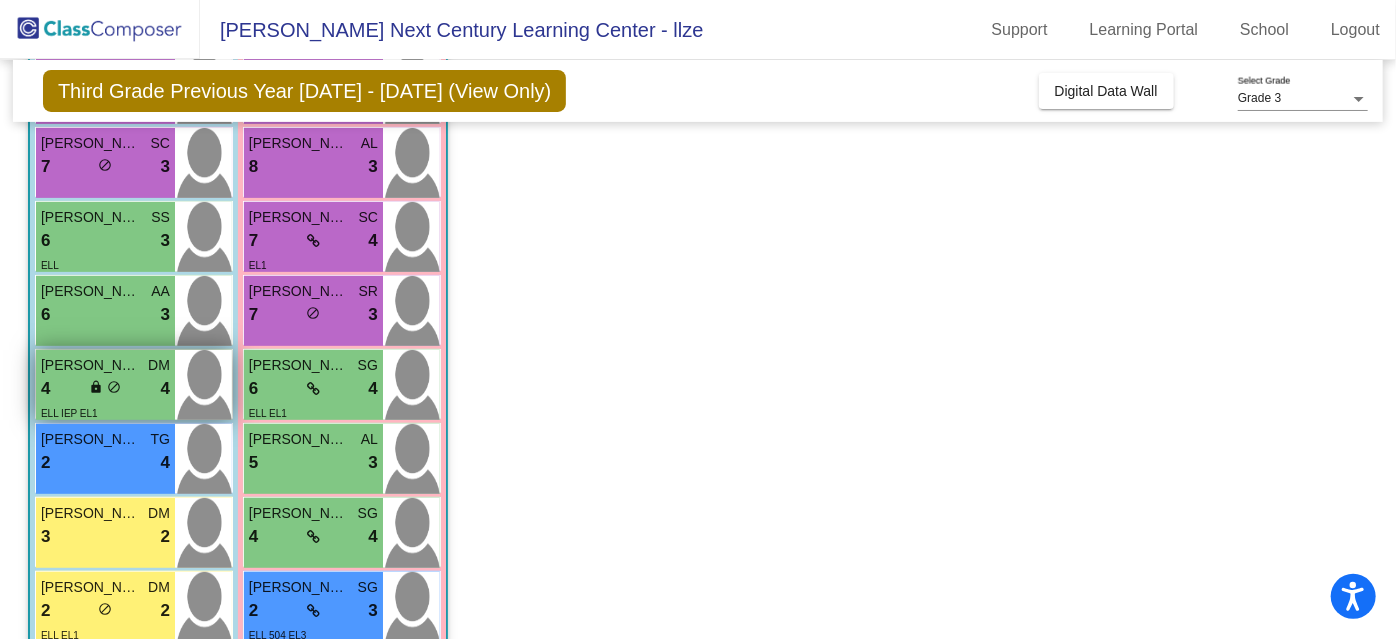 click on "[PERSON_NAME]" at bounding box center [91, 365] 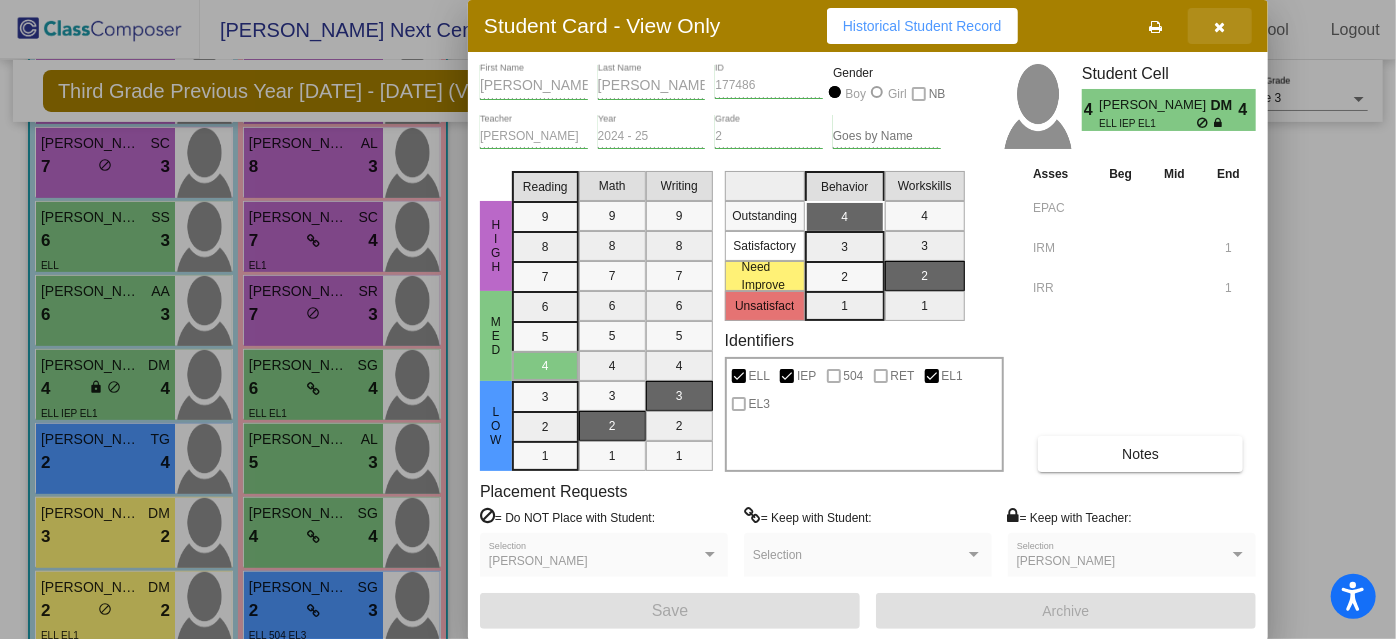 click at bounding box center (1220, 27) 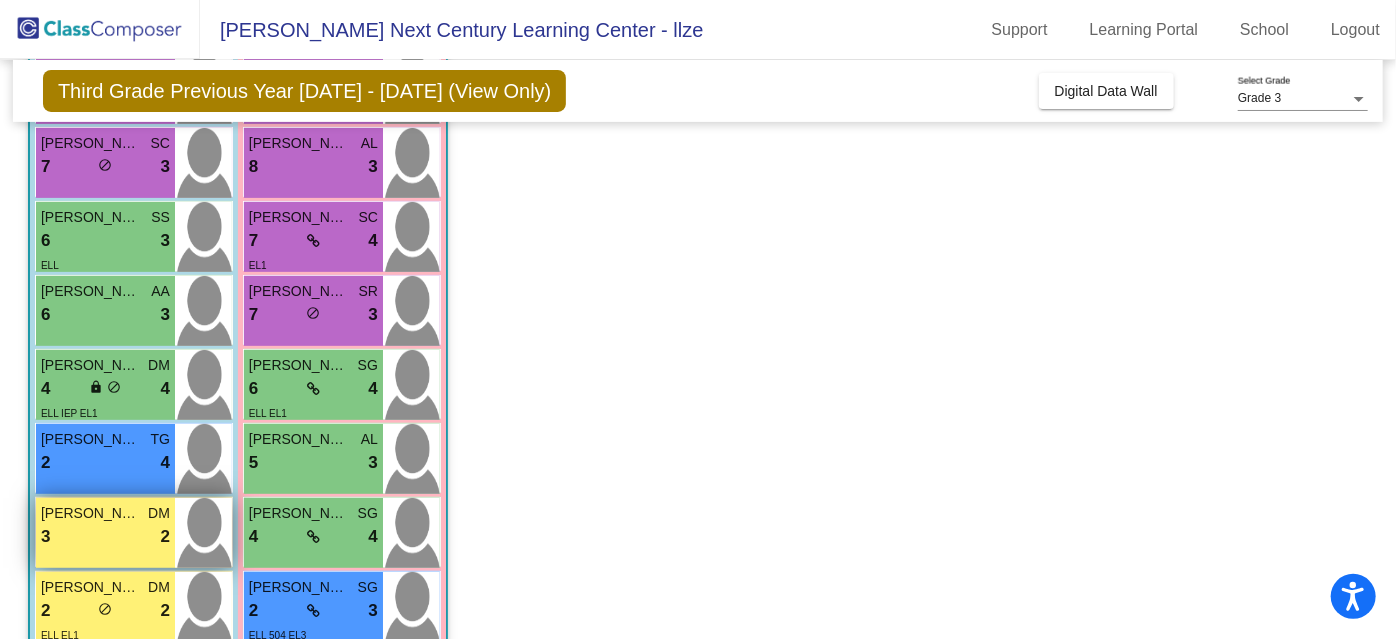 click on "3 lock do_not_disturb_alt 2" at bounding box center [105, 537] 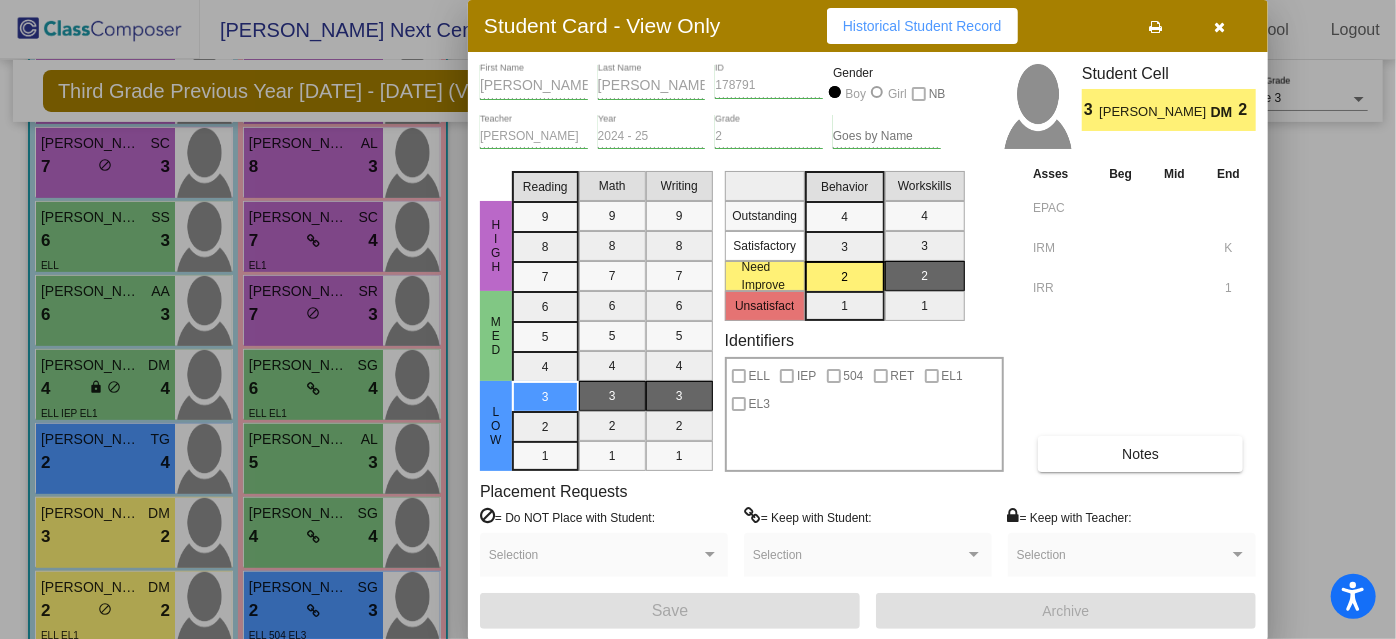 click on "Notes" at bounding box center [1140, 454] 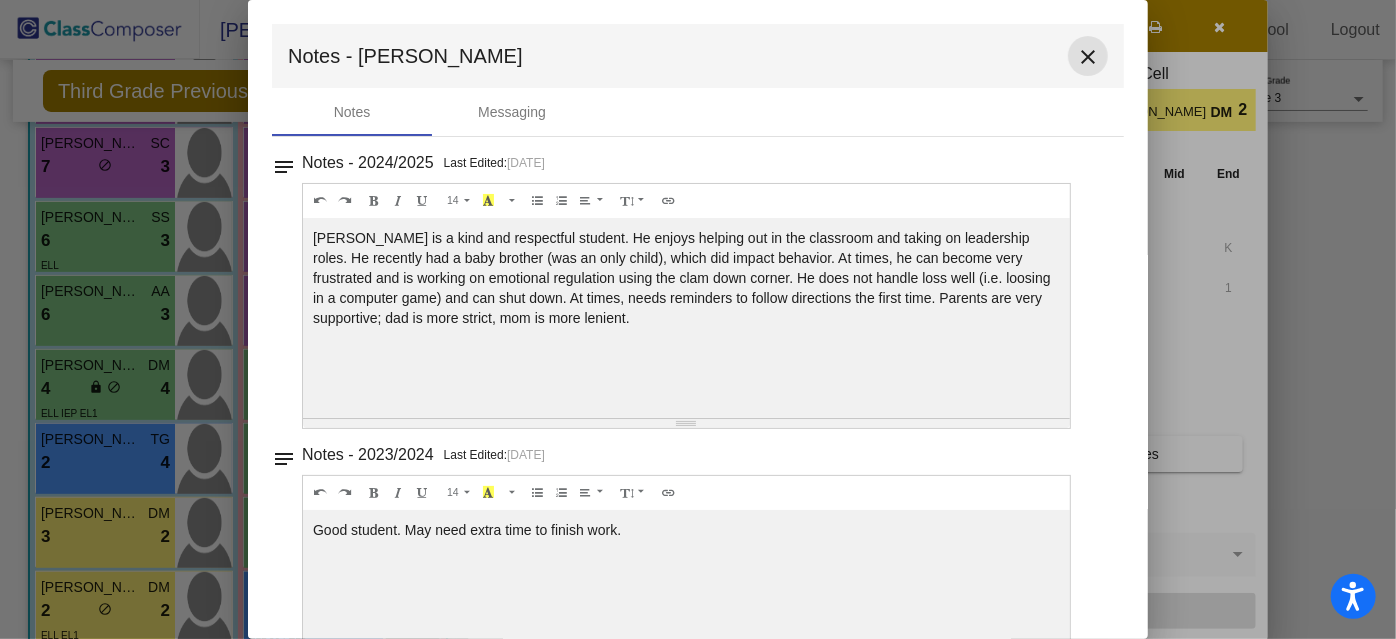 click on "close" at bounding box center [1088, 57] 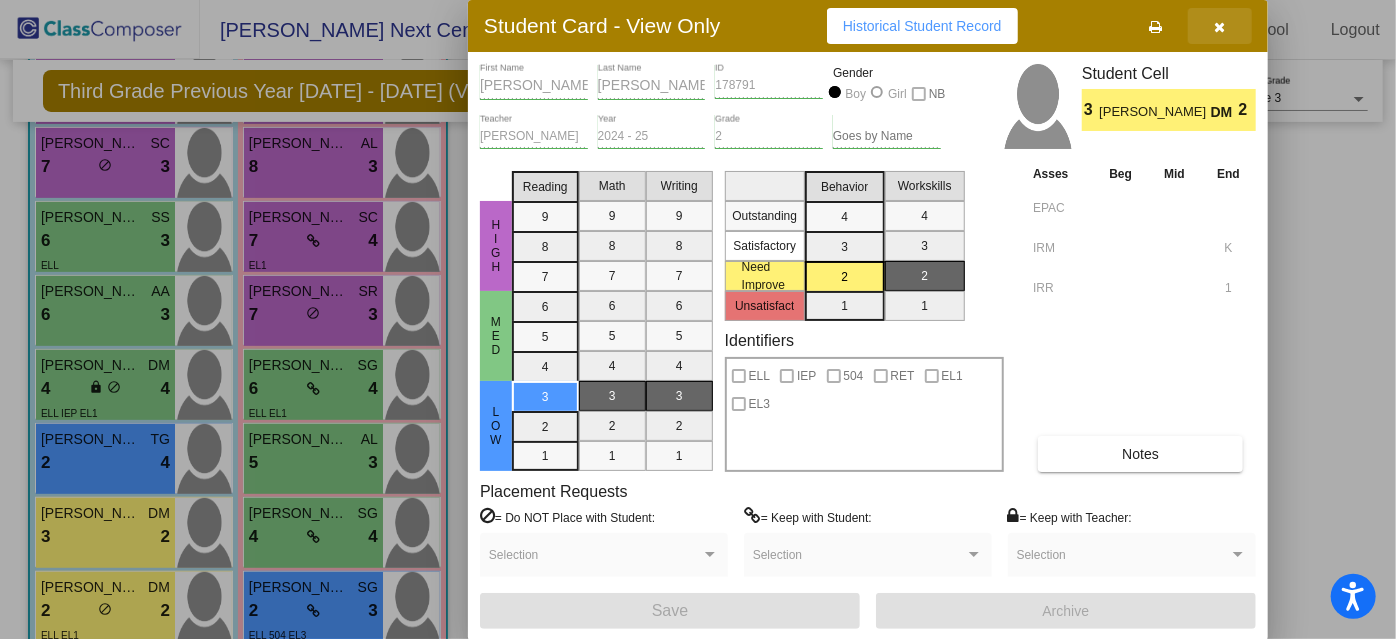click at bounding box center (1220, 27) 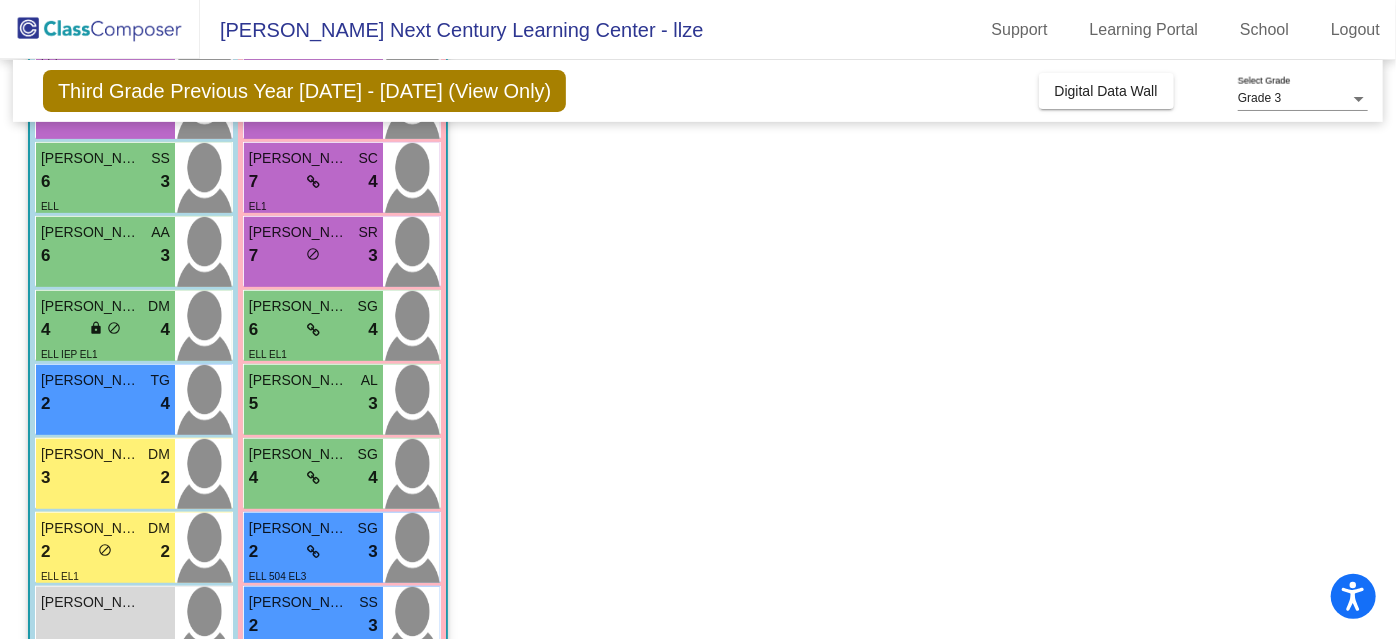 scroll, scrollTop: 418, scrollLeft: 0, axis: vertical 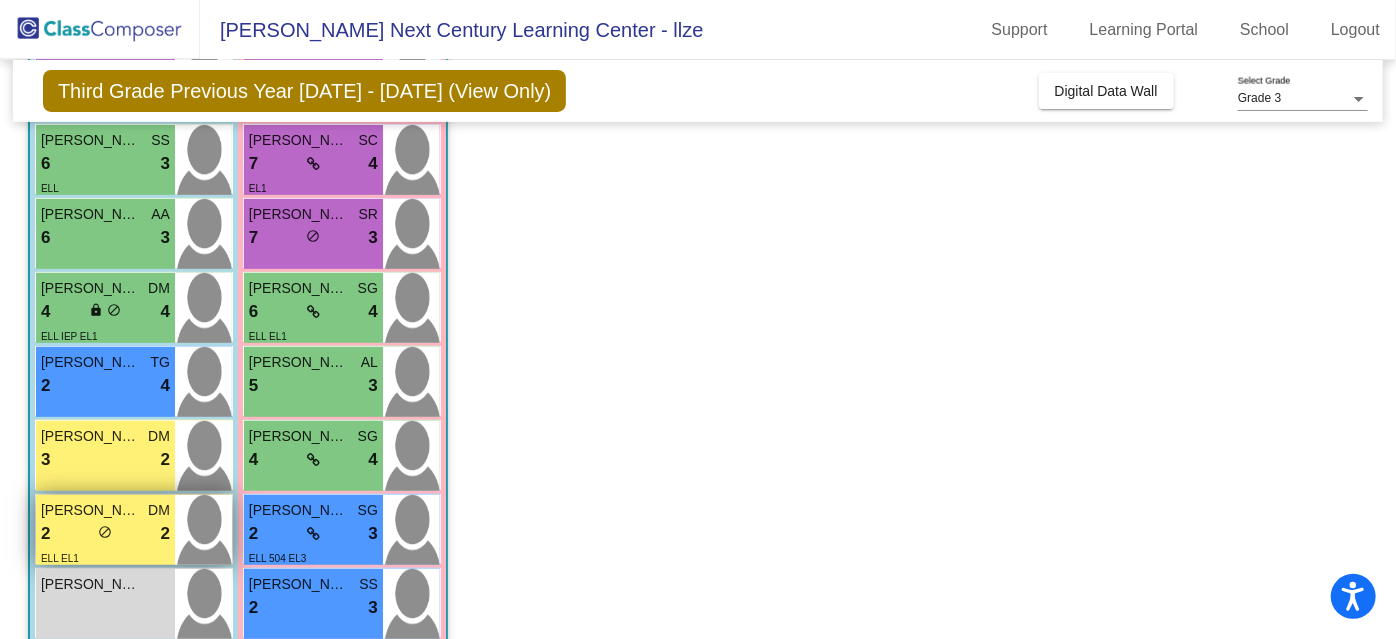 click on "do_not_disturb_alt" at bounding box center [105, 532] 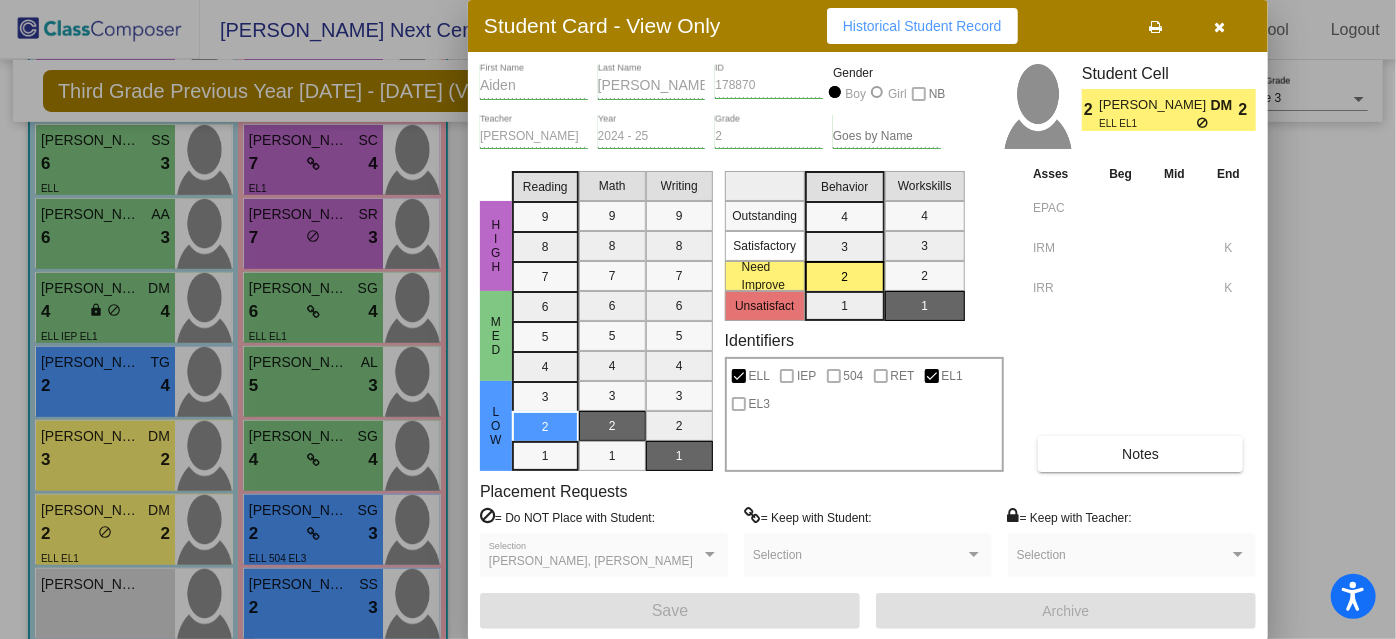 click on "Notes" at bounding box center [1140, 454] 